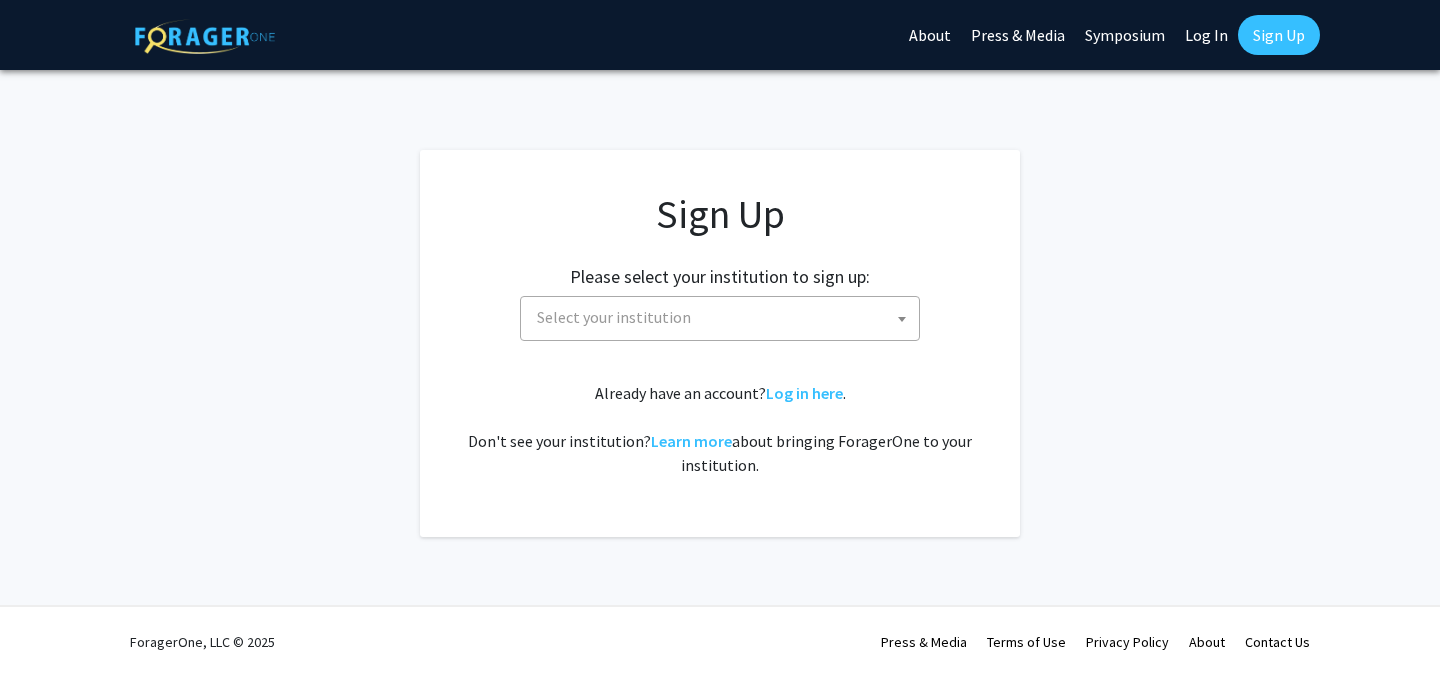 scroll, scrollTop: 0, scrollLeft: 0, axis: both 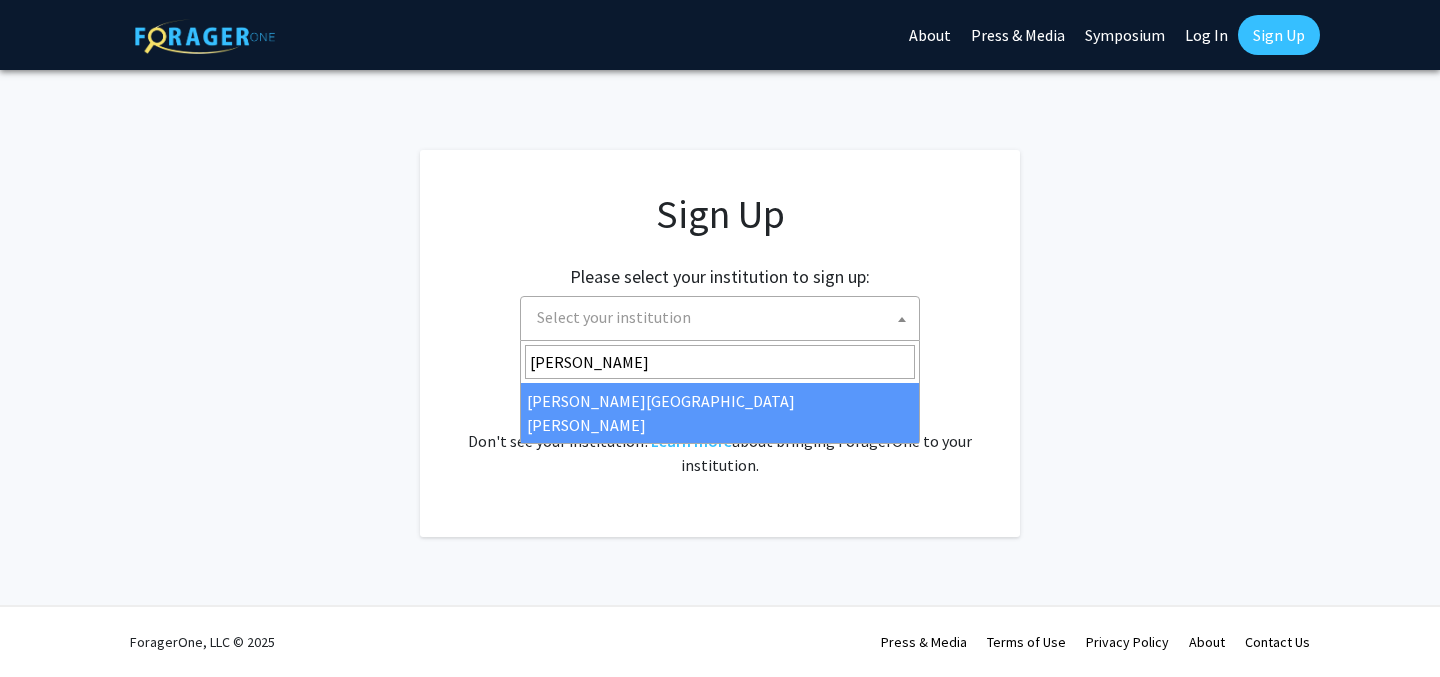 type on "[PERSON_NAME]" 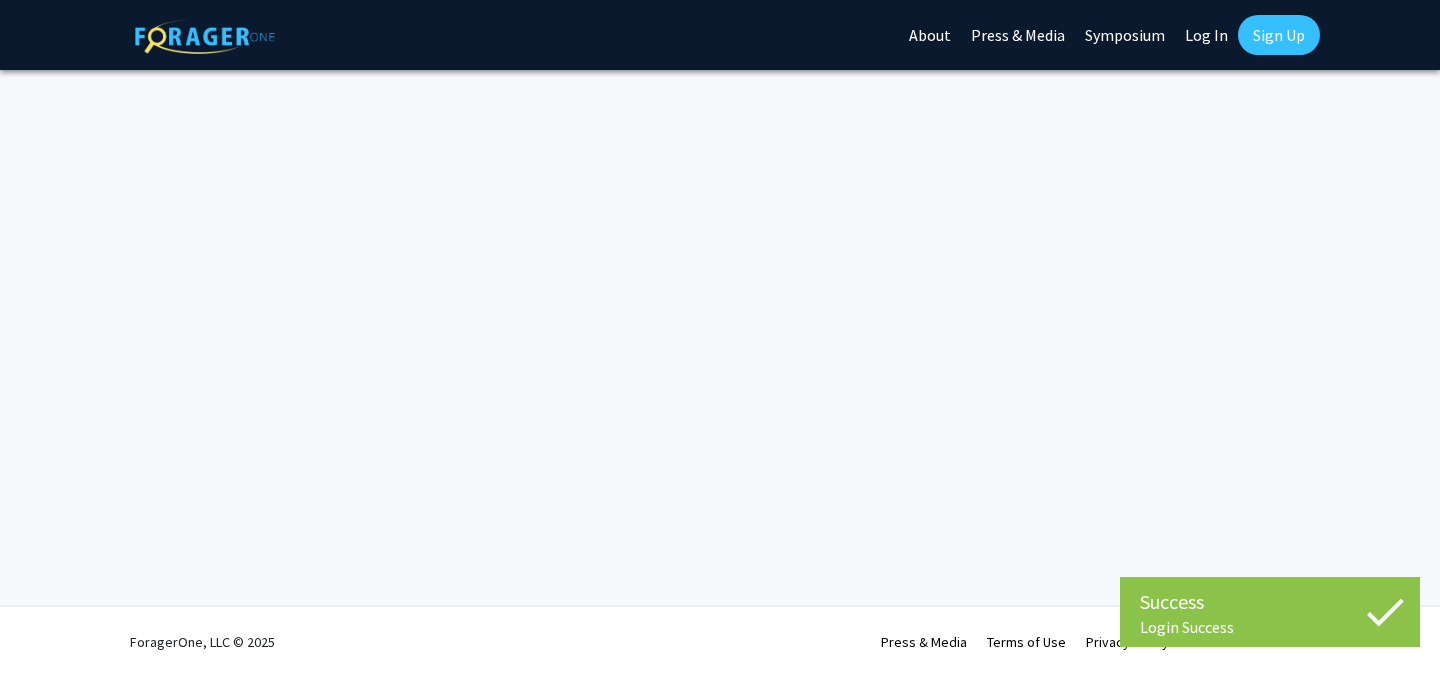 scroll, scrollTop: 0, scrollLeft: 0, axis: both 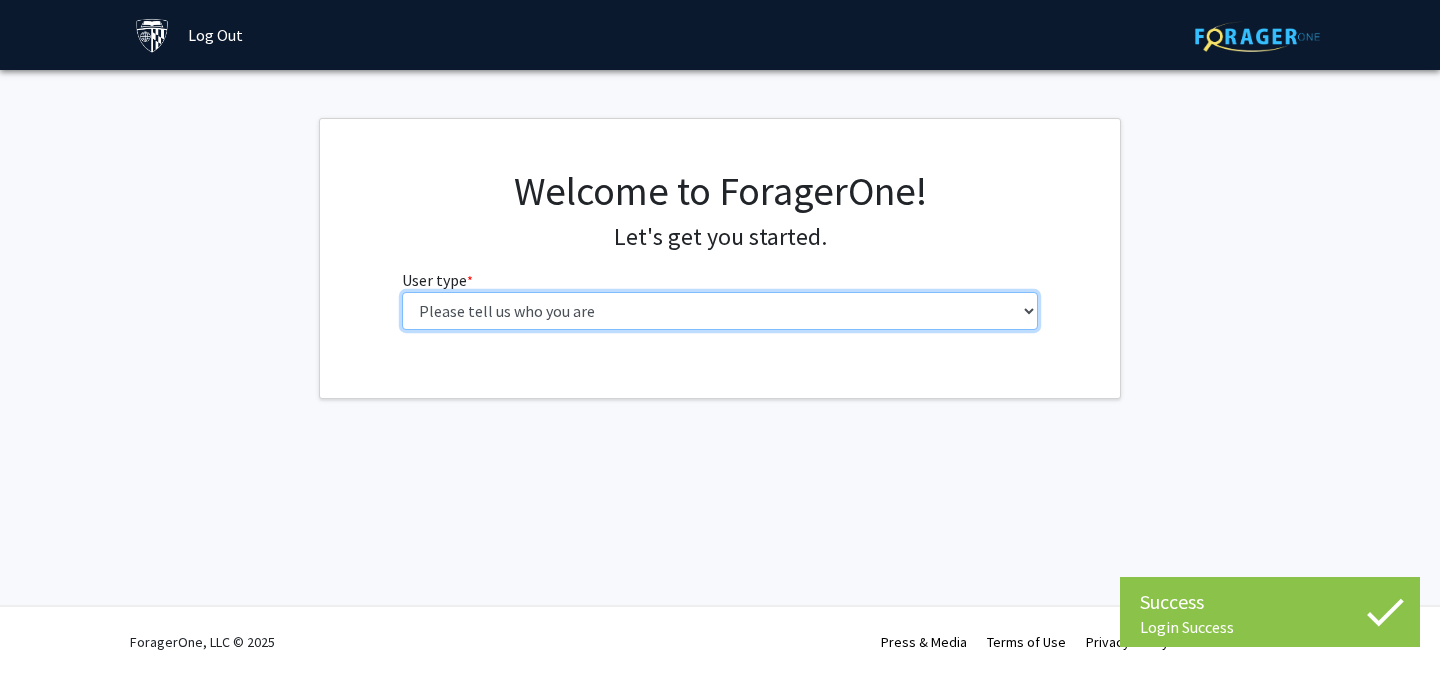 click on "Please tell us who you are  Undergraduate Student   Master's Student   Doctoral Candidate (PhD, MD, DMD, PharmD, etc.)   Postdoctoral Researcher / Research Staff / Medical Resident / Medical Fellow   Faculty   Administrative Staff" at bounding box center [720, 311] 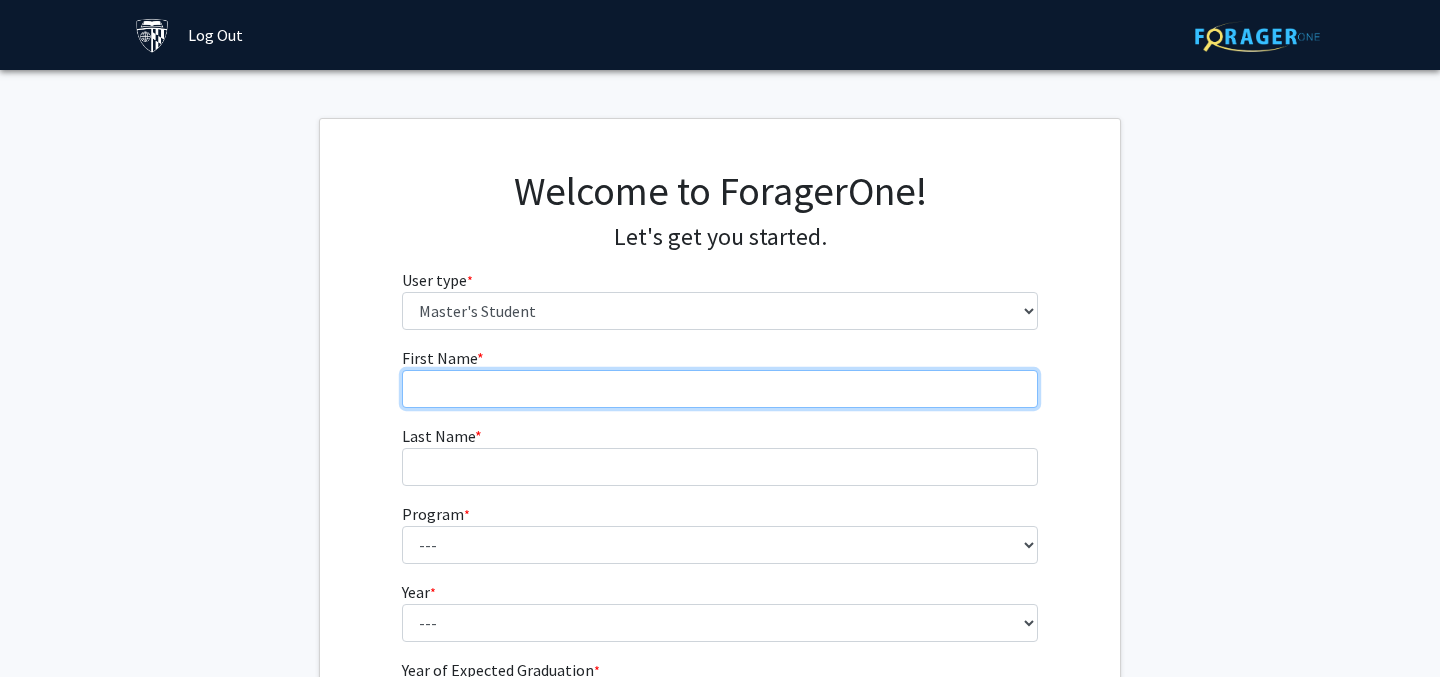 click on "First Name * required" at bounding box center (720, 389) 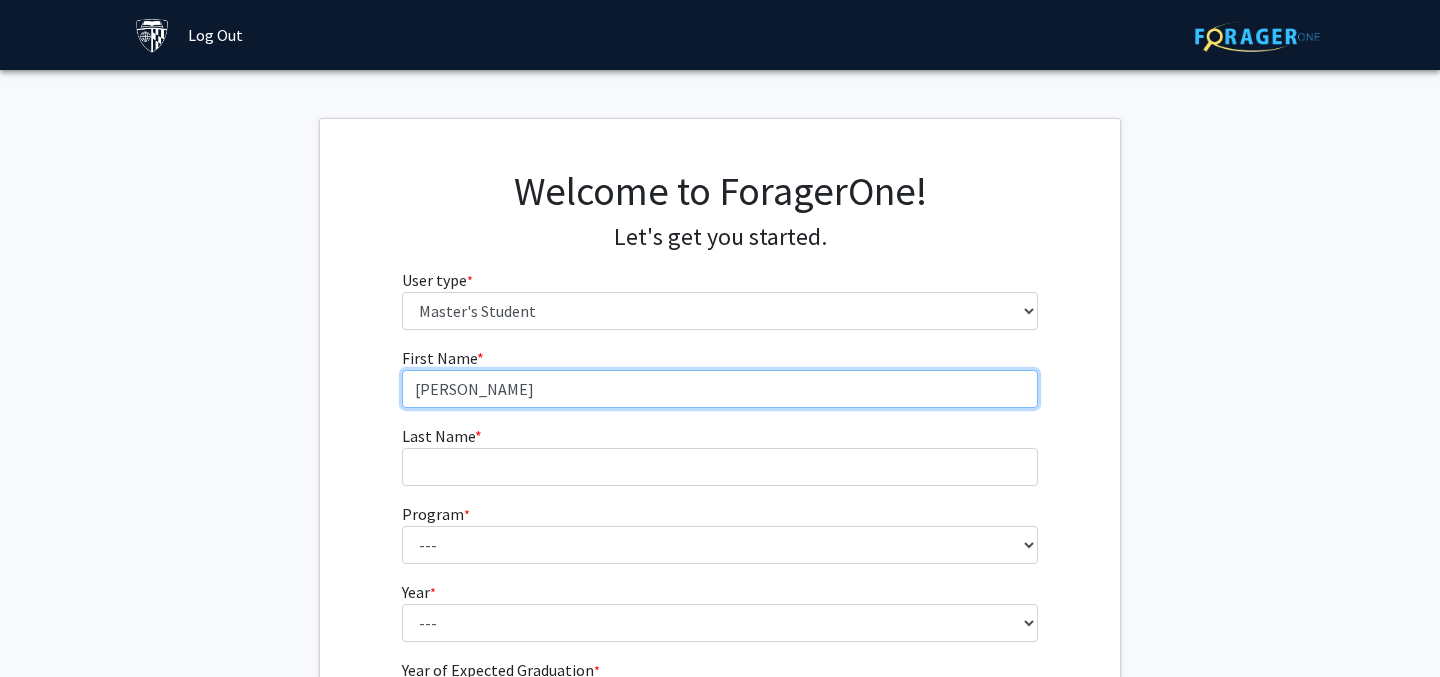 type on "Simran" 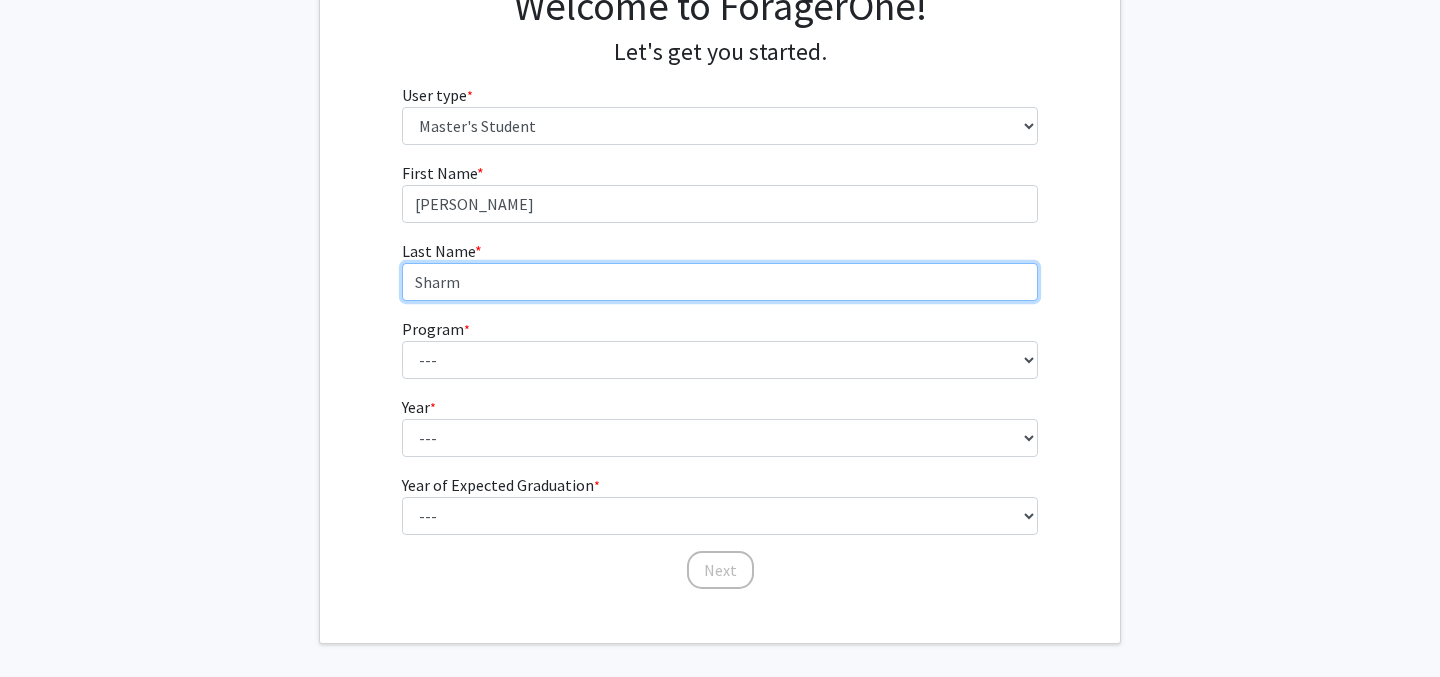 scroll, scrollTop: 187, scrollLeft: 0, axis: vertical 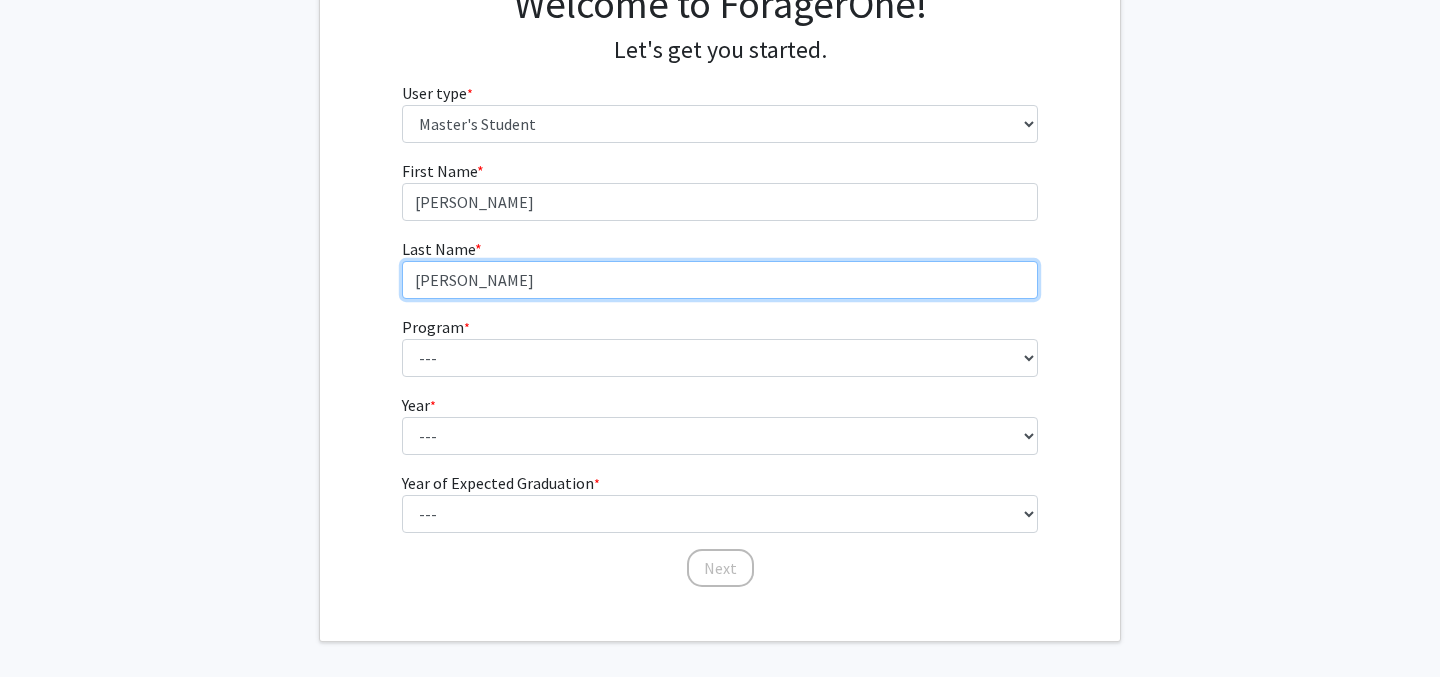 type on "Sharma" 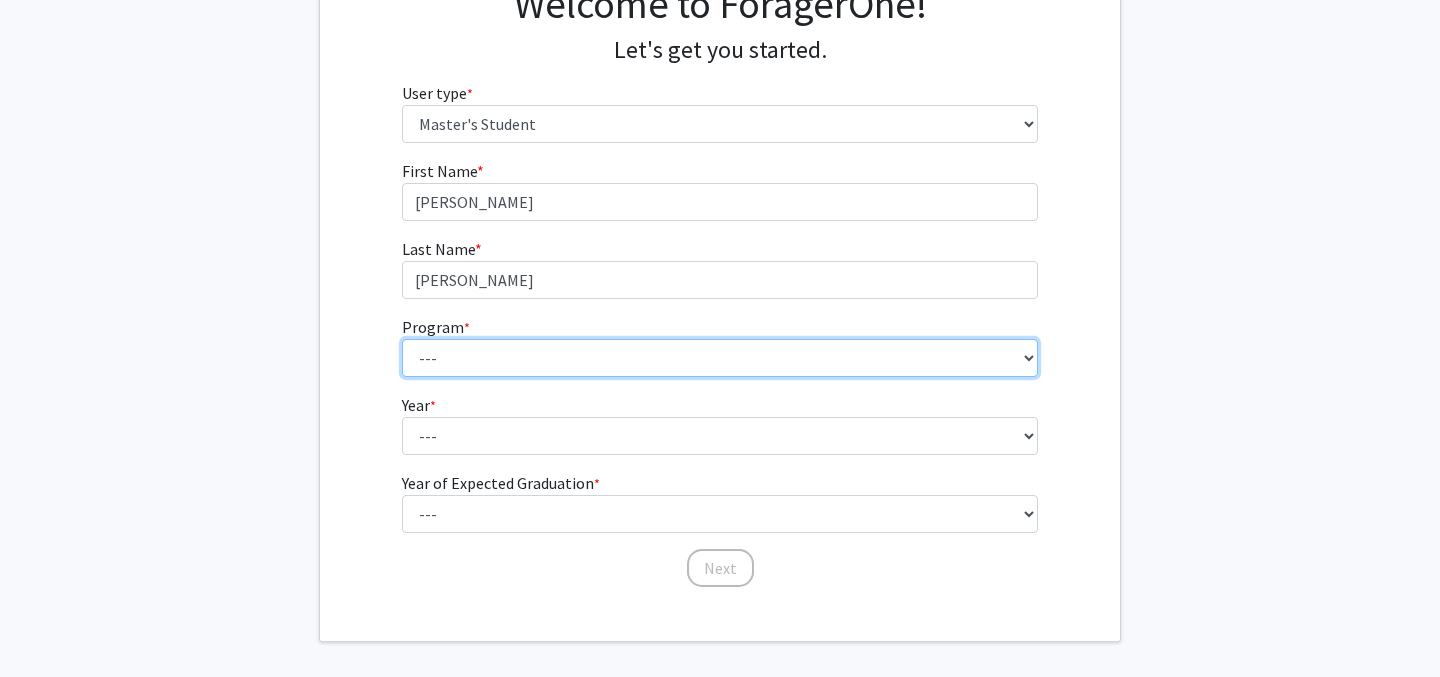click on "---  Anatomy Education   Applied and Computational Mathematics   Applied Biomedical Engineering   Applied Economics   Applied Economics   Applied Health Sciences Informatics   Applied Mathematics and Statistics   Applied Physics   Applied Science in Community-Based Primary Health Care Programs in Global Health   Applied Science in Global Health Planning and Management   Applied Science in Humanitarian Health   Applied Science in Patient Safety and Healthcare Quality   Applied Science in Population Health Management   Applied Science in Spatial Analysis for Public Health   Artificial Intelligence   Audio Science: Acoustics   Audio Sciences: Recording and Production   Biochemistry and Molecular Biology   Bioengineering Innovation and Design   Bioethics   Bioinformatics   Biology   Biomedical Engineering   Biophysics   Biostatistics   Biotechnology   Biotechnology   Biotechnology Enterprise and Entrepreneurship   Business Administration   Business Analytics and Risk Management   Civil Engineering   Classics" at bounding box center [720, 358] 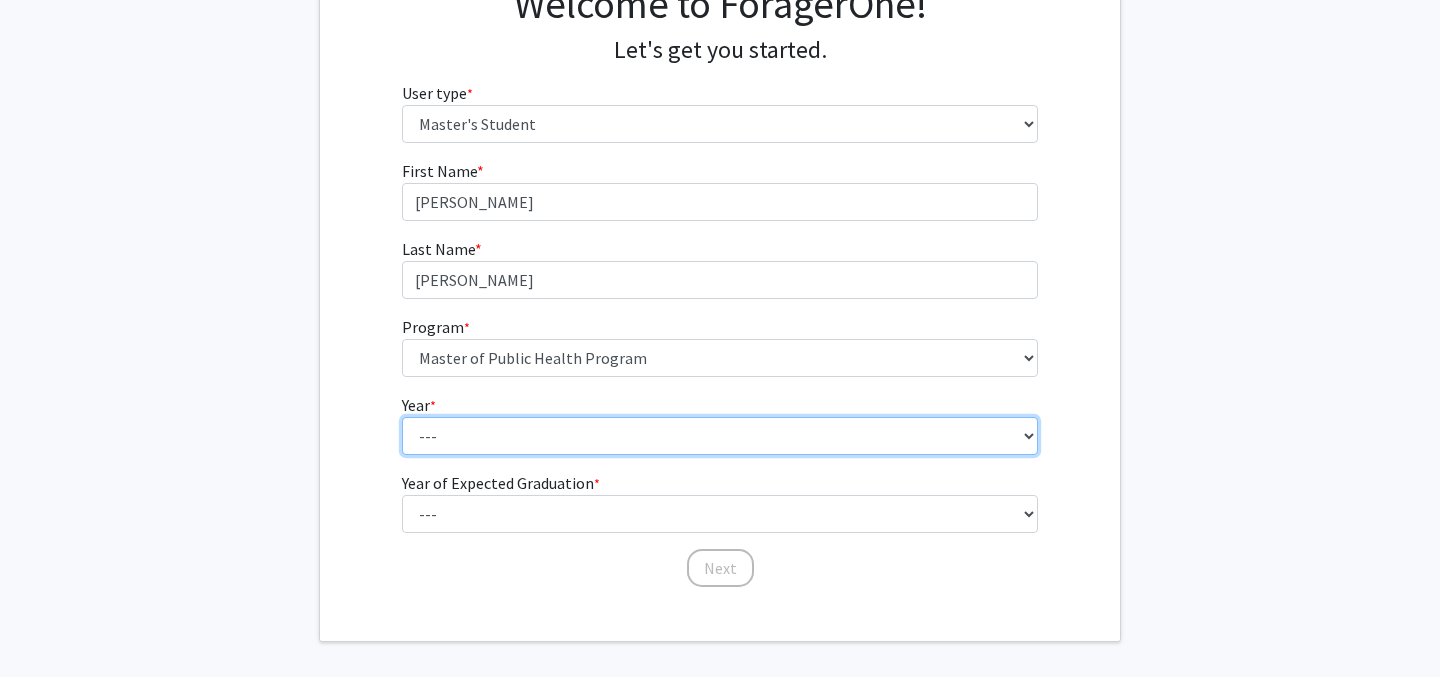 click on "---  First Year   Second Year" at bounding box center [720, 436] 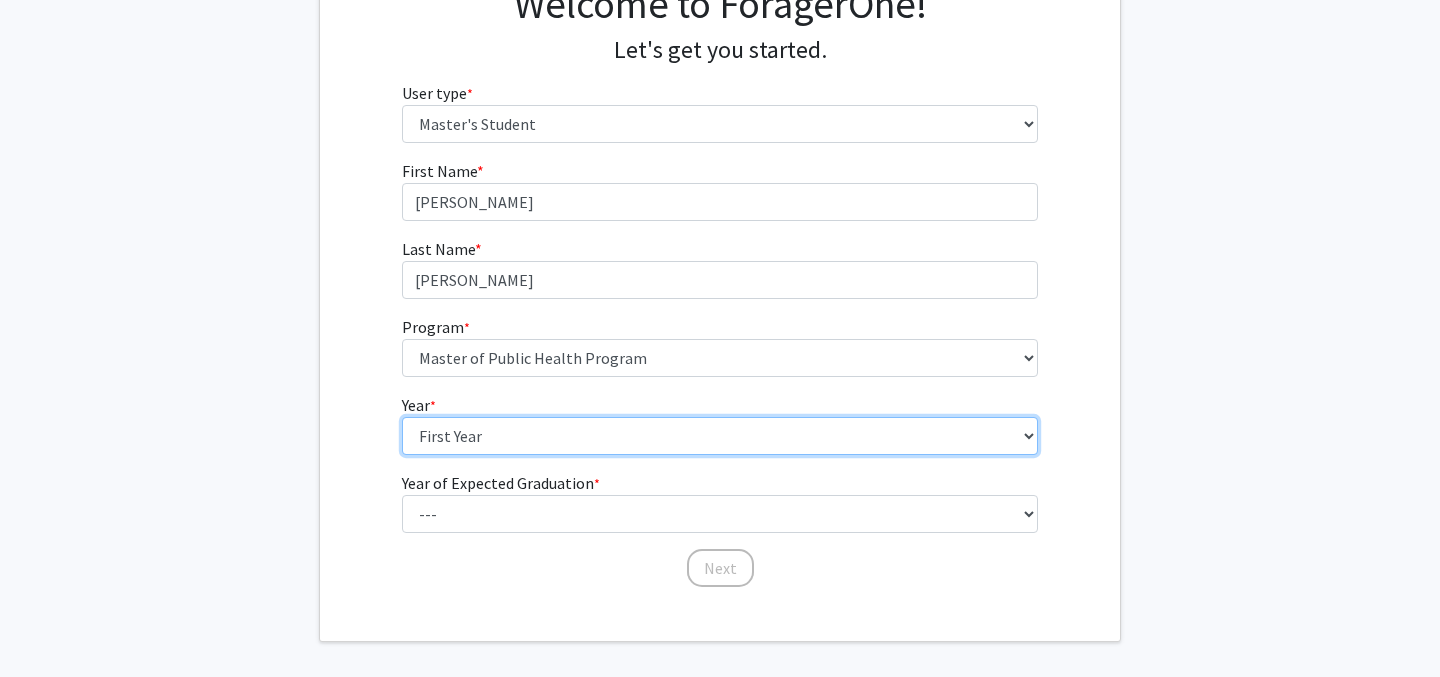 scroll, scrollTop: 258, scrollLeft: 0, axis: vertical 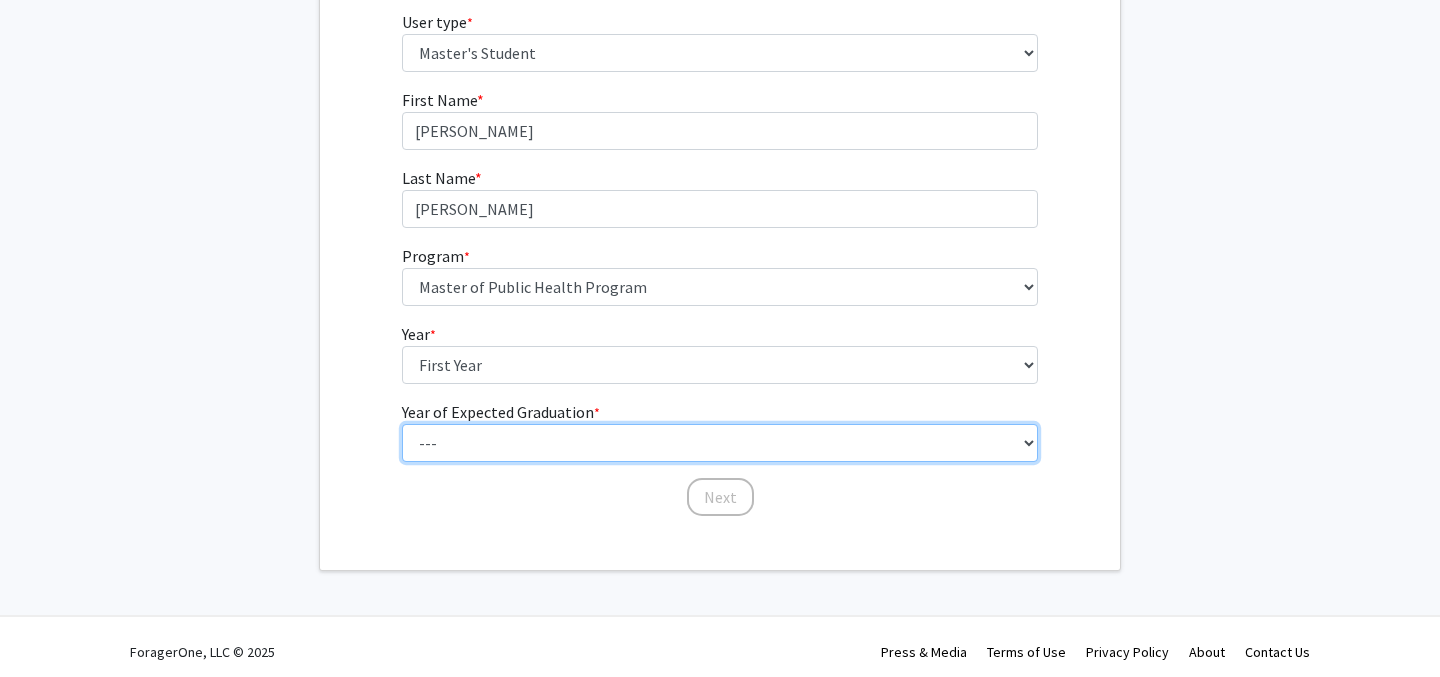click on "---  2025   2026   2027   2028   2029   2030   2031   2032   2033   2034" at bounding box center [720, 443] 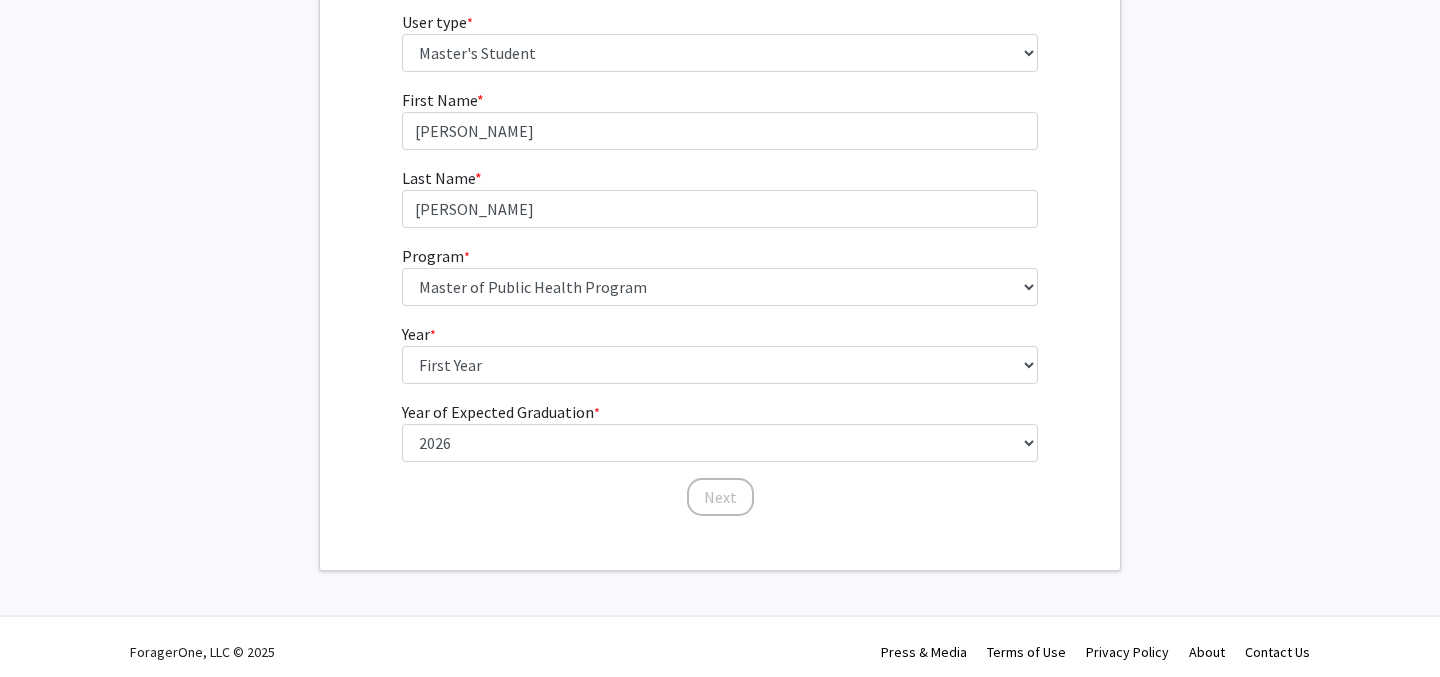 click on "Welcome to ForagerOne! Let's get you started.  User type  * required Please tell us who you are  Undergraduate Student   Master's Student   Doctoral Candidate (PhD, MD, DMD, PharmD, etc.)   Postdoctoral Researcher / Research Staff / Medical Resident / Medical Fellow   Faculty   Administrative Staff  First Name * required Simran Last Name * required Sharma  Program  * required ---  Anatomy Education   Applied and Computational Mathematics   Applied Biomedical Engineering   Applied Economics   Applied Economics   Applied Health Sciences Informatics   Applied Mathematics and Statistics   Applied Physics   Applied Science in Community-Based Primary Health Care Programs in Global Health   Applied Science in Global Health Planning and Management   Applied Science in Humanitarian Health   Applied Science in Patient Safety and Healthcare Quality   Applied Science in Population Health Management   Applied Science in Spatial Analysis for Public Health   Artificial Intelligence   Audio Science: Acoustics   Bioethics  *" 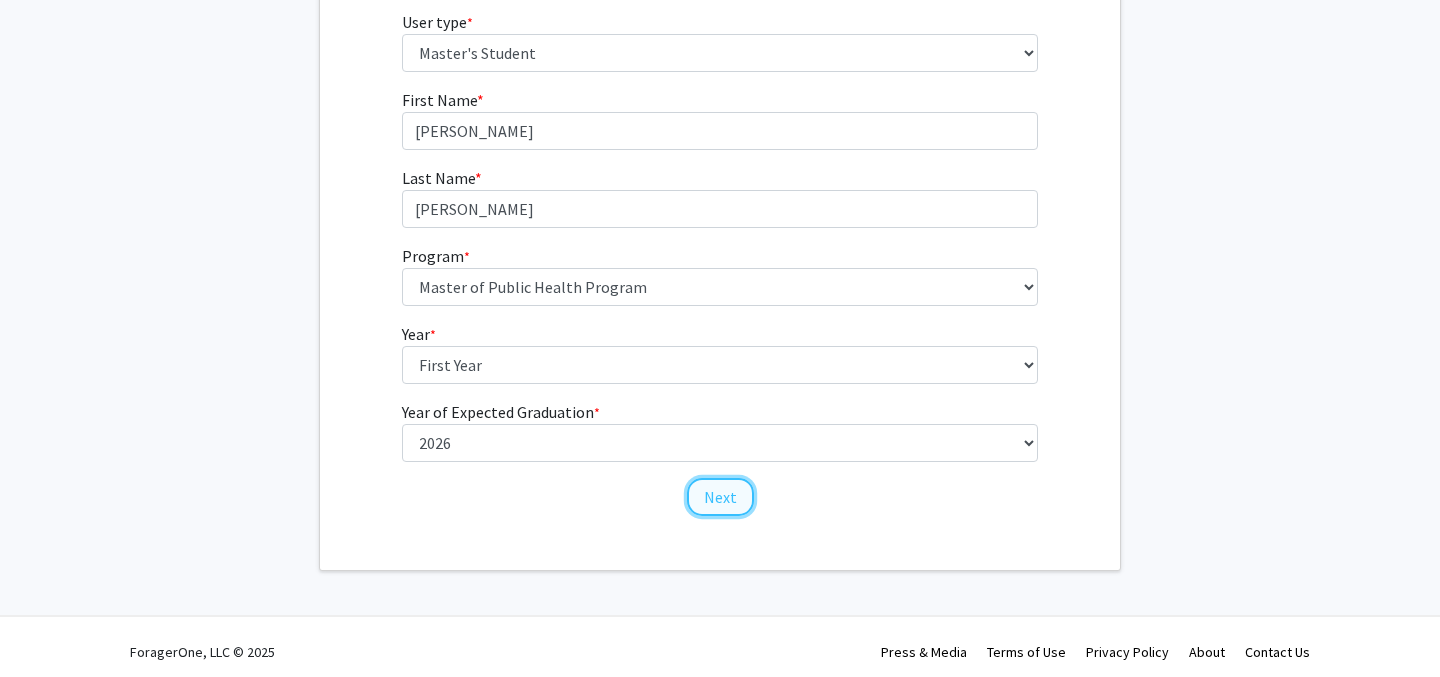 click on "Next" 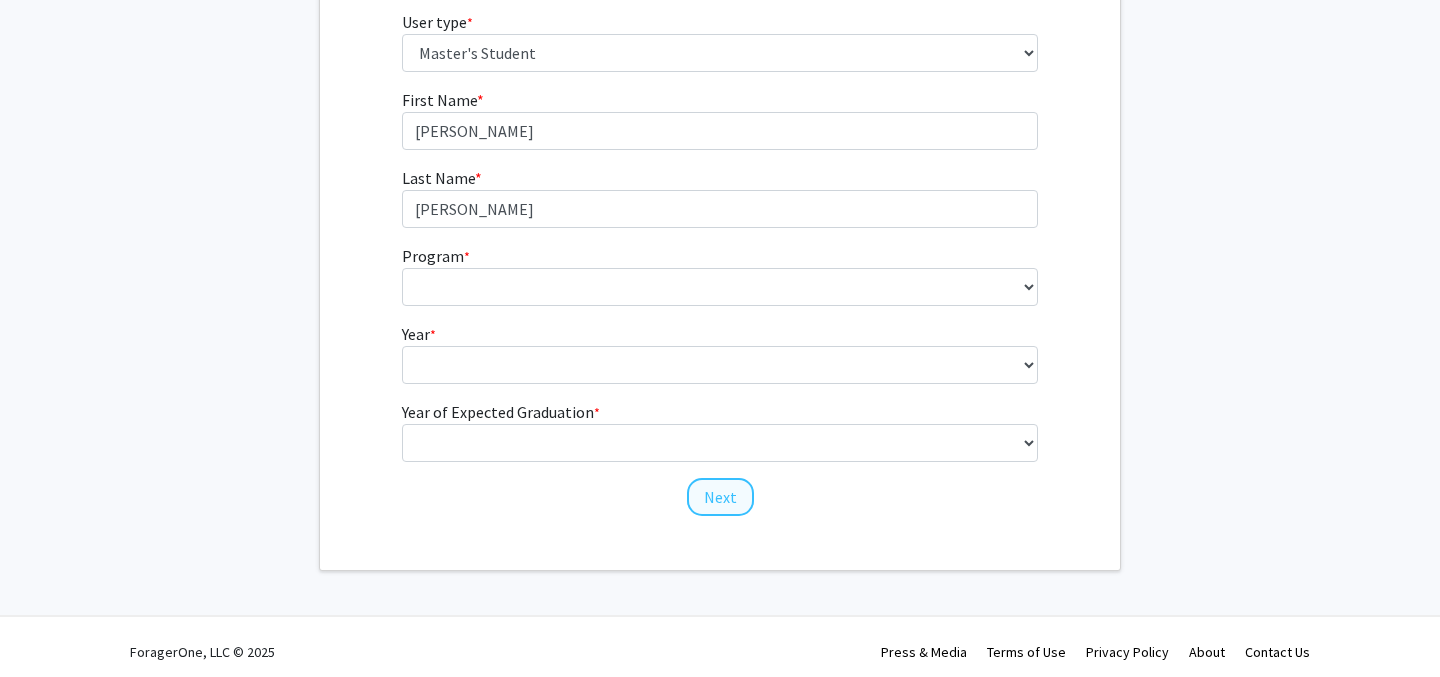 scroll, scrollTop: 0, scrollLeft: 0, axis: both 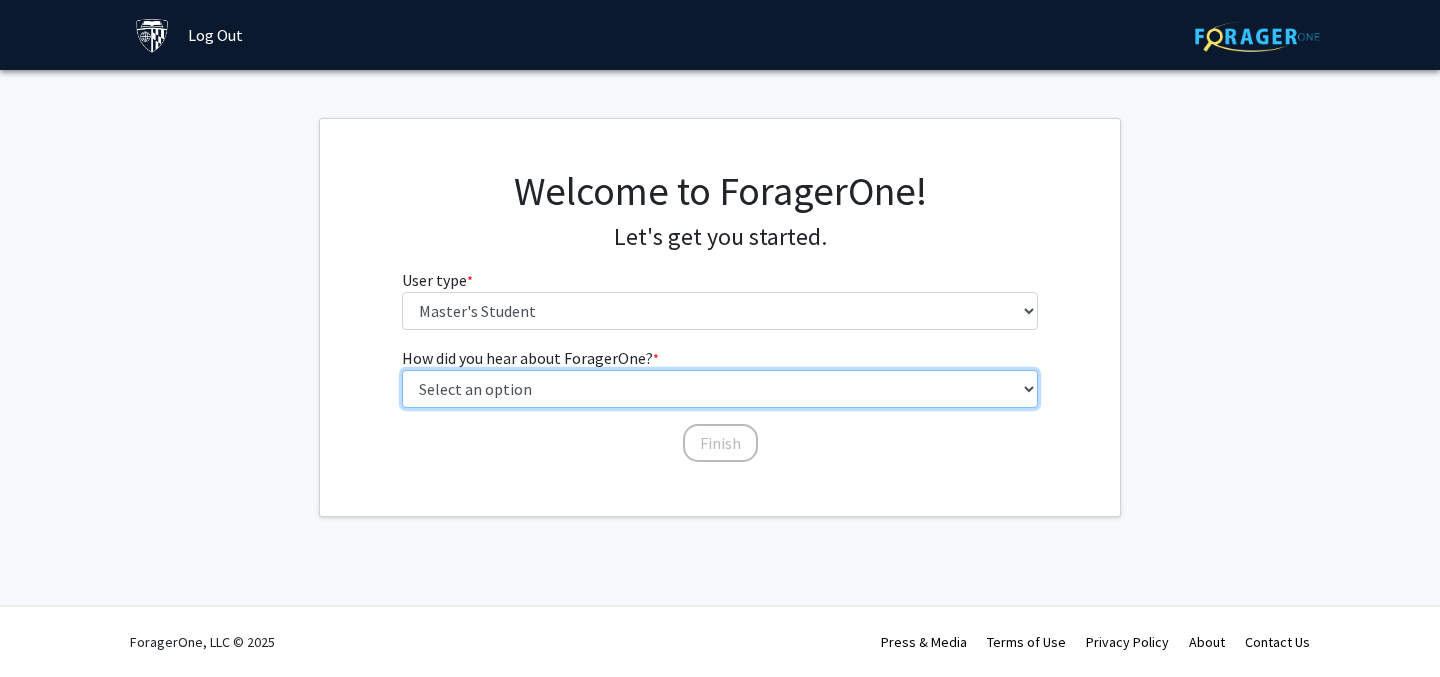 click on "Select an option  Peer/student recommendation   Faculty/staff recommendation   University website   University email or newsletter   Other" at bounding box center (720, 389) 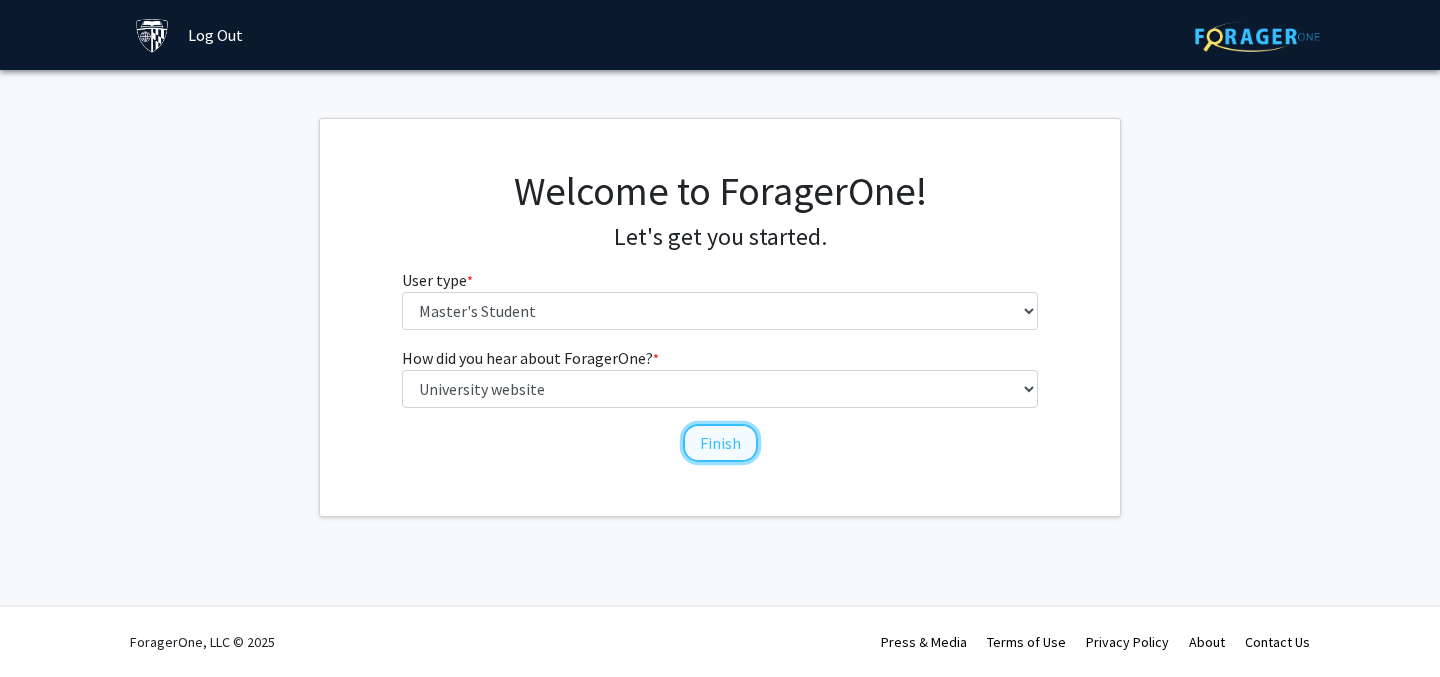 click on "Finish" 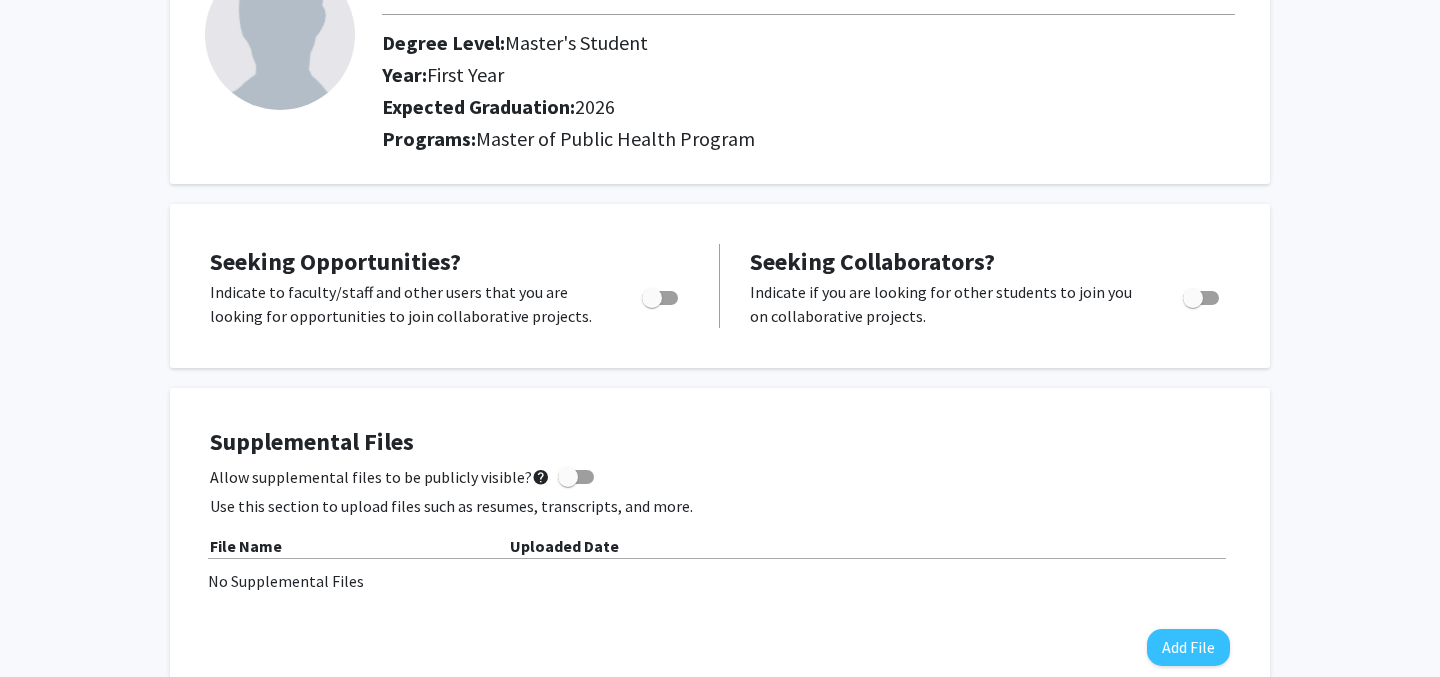 scroll, scrollTop: 198, scrollLeft: 0, axis: vertical 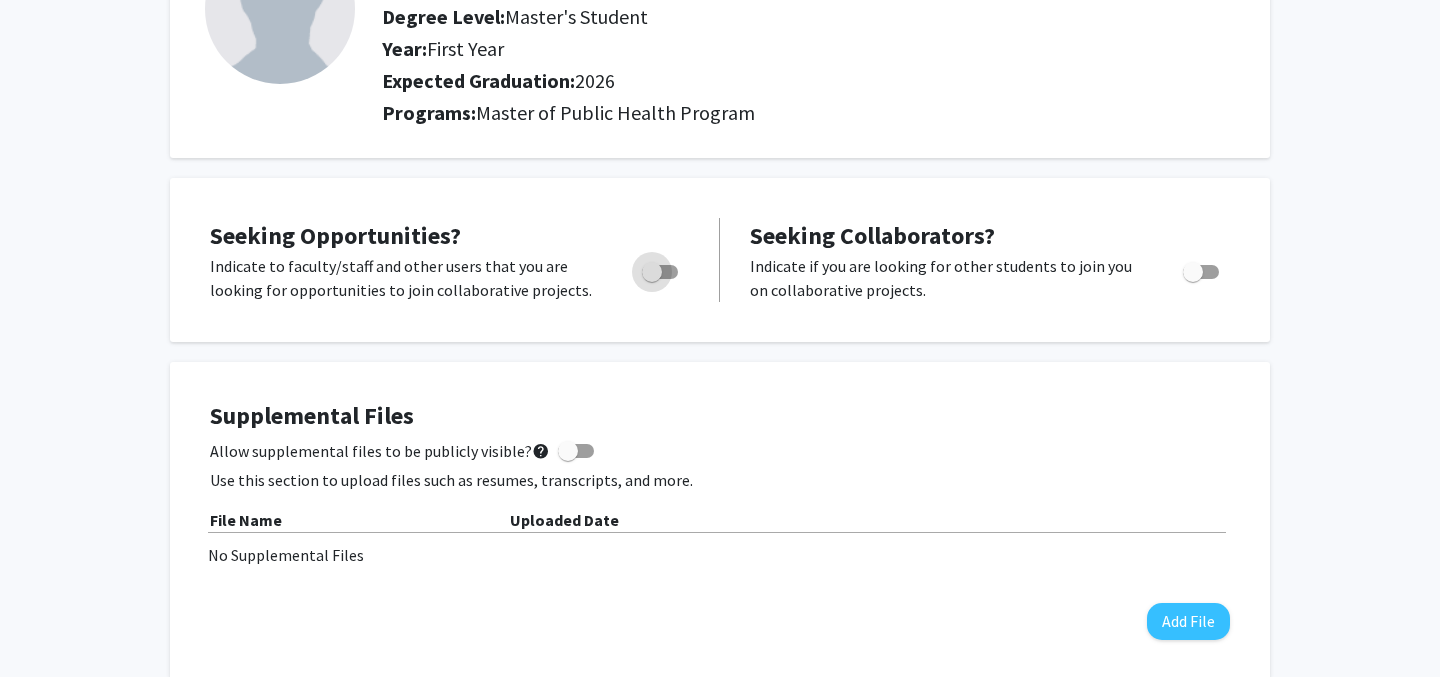 click at bounding box center (660, 272) 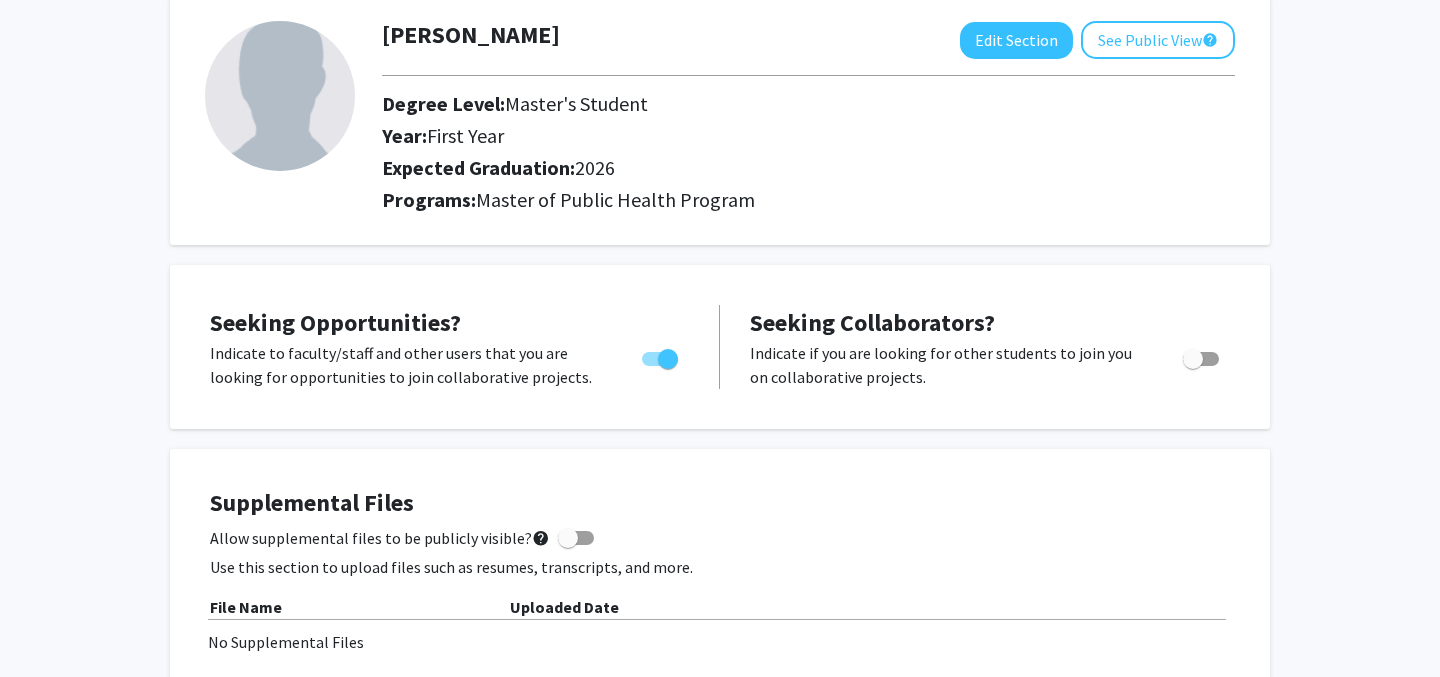 scroll, scrollTop: 0, scrollLeft: 0, axis: both 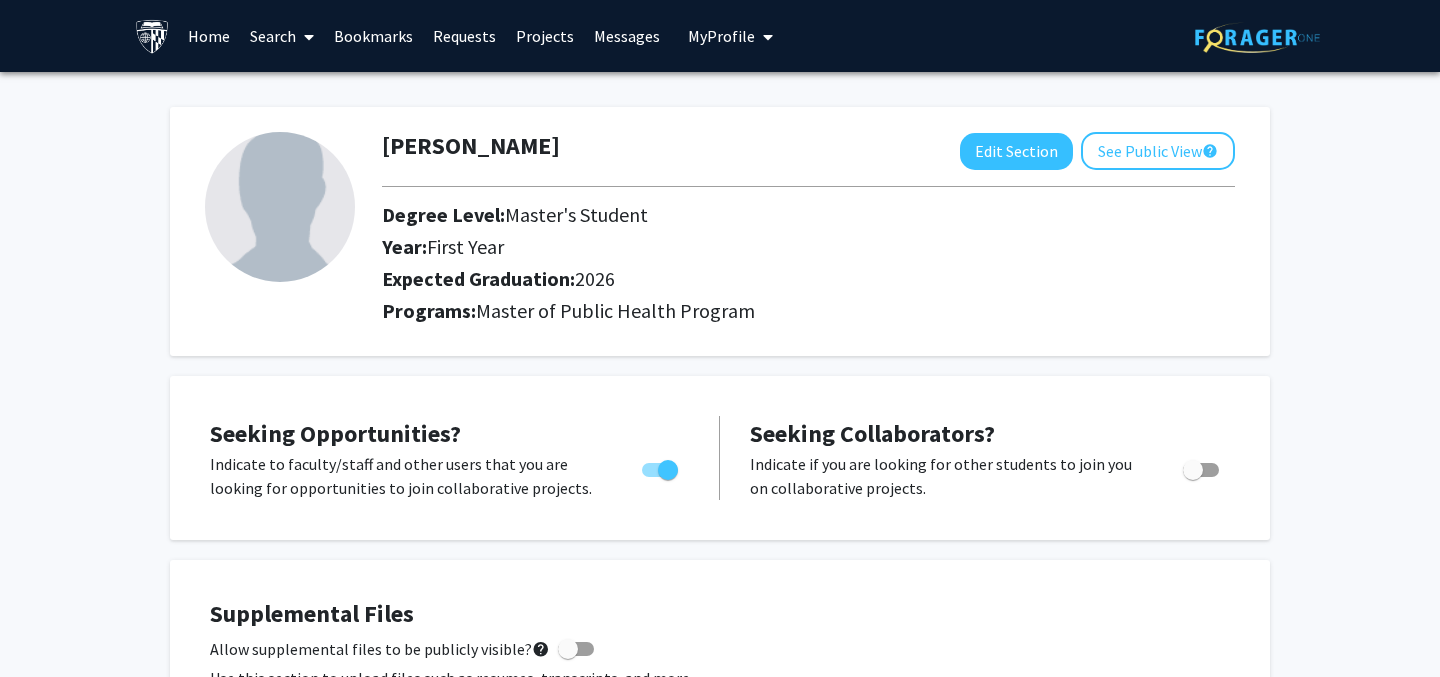 click on "Simran Sharma  Edit Section  See Public View  help  Degree Level:   Master's Student   Year:   First Year   Expected Graduation:   2026   Programs:  Master of Public Health Program Seeking Opportunities?  Indicate to faculty/staff and other users that you are looking for opportunities to join collaborative projects.    Seeking Collaborators?  Indicate if you are looking for other students to join you on collaborative projects.       Supplemental Files    Allow supplemental files to be publicly visible?  help  Use this section to upload files such as resumes, transcripts, and more. File Name Uploaded Date No Supplemental Files  Add File  About  Edit Section  No information available  You may write a maximum of 1,000 words:  Insert link Remove link Word Count: 0 words Save  Cancel Edits  Research Keywords  Edit Section  No information available  You may write a maximum of 200 words:  Insert link Remove link Word Count: 0 words Save  Cancel Edits  Experience  Edit Section  No information available Save Save" 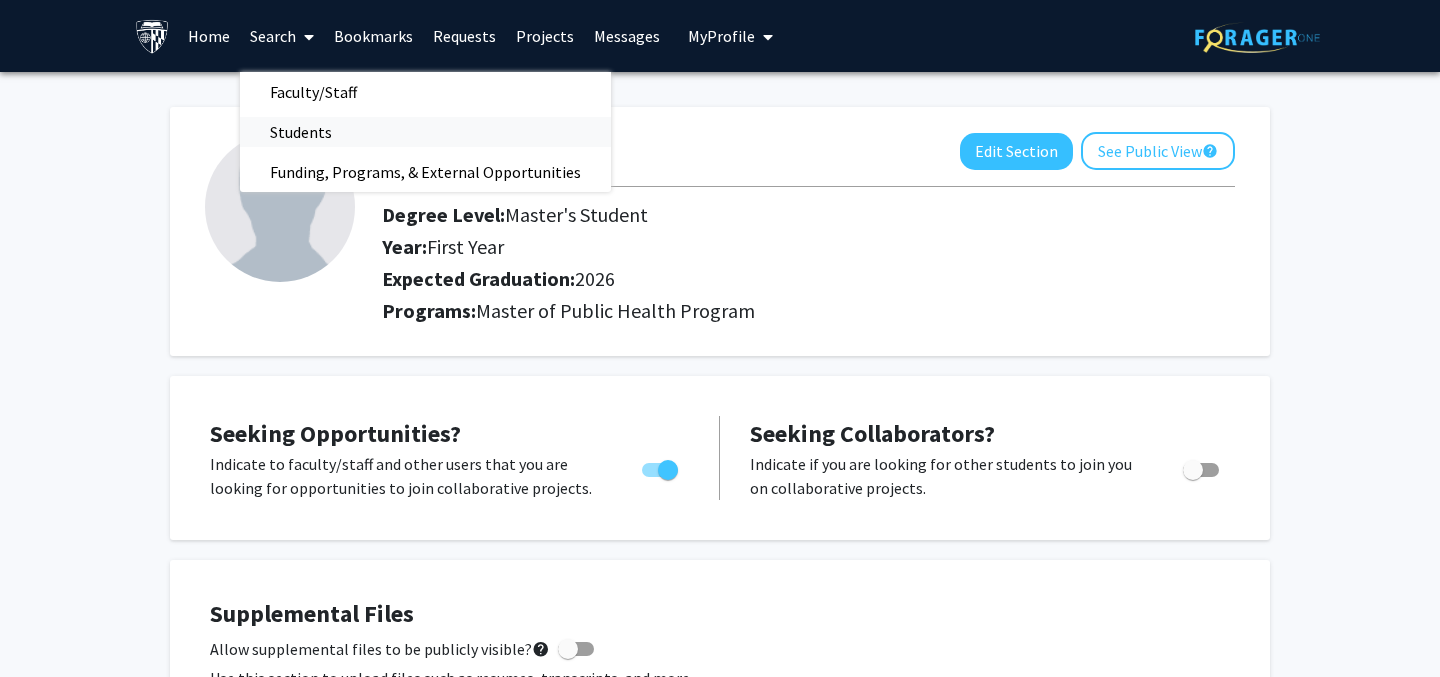 click on "Students" at bounding box center [301, 132] 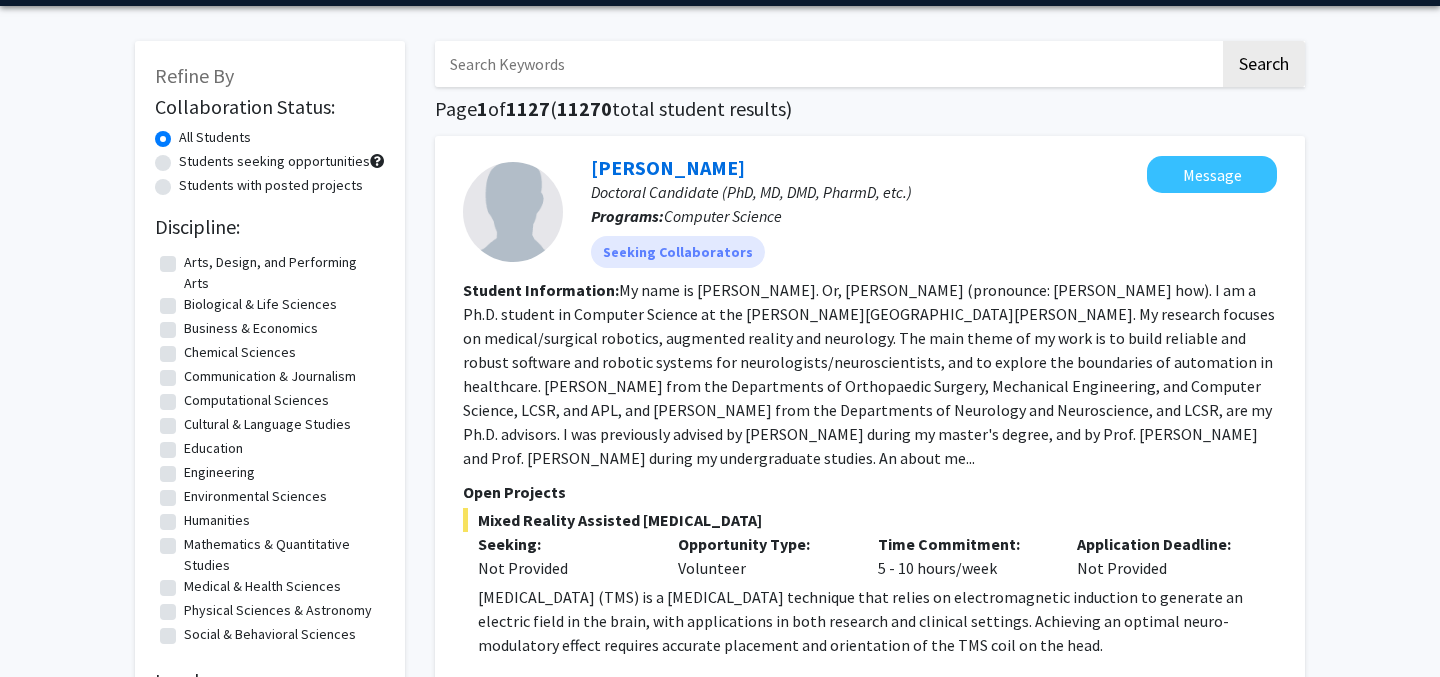 scroll, scrollTop: 0, scrollLeft: 0, axis: both 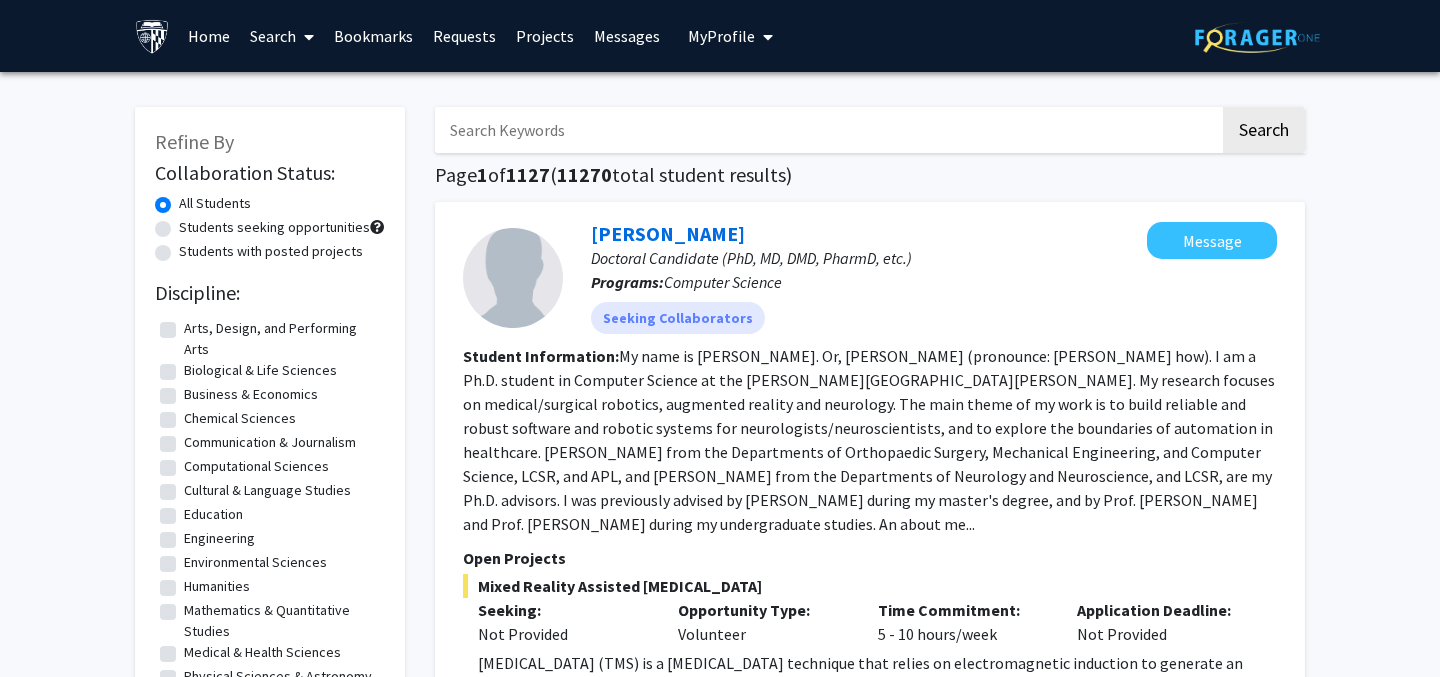 click on "Search" at bounding box center [282, 36] 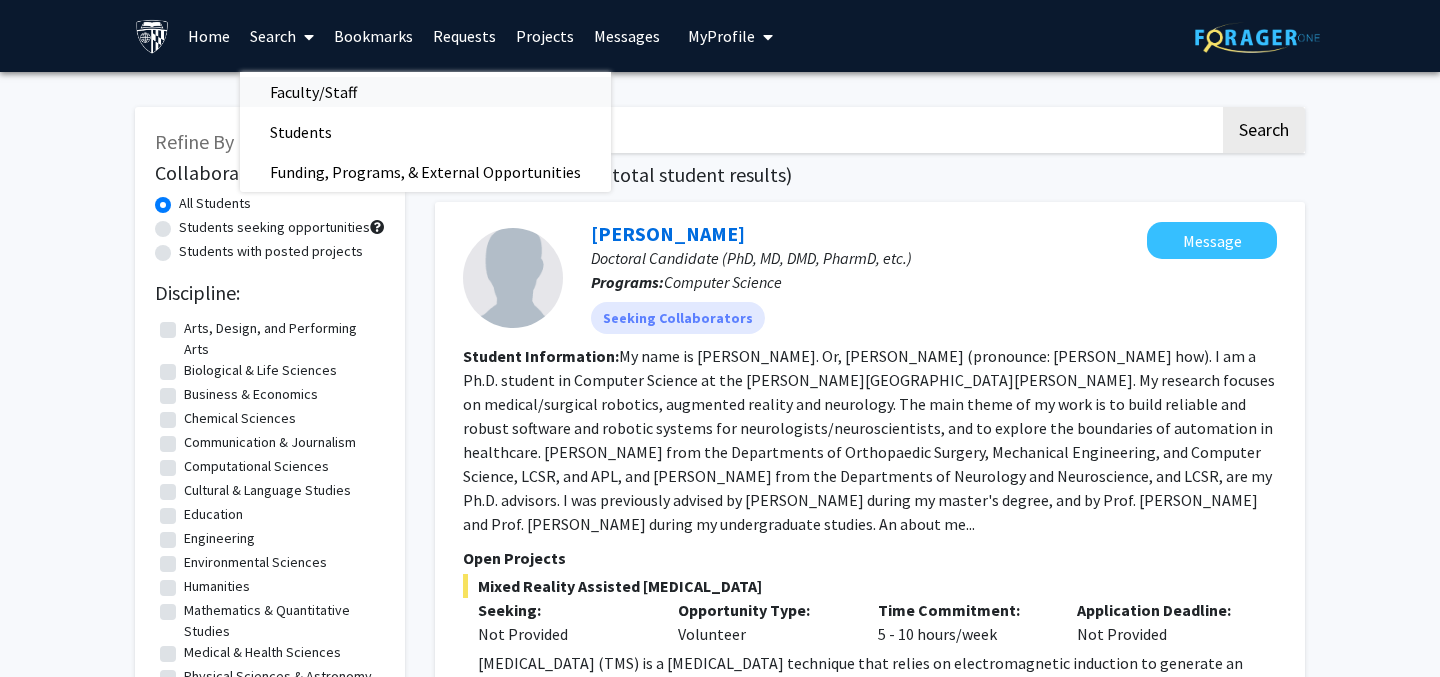 click on "Faculty/Staff" at bounding box center (313, 92) 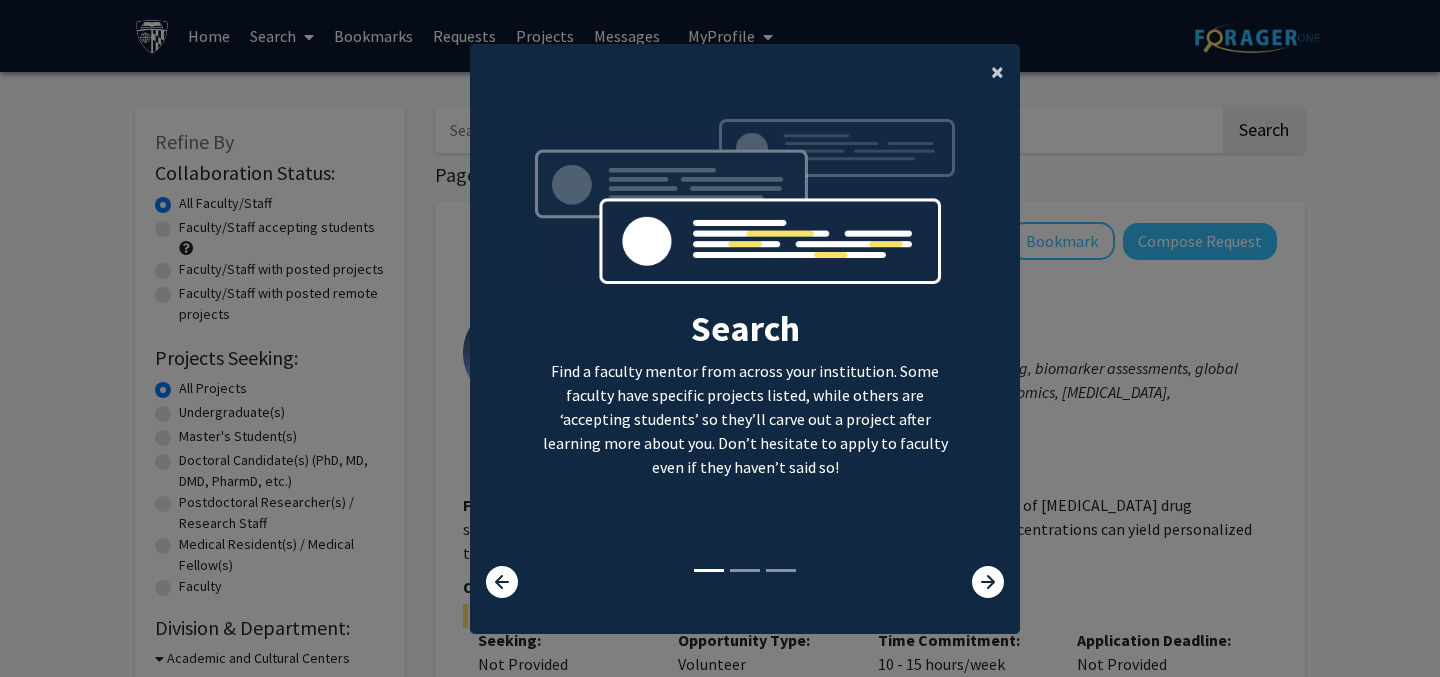 click on "×" 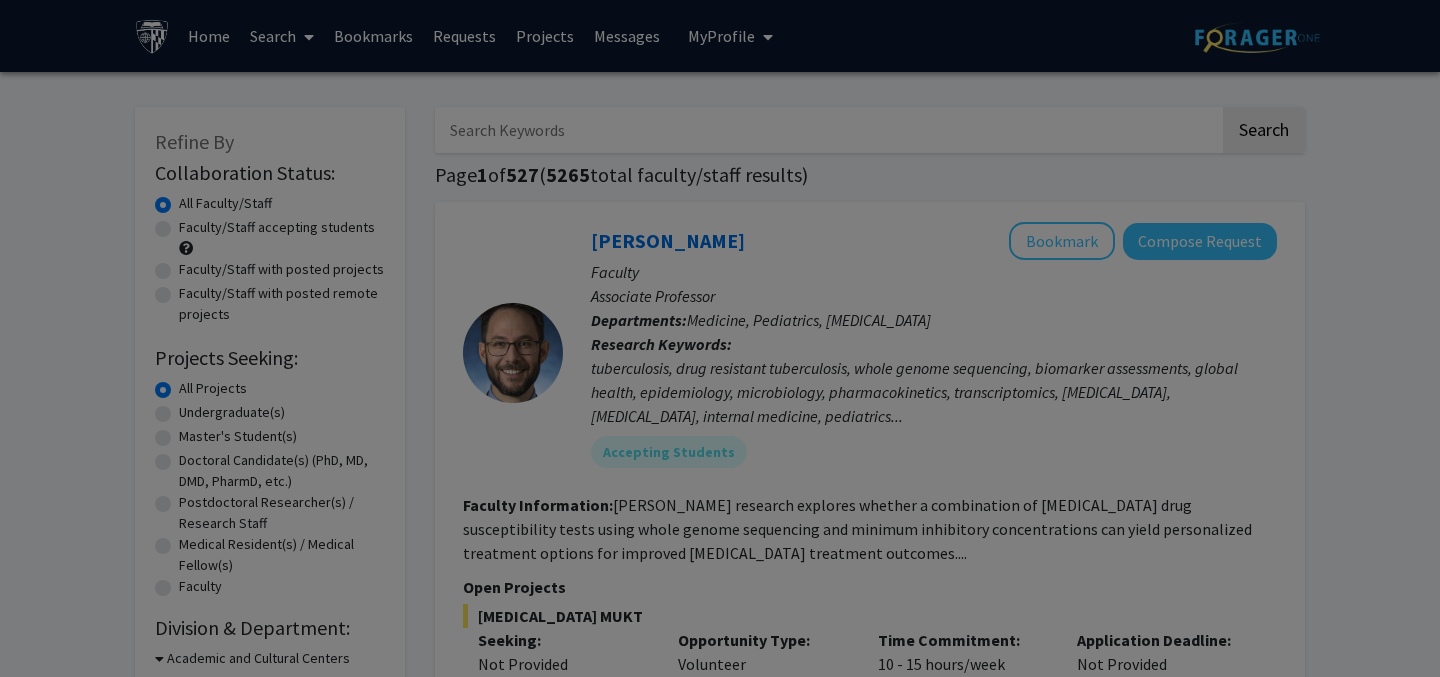 click on "× Search  Find a faculty mentor from across your institution. Some faculty have specific projects listed, while others are ‘accepting students’ so they’ll carve out a project after learning more about you. Don’t hesitate to apply to faculty even if they haven’t said so!  Bookmark  Don’t lose track of the faculty mentors you’re interested in working with. Save them as you go and apply to work with them whenever you’re ready!  Apply  We help you put your best foot forward to get the attention of faculty. On average, students applying via ForagerOne need to only submit 2-3 requests to connect with at least one faculty." 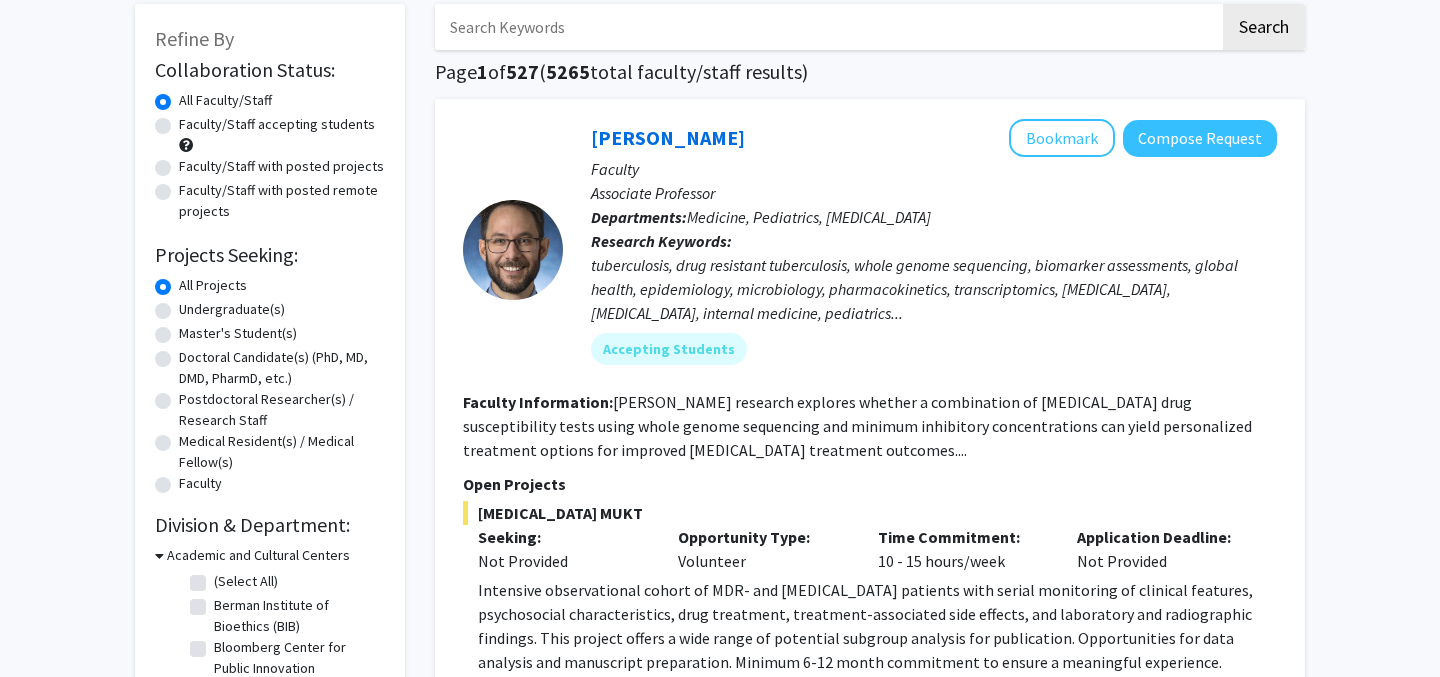 scroll, scrollTop: 102, scrollLeft: 0, axis: vertical 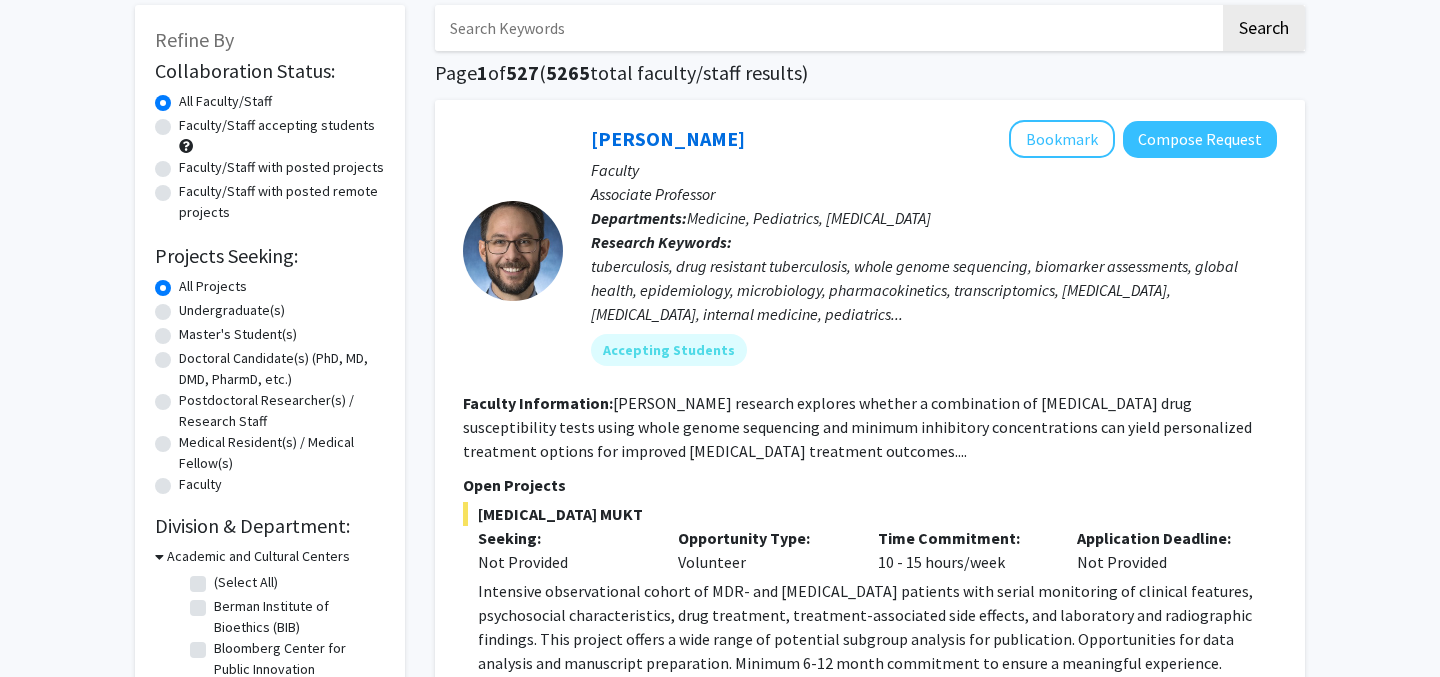 click on "Medical Resident(s) / Medical Fellow(s)" 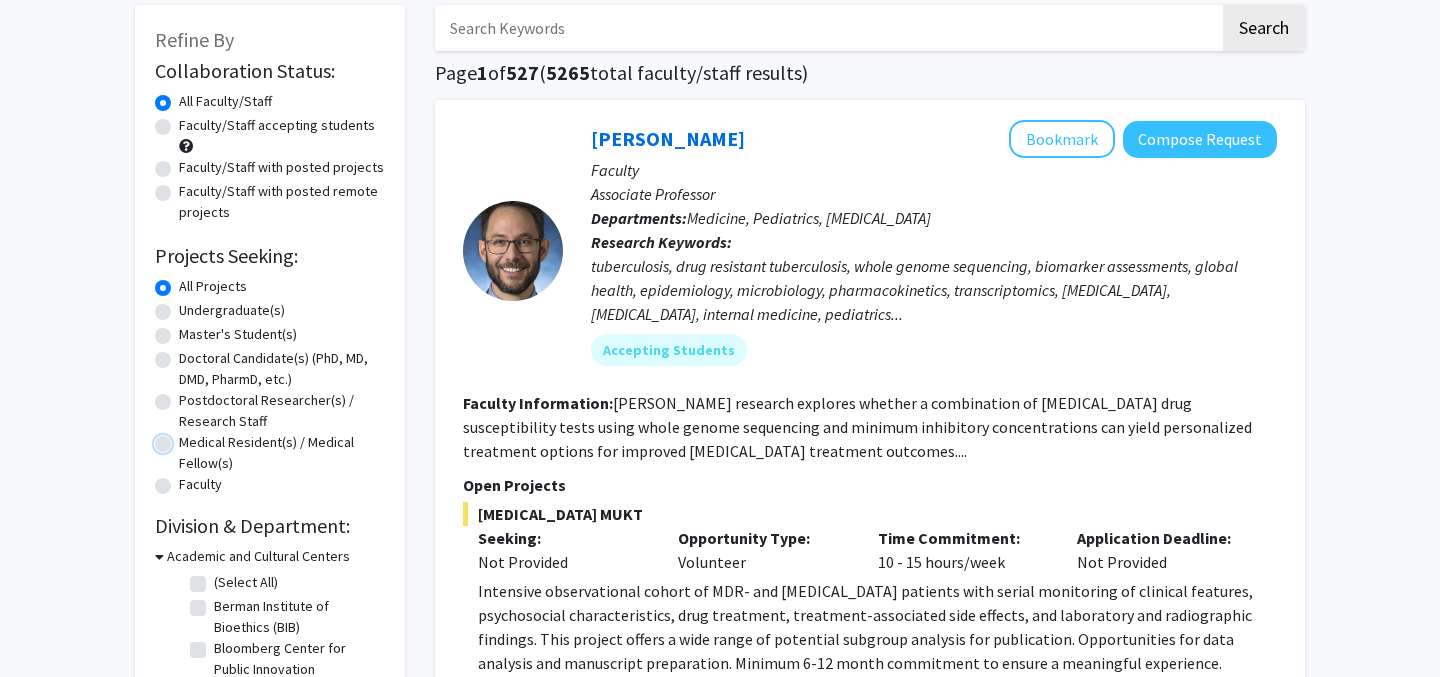 click on "Medical Resident(s) / Medical Fellow(s)" at bounding box center (185, 438) 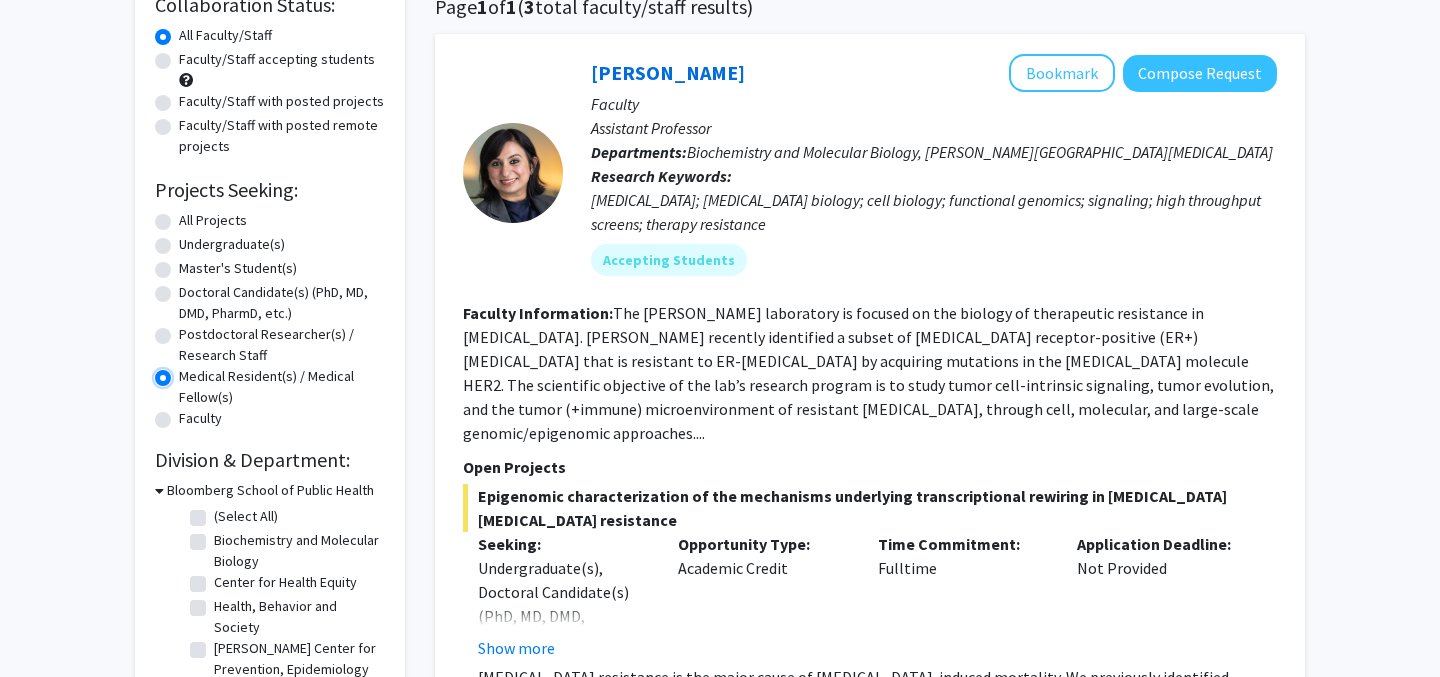 scroll, scrollTop: 169, scrollLeft: 0, axis: vertical 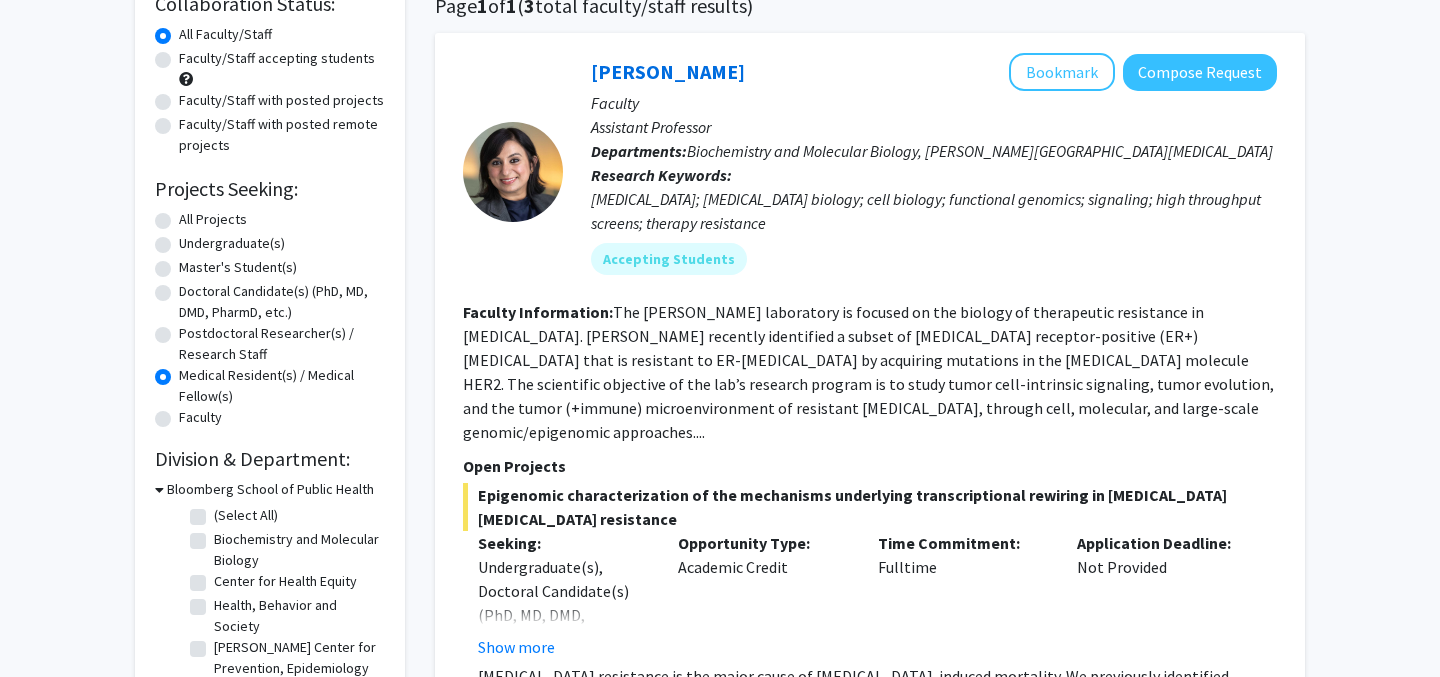click on "Master's Student(s)" 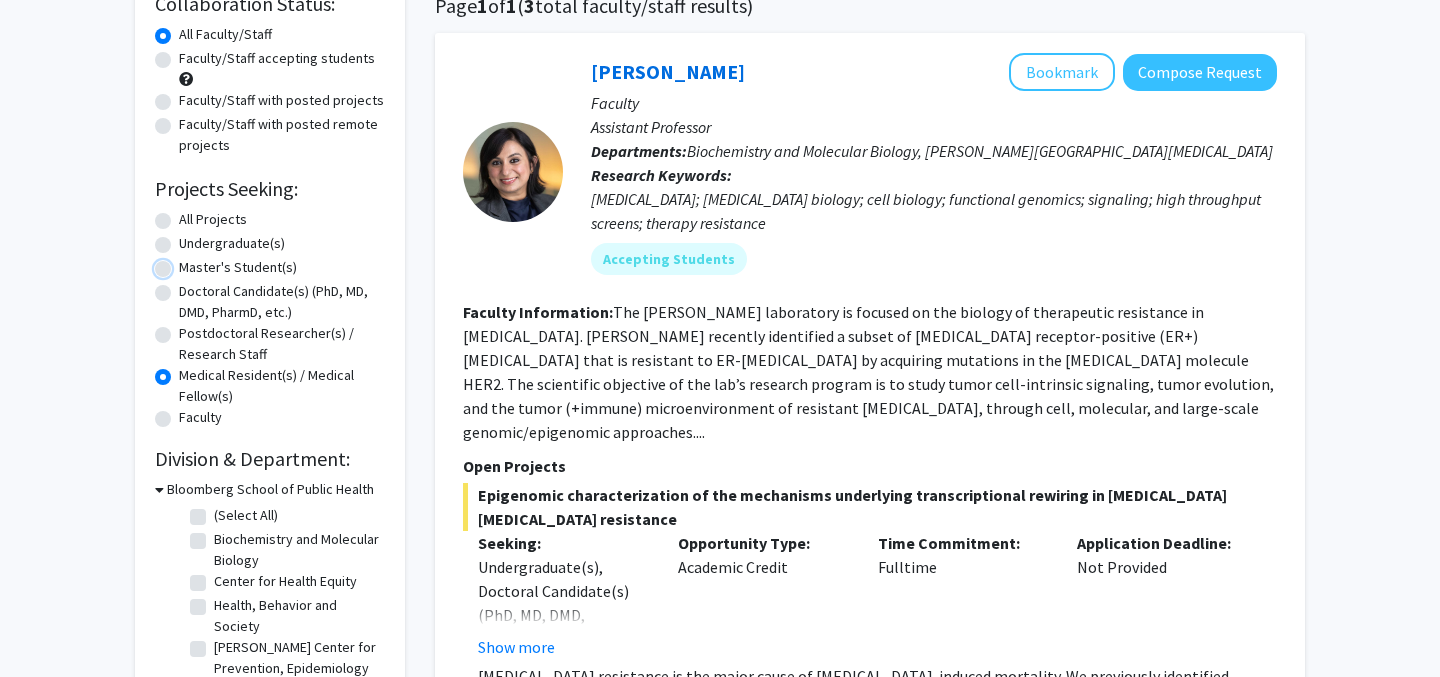 click on "Master's Student(s)" at bounding box center (185, 263) 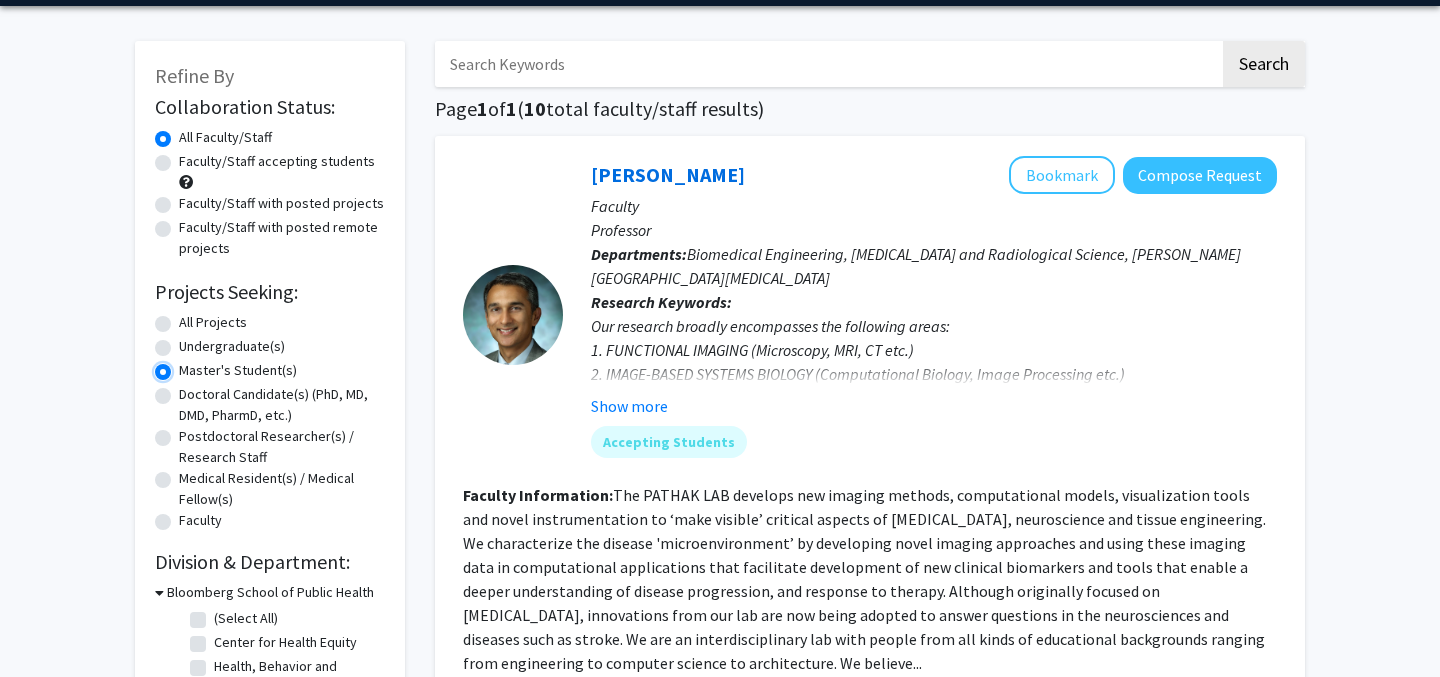scroll, scrollTop: 69, scrollLeft: 0, axis: vertical 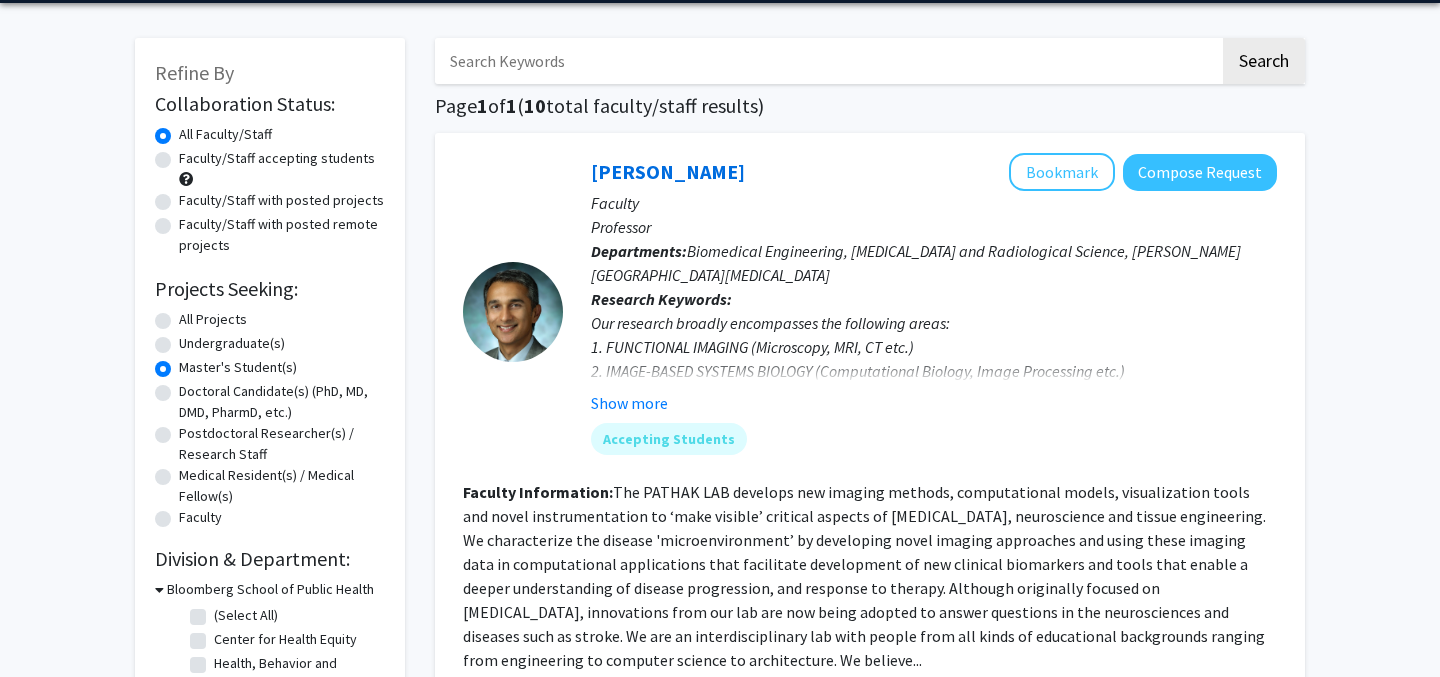 click on "All Projects" 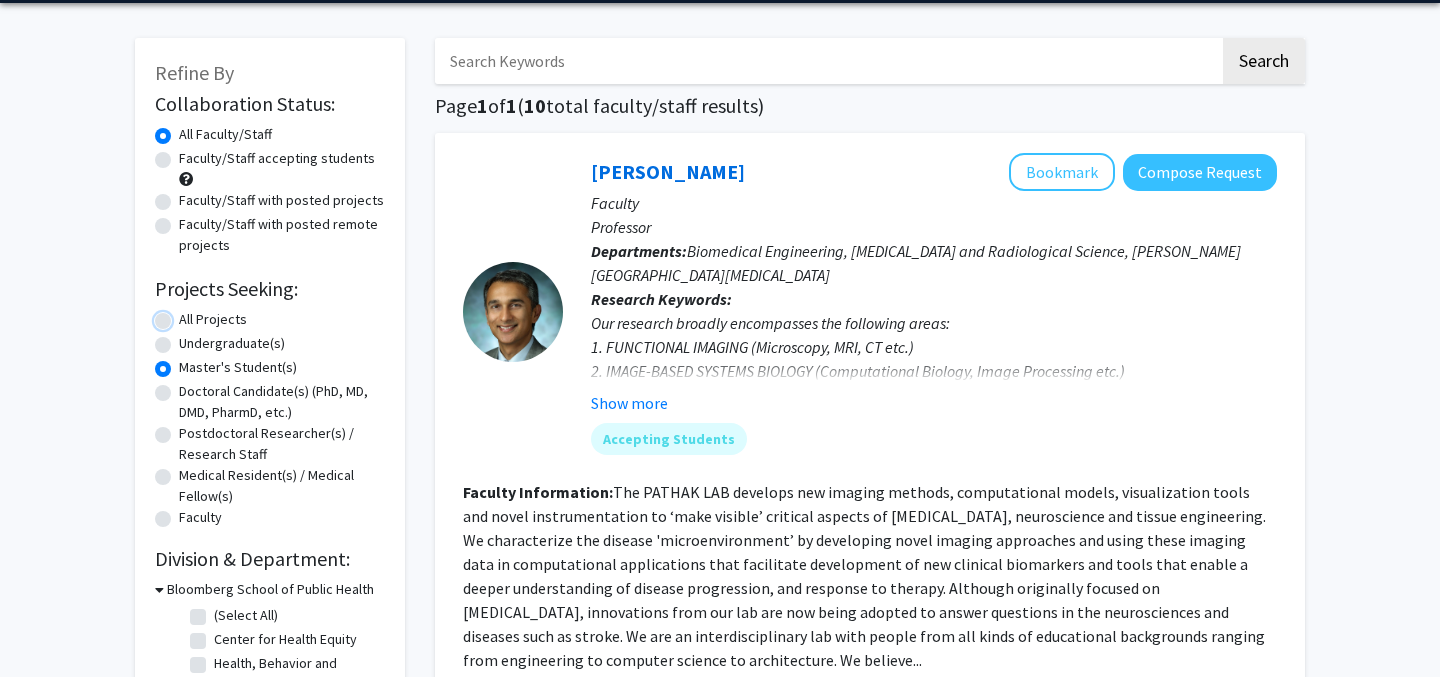 click on "All Projects" at bounding box center (185, 315) 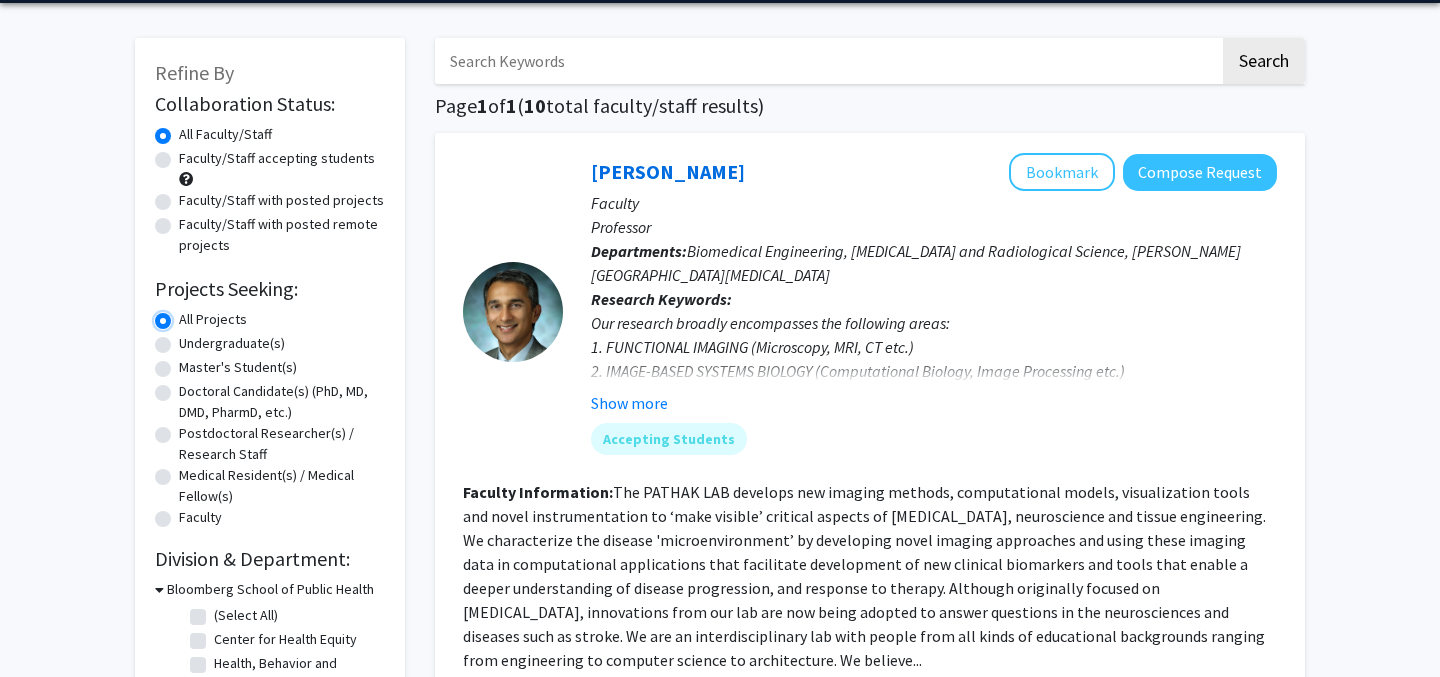 scroll, scrollTop: 0, scrollLeft: 0, axis: both 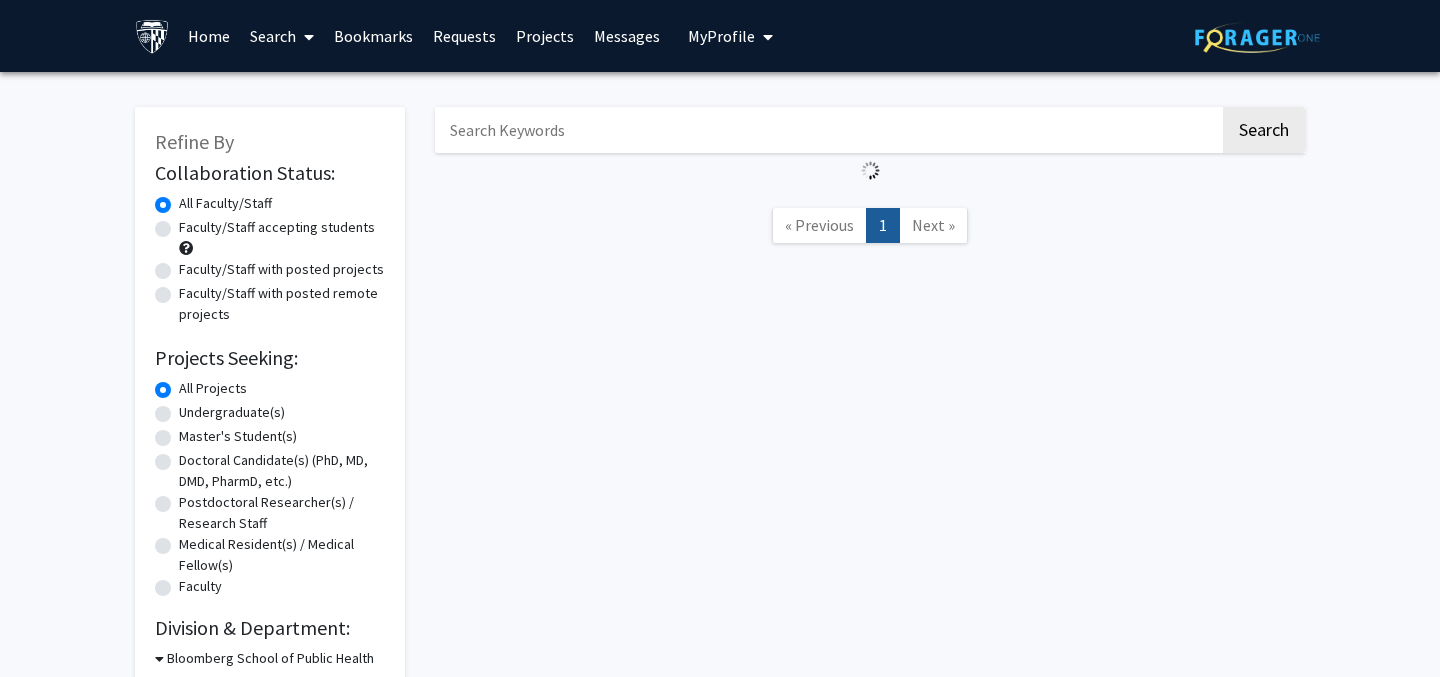 click on "Refine By Collaboration Status: Collaboration Status  All Faculty/Staff    Collaboration Status  Faculty/Staff accepting students    Collaboration Status  Faculty/Staff with posted projects    Collaboration Status  Faculty/Staff with posted remote projects    Projects Seeking: Projects Seeking Level  All Projects    Projects Seeking Level  Undergraduate(s)    Projects Seeking Level  Master's Student(s)    Projects Seeking Level  Doctoral Candidate(s) (PhD, MD, DMD, PharmD, etc.)    Projects Seeking Level  Postdoctoral Researcher(s) / Research Staff    Projects Seeking Level  Medical Resident(s) / Medical Fellow(s)    Projects Seeking Level  Faculty    Division & Department:      Bloomberg School of Public Health  (Select All)  (Select All)  Center for Health Equity  Center for Health Equity  Health, Behavior and Society  Health, Behavior and Society  Welch Center for Prevention, Epidemiology and Clinical Research  Welch Center for Prevention, Epidemiology and Clinical Research" 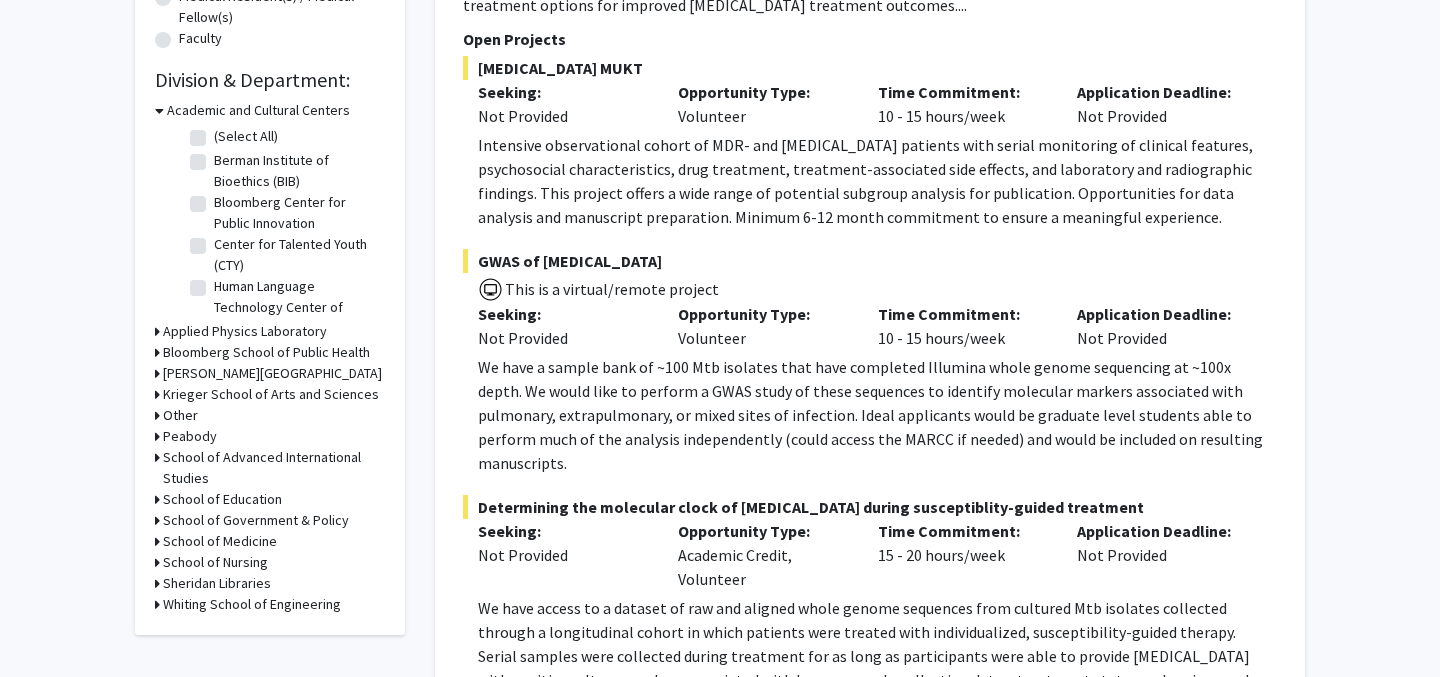 scroll, scrollTop: 556, scrollLeft: 0, axis: vertical 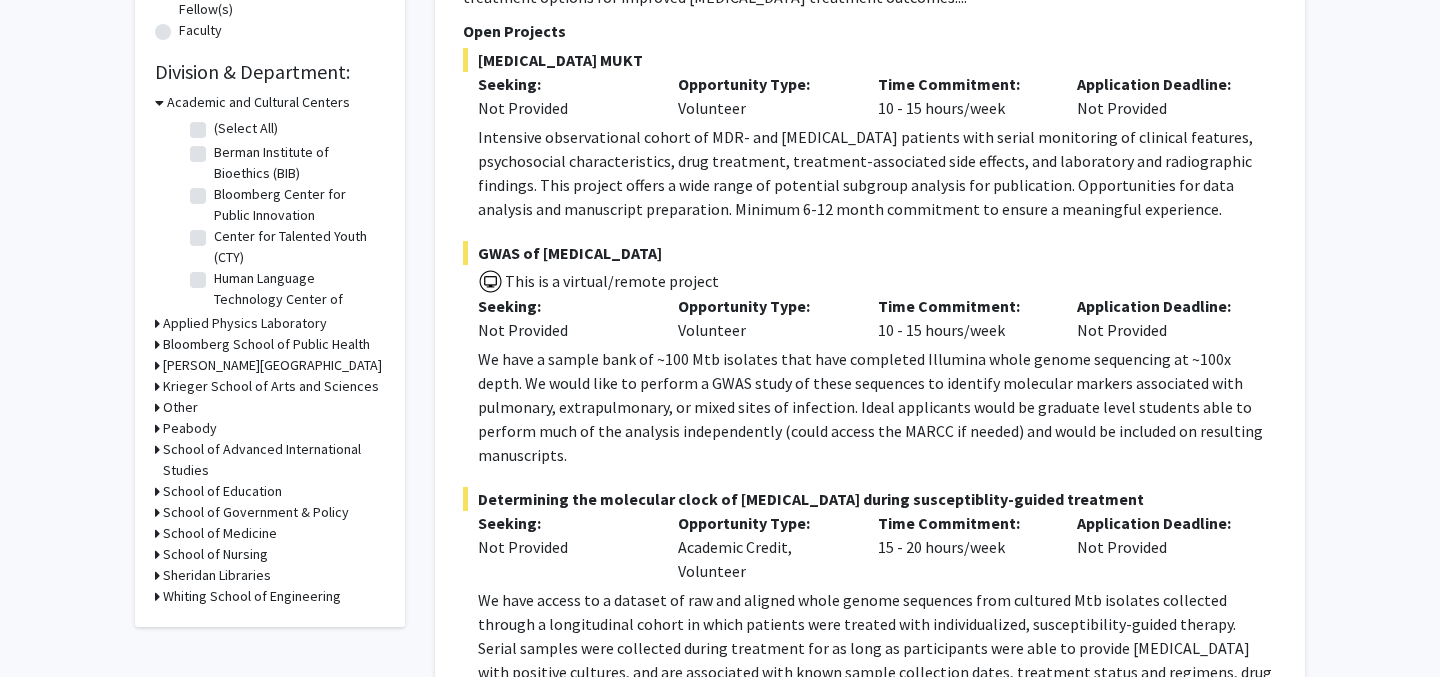 click on "Academic and Cultural Centers" at bounding box center (258, 102) 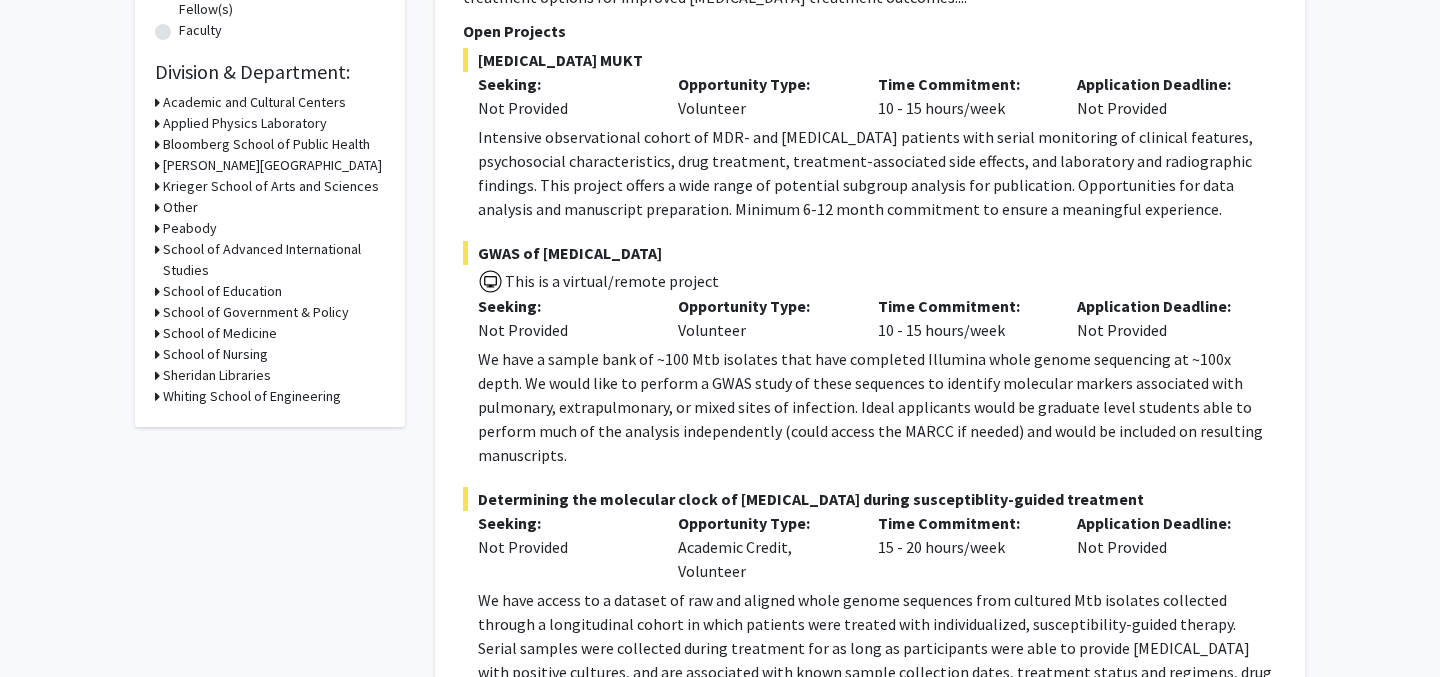 click on "School of Medicine" at bounding box center [220, 333] 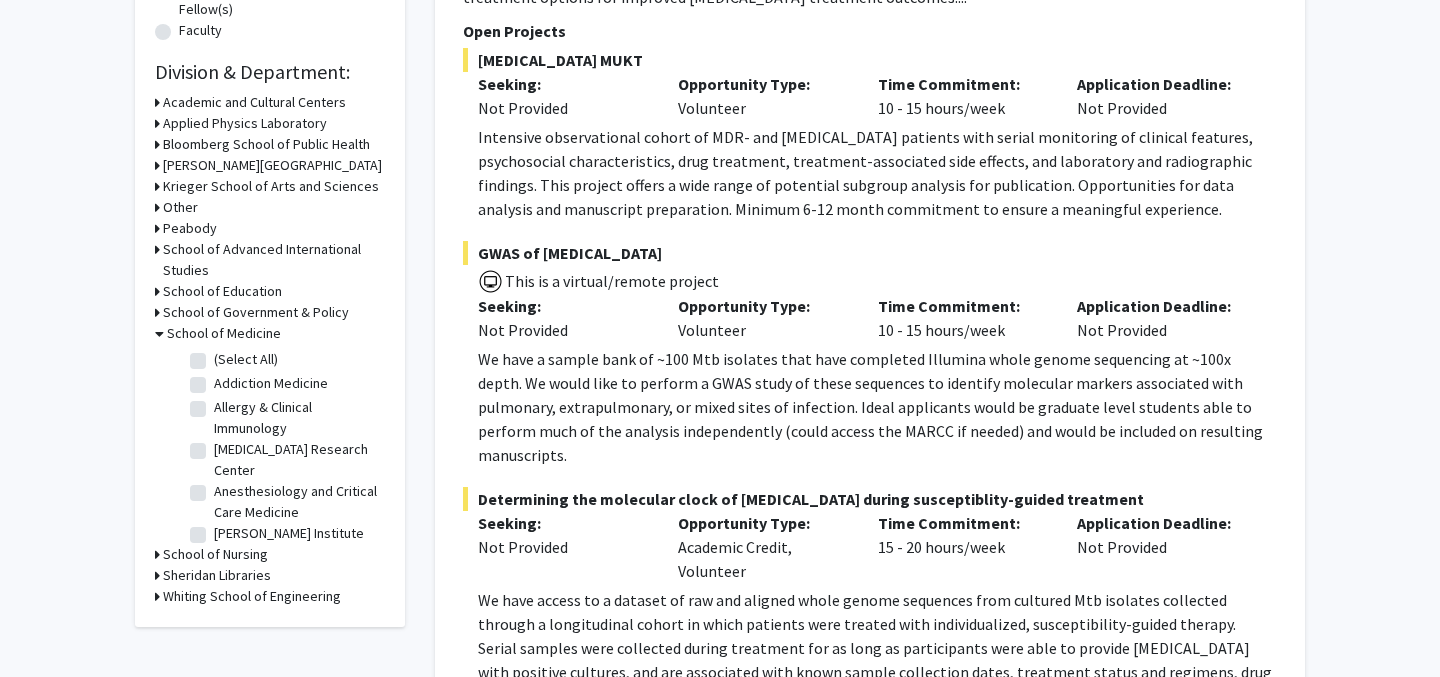 click on "Bloomberg School of Public Health" at bounding box center [266, 144] 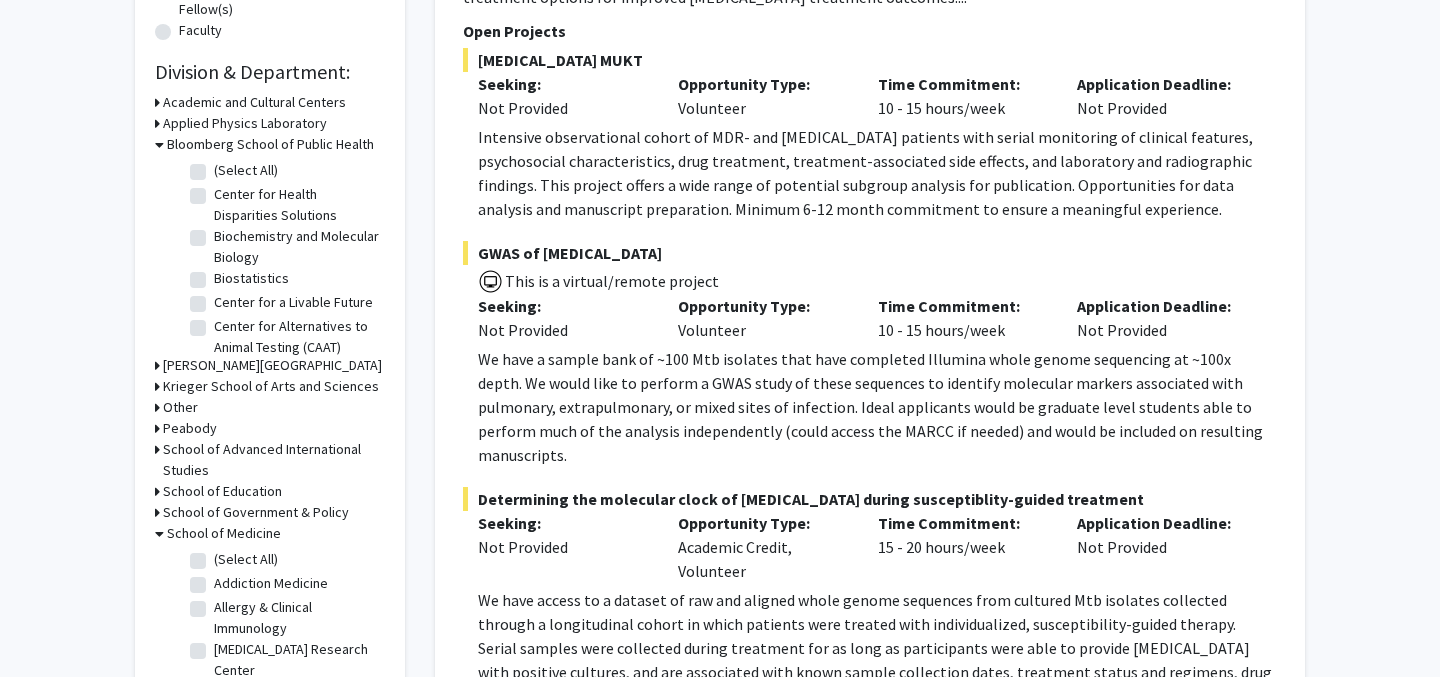 click on "(Select All)" 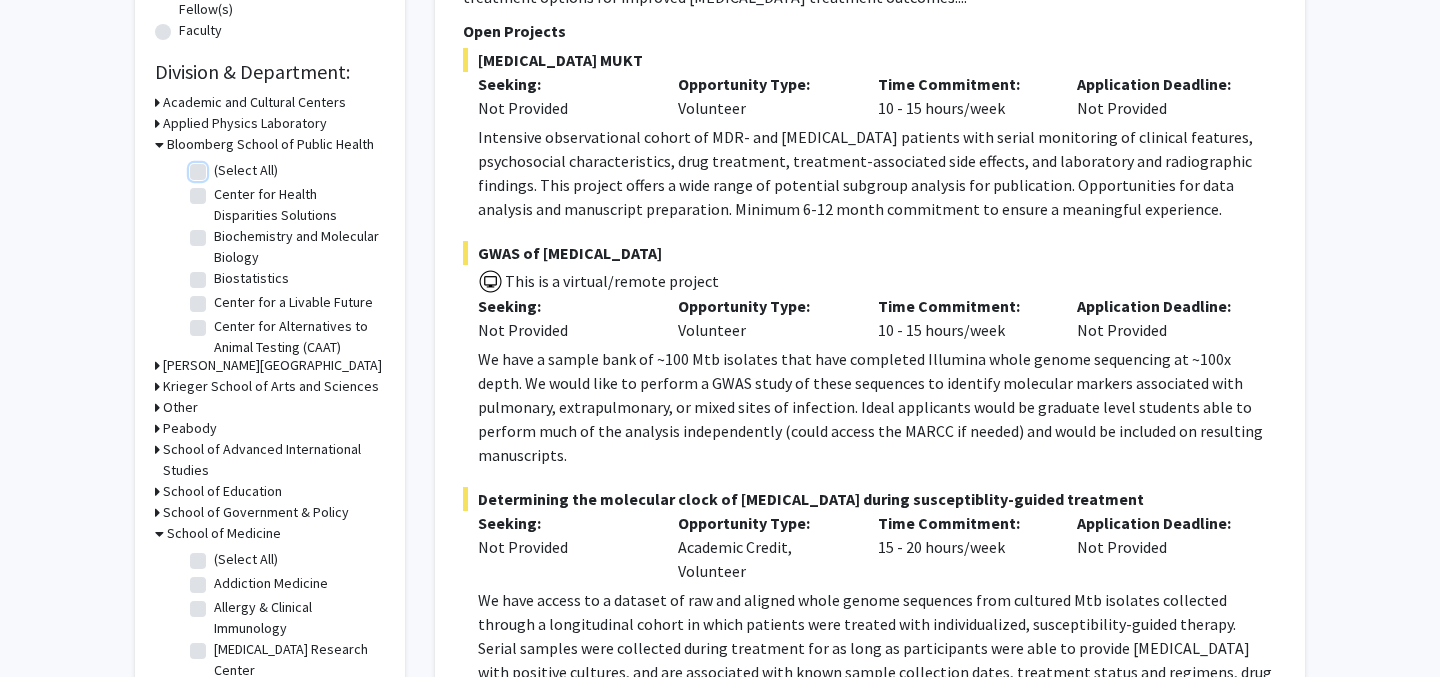 click on "(Select All)" at bounding box center (220, 166) 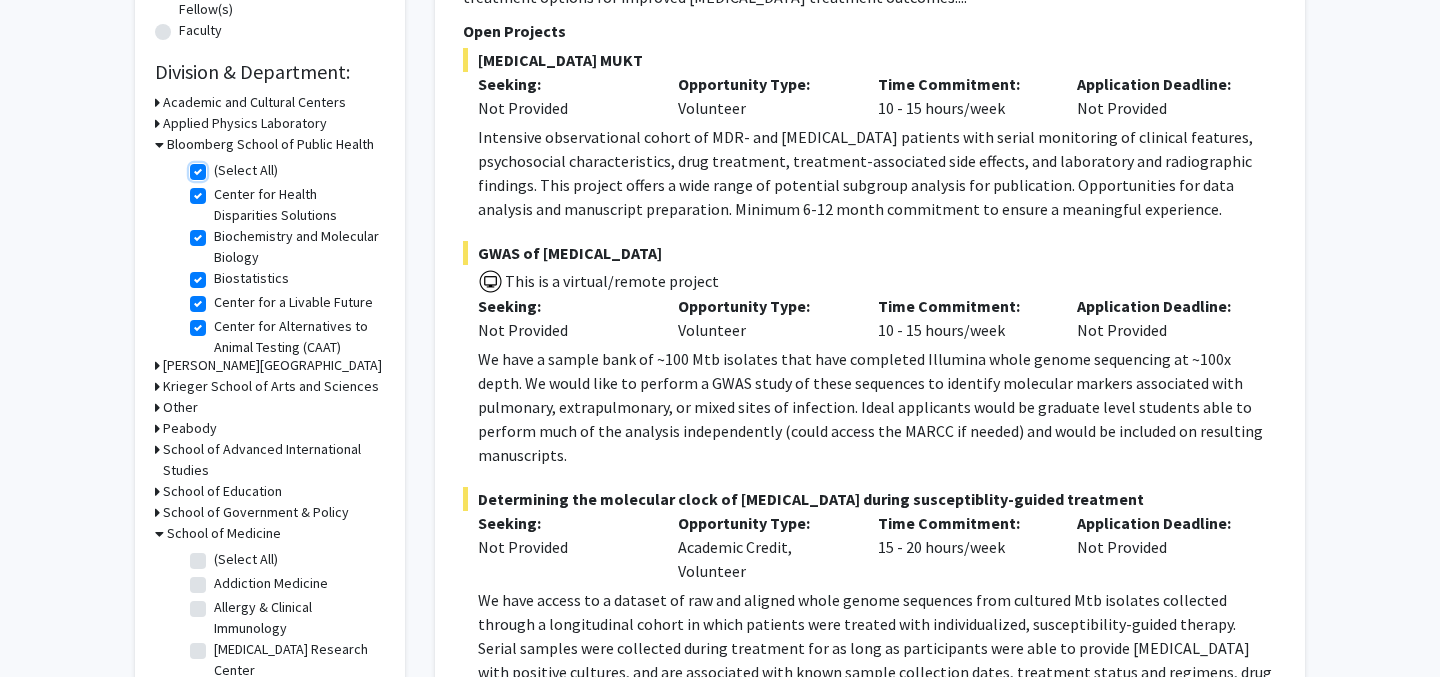 checkbox on "true" 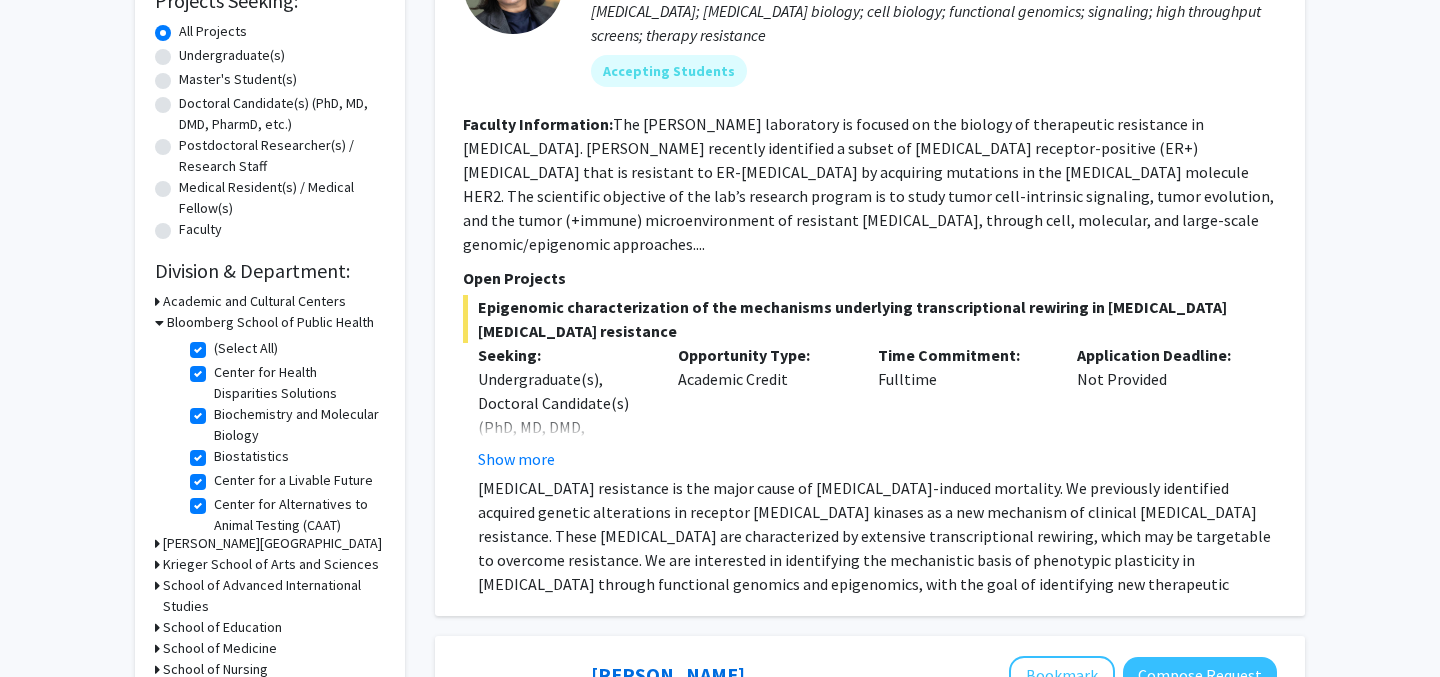 scroll, scrollTop: 363, scrollLeft: 0, axis: vertical 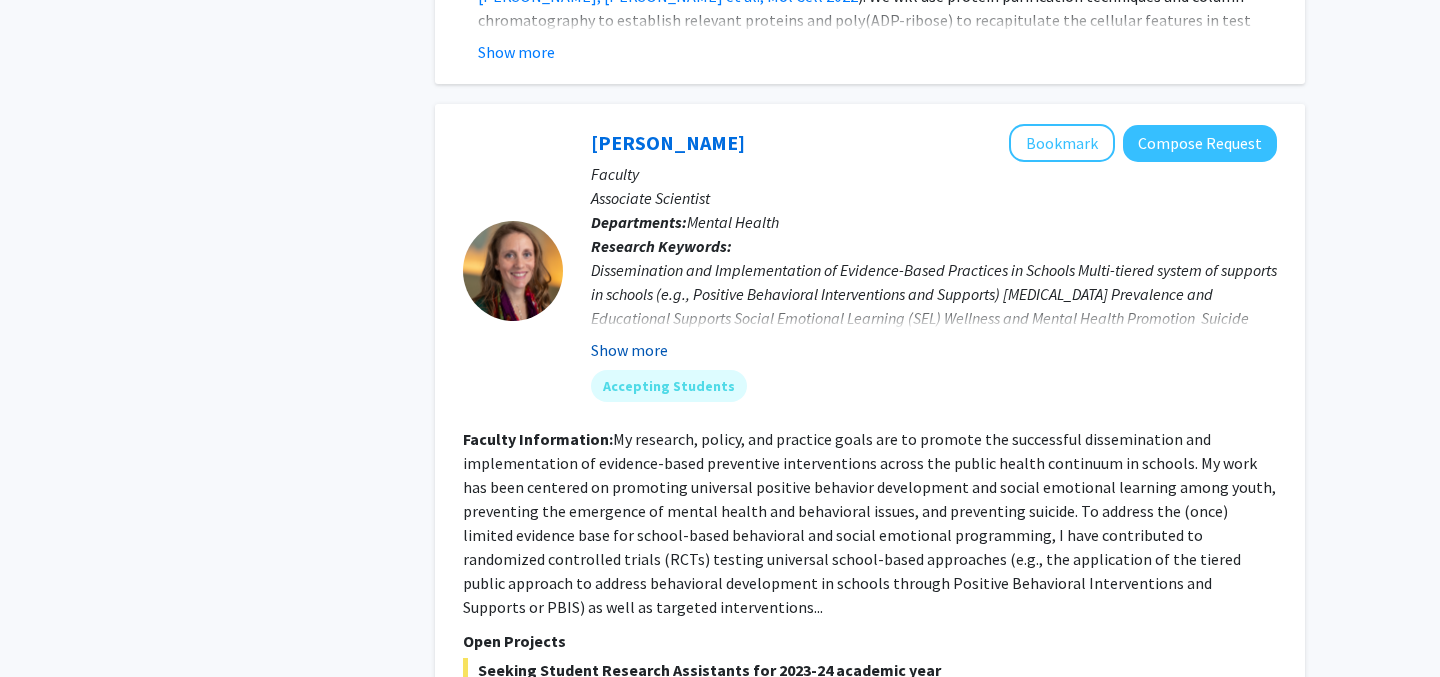 click on "Show more" 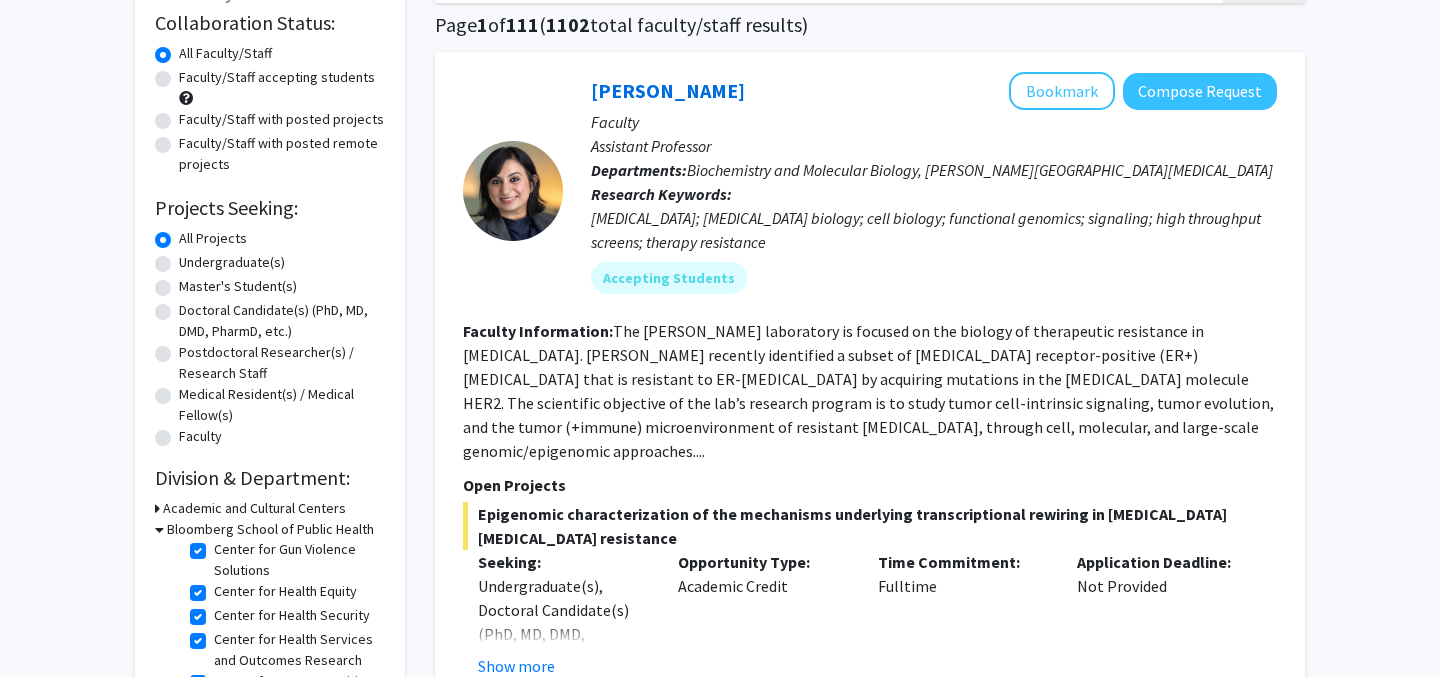 scroll, scrollTop: 114, scrollLeft: 0, axis: vertical 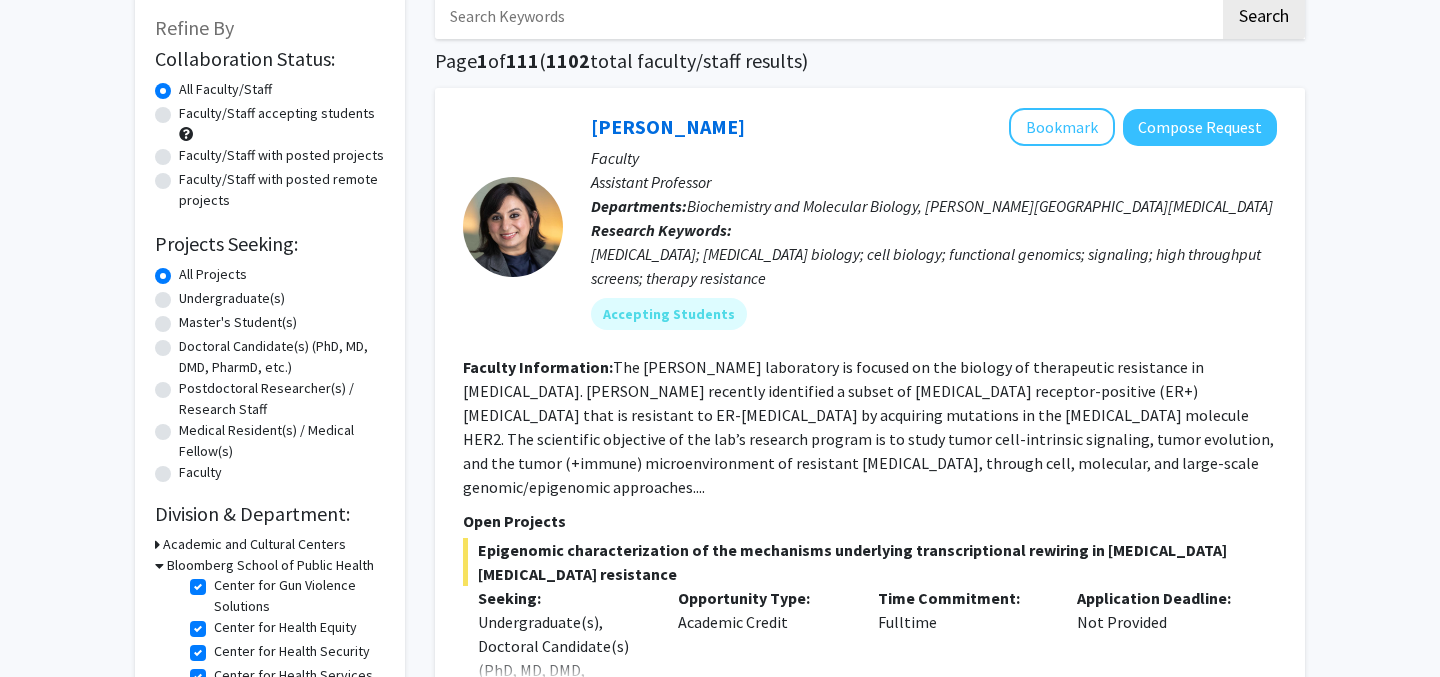click on "Faculty/Staff accepting students" 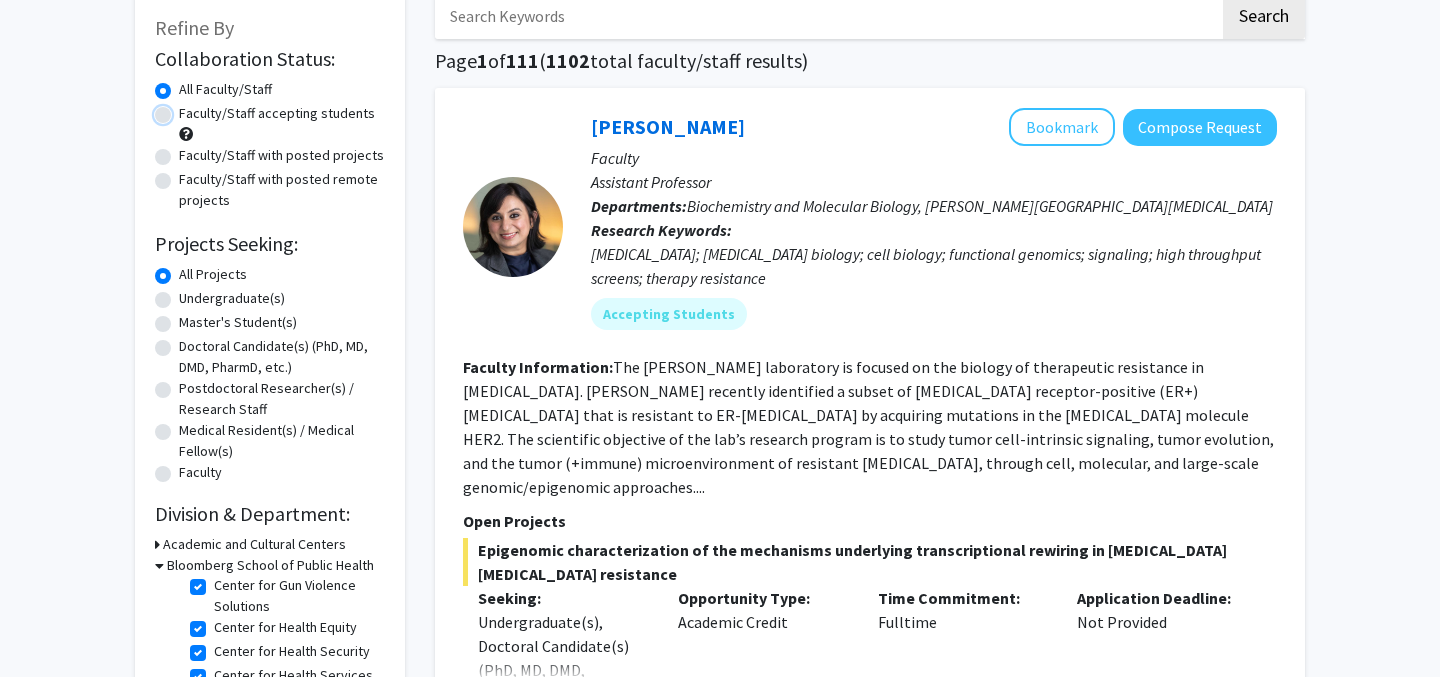 click on "Faculty/Staff accepting students" at bounding box center (185, 109) 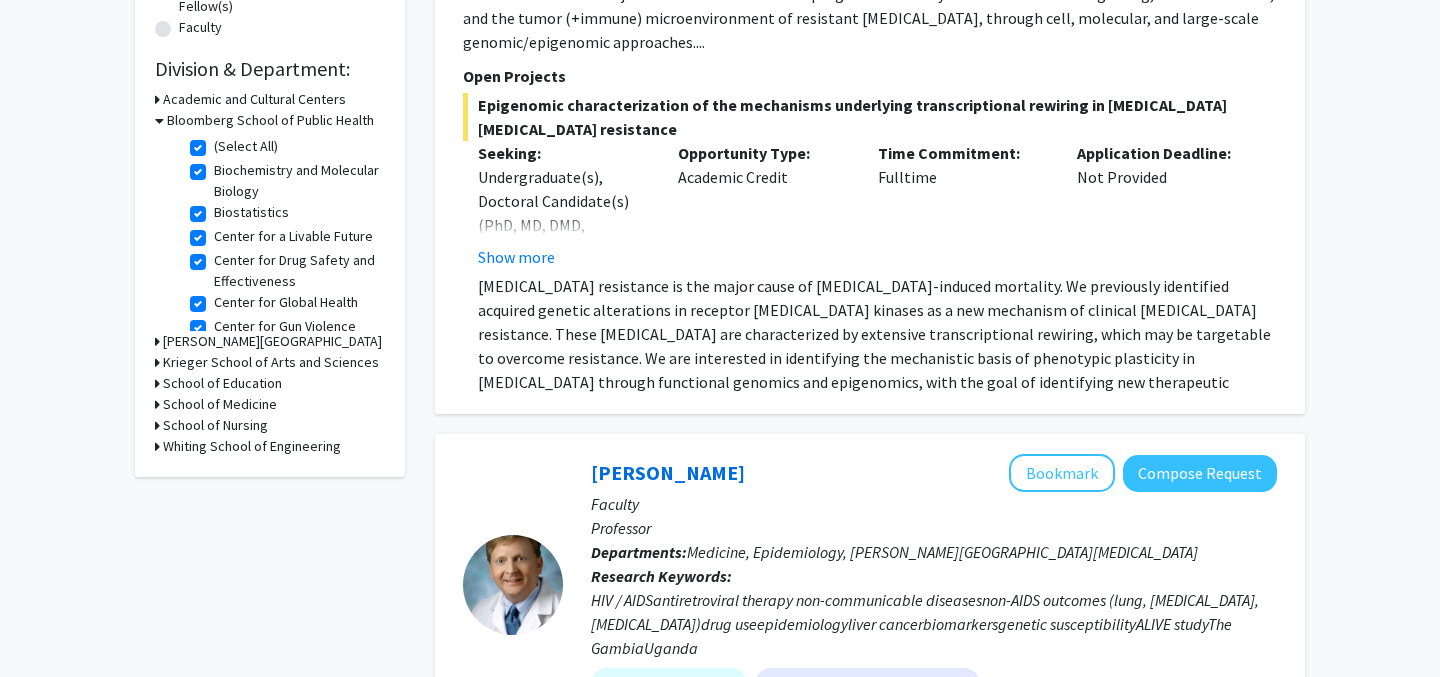 scroll, scrollTop: 560, scrollLeft: 0, axis: vertical 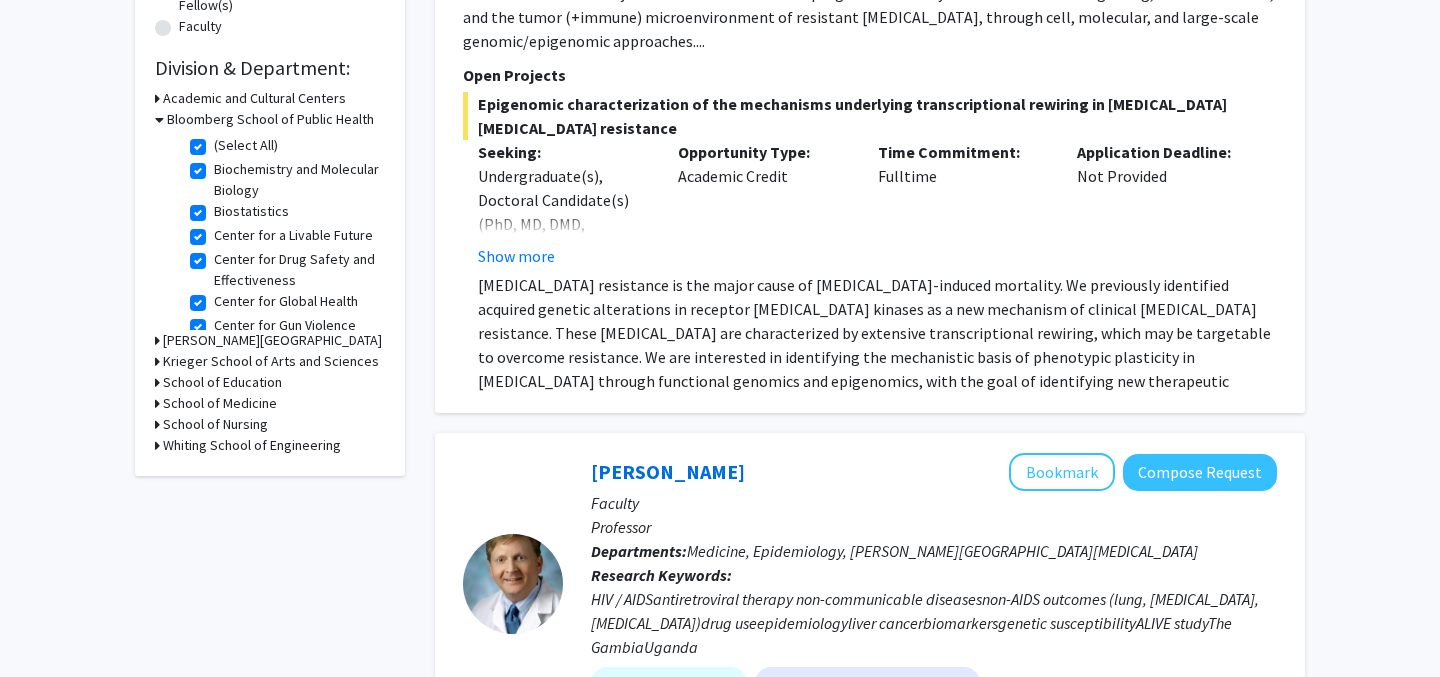 click on "(Select All)" 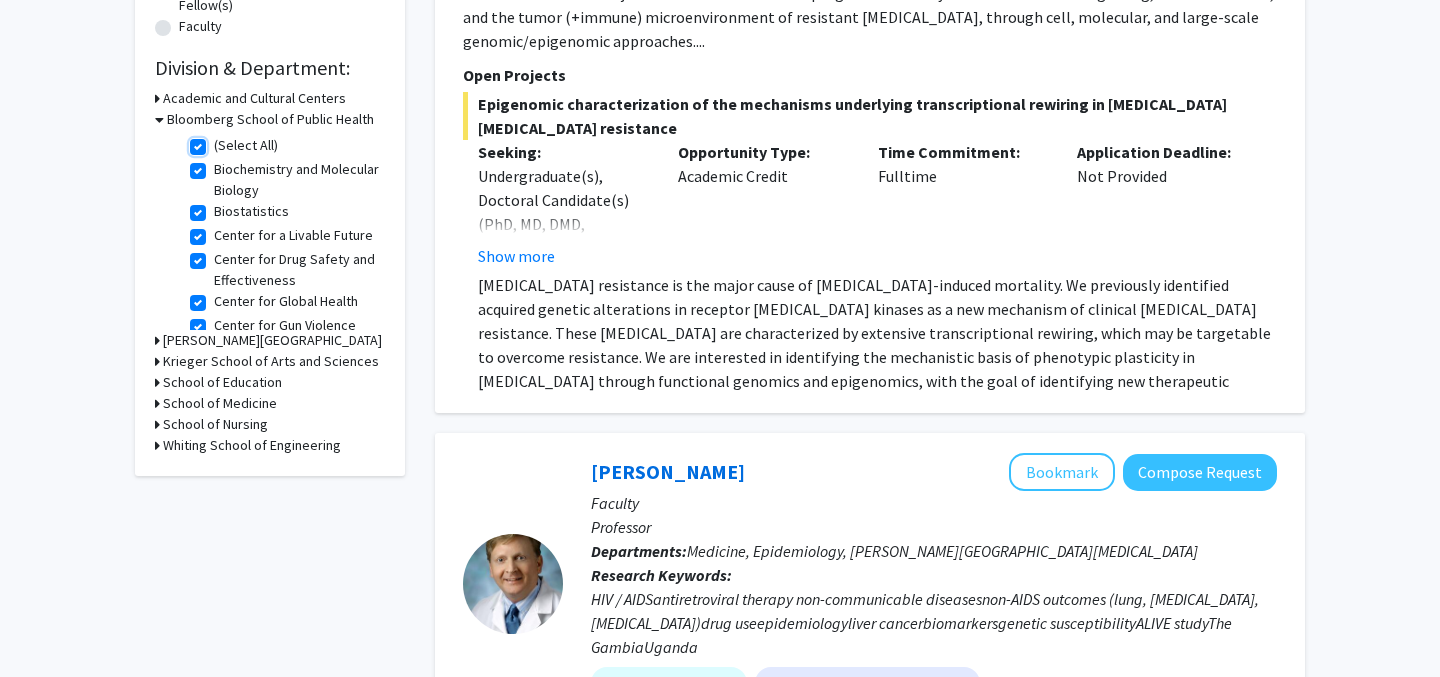 click on "(Select All)" at bounding box center (220, 141) 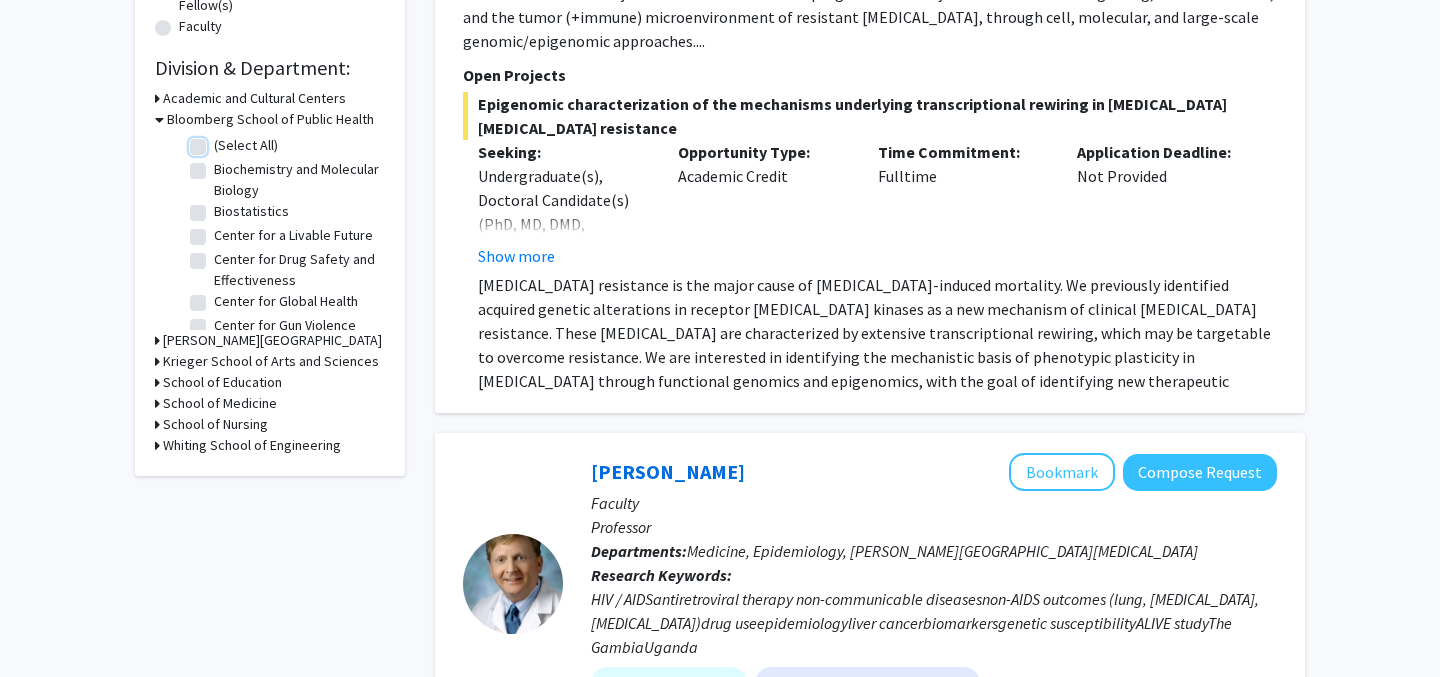 checkbox on "false" 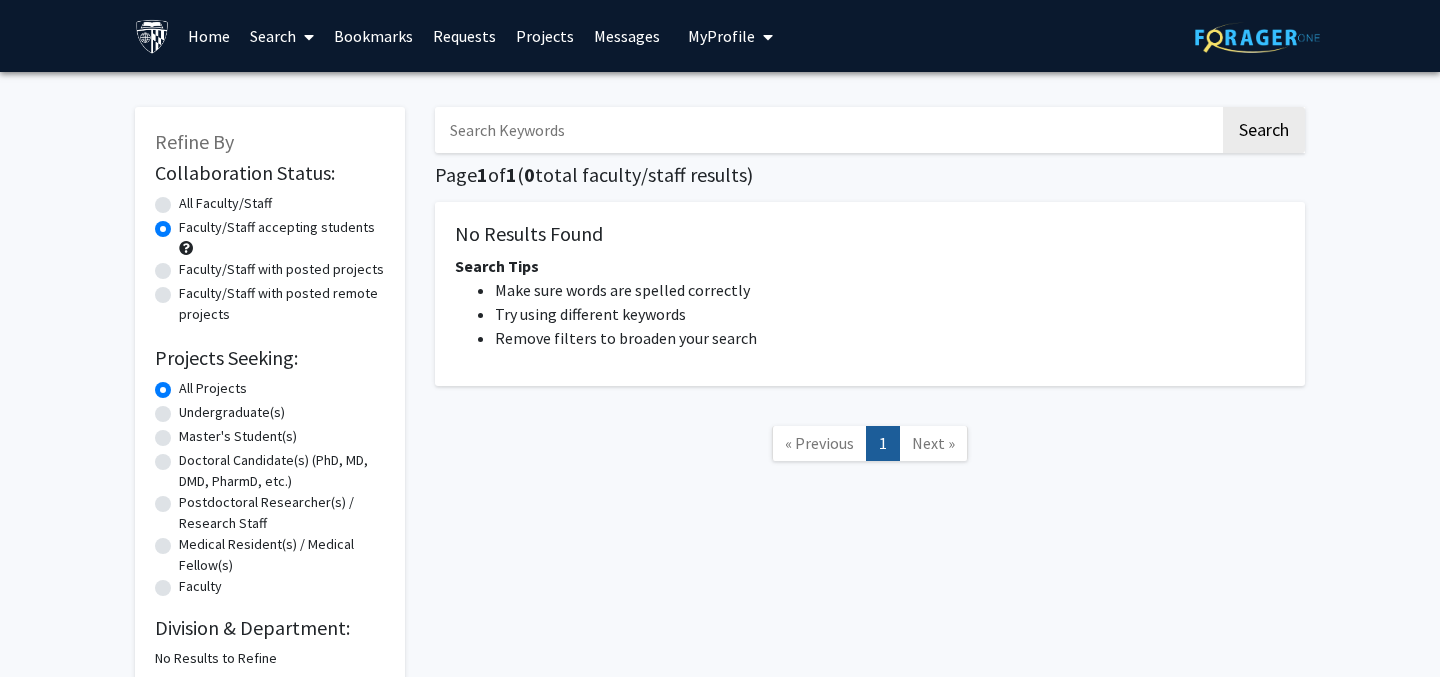 scroll, scrollTop: 117, scrollLeft: 0, axis: vertical 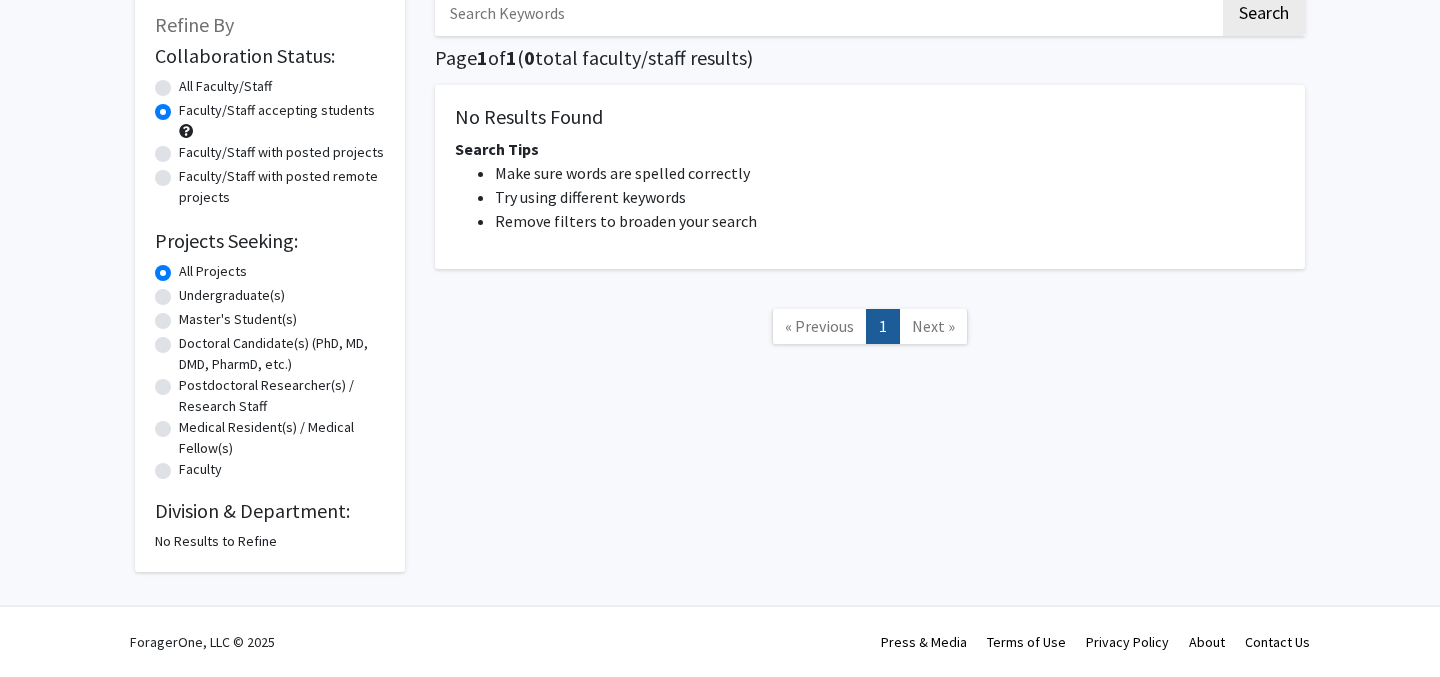 click on "No Results to Refine" 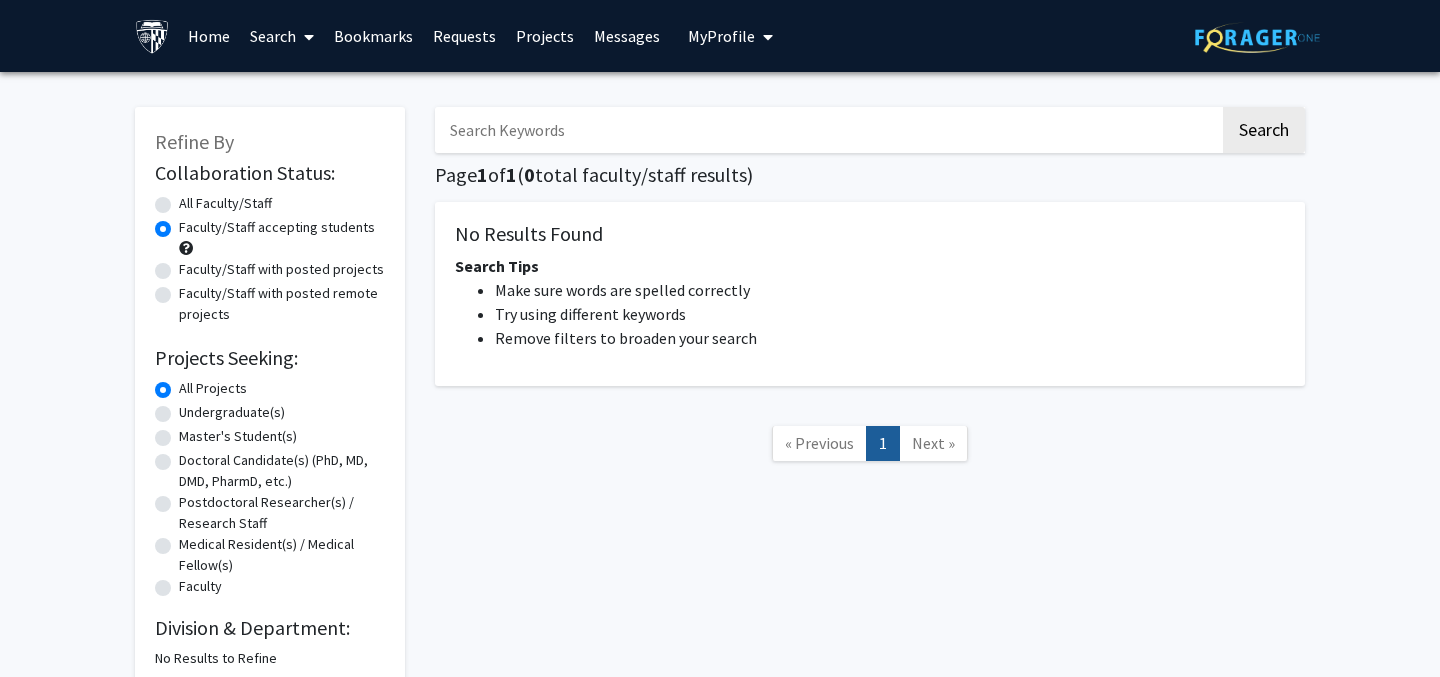 scroll, scrollTop: 117, scrollLeft: 0, axis: vertical 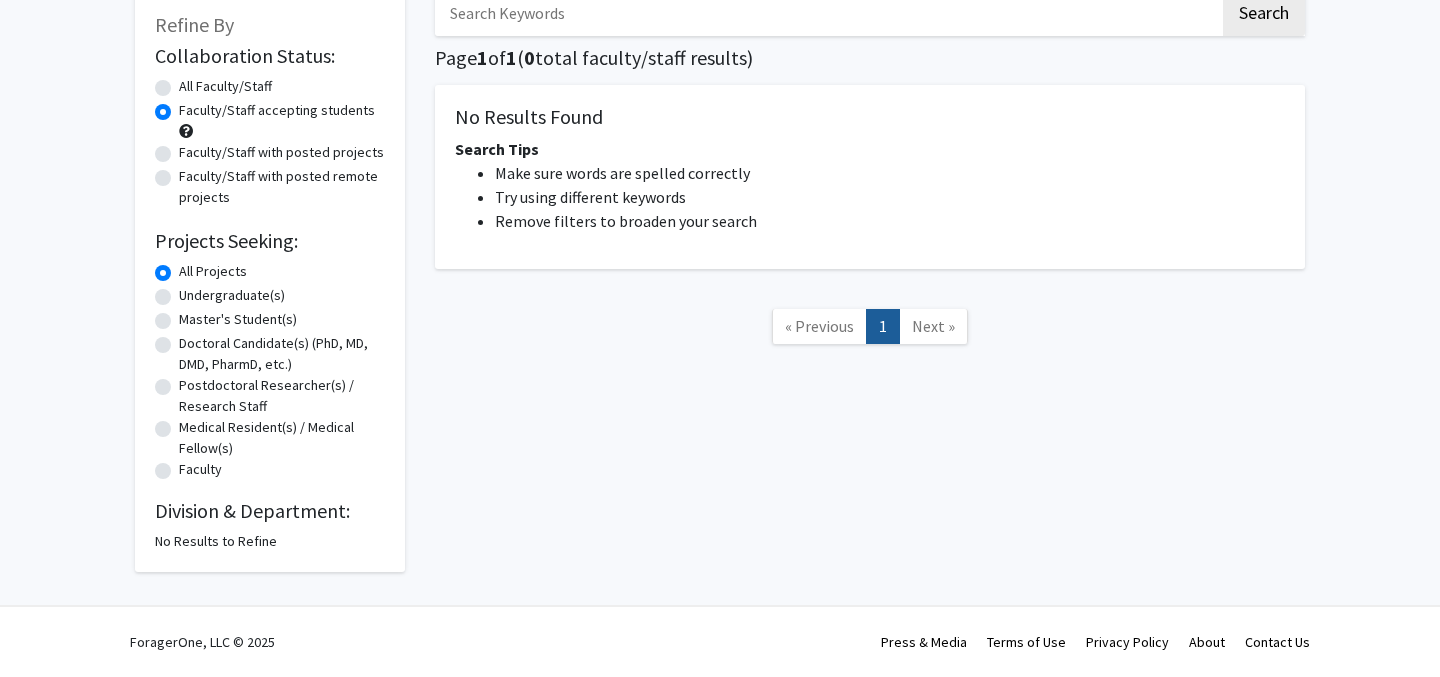 click on "No Results to Refine" 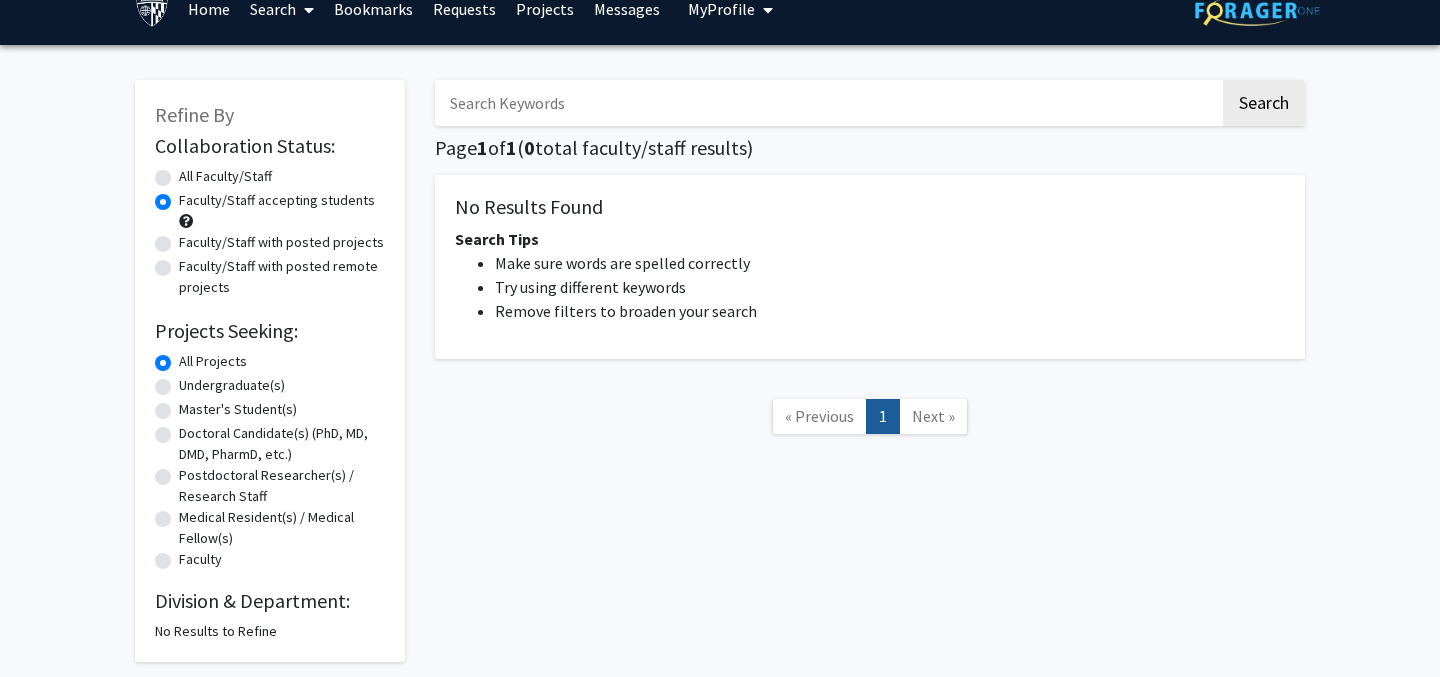 scroll, scrollTop: 0, scrollLeft: 0, axis: both 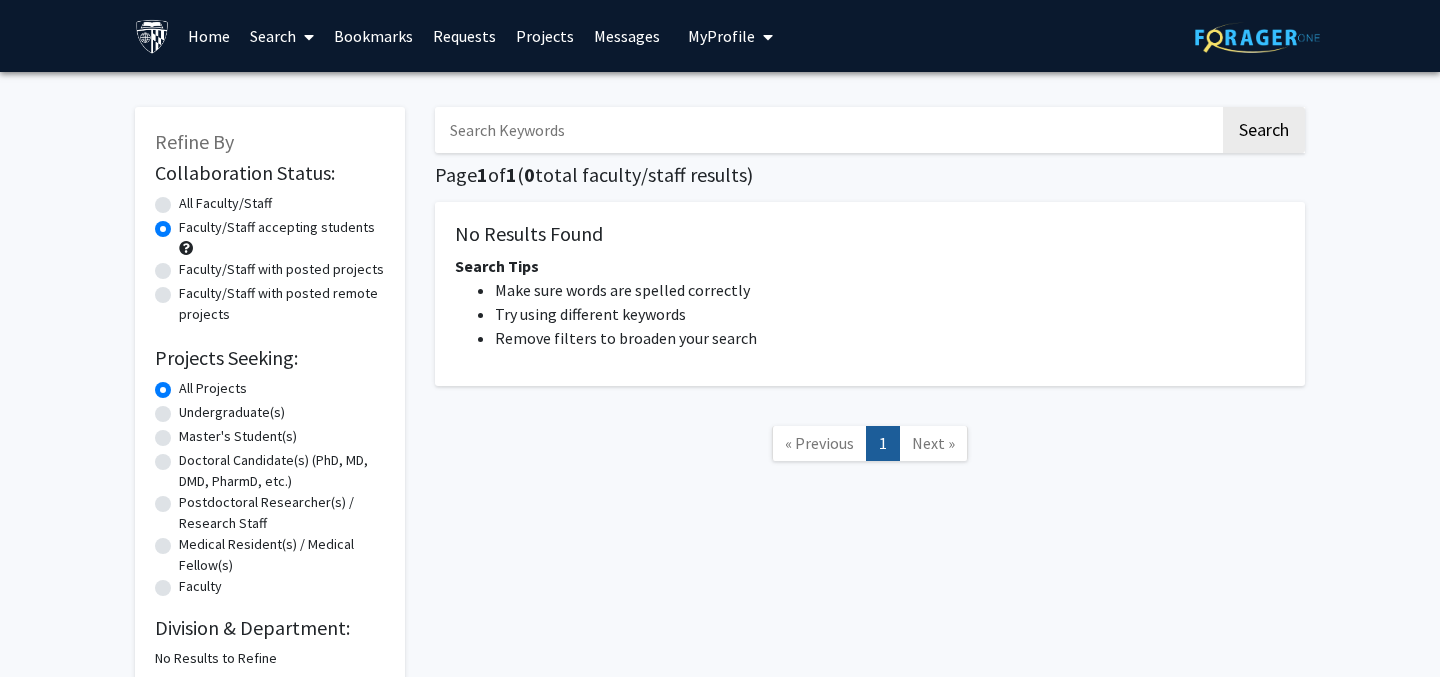 click at bounding box center (305, 37) 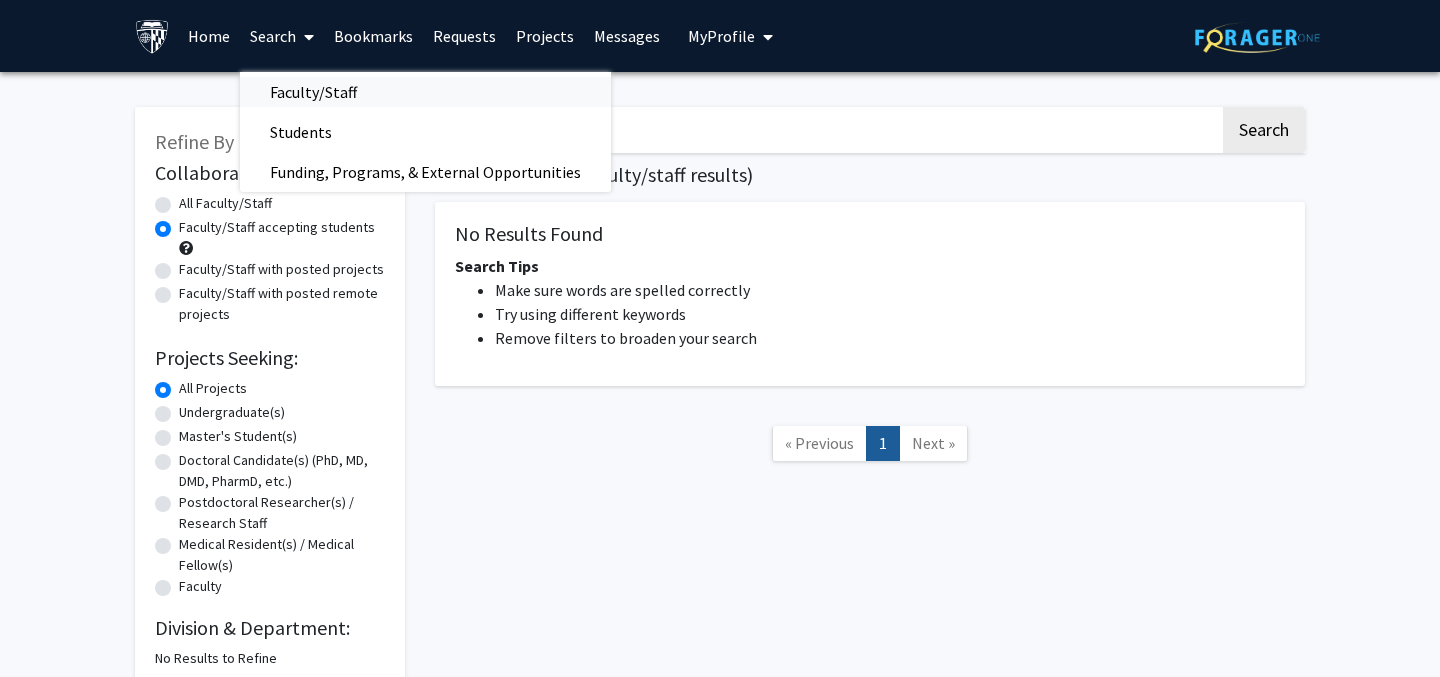 click on "Faculty/Staff" at bounding box center [313, 92] 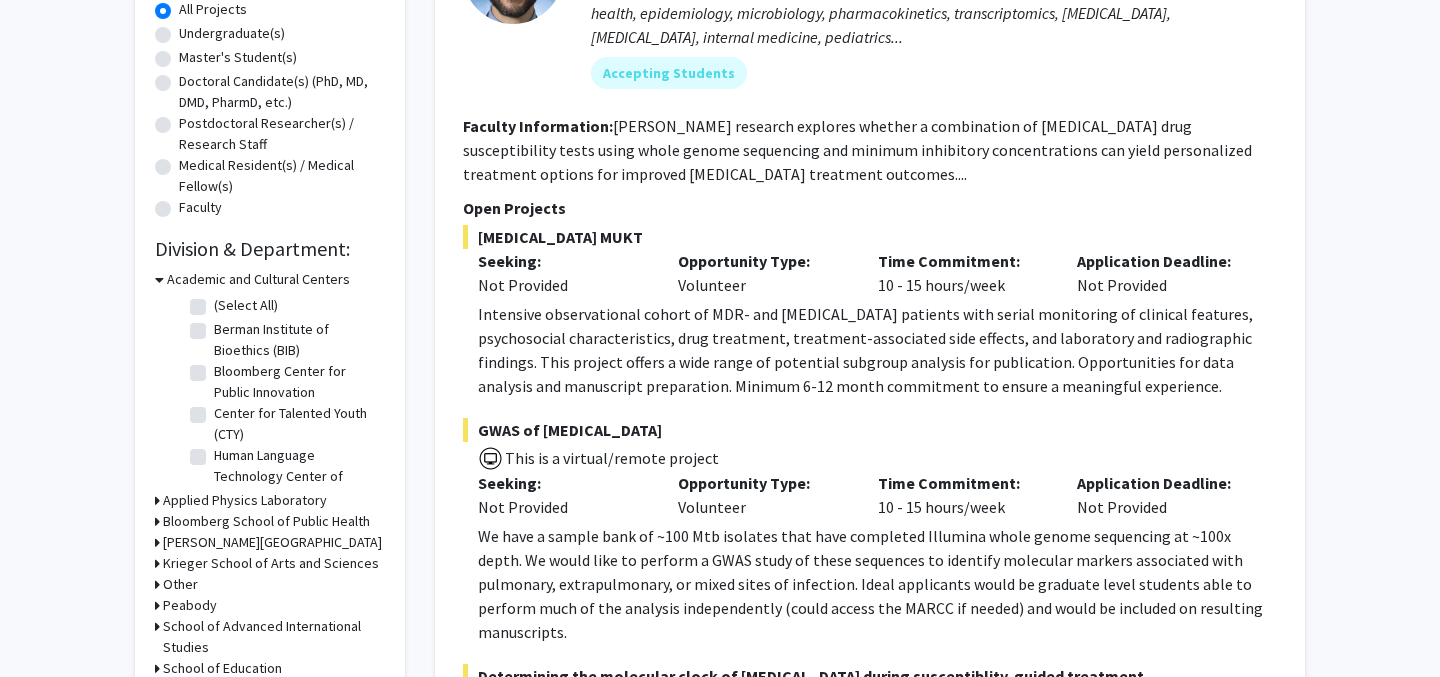 scroll, scrollTop: 428, scrollLeft: 0, axis: vertical 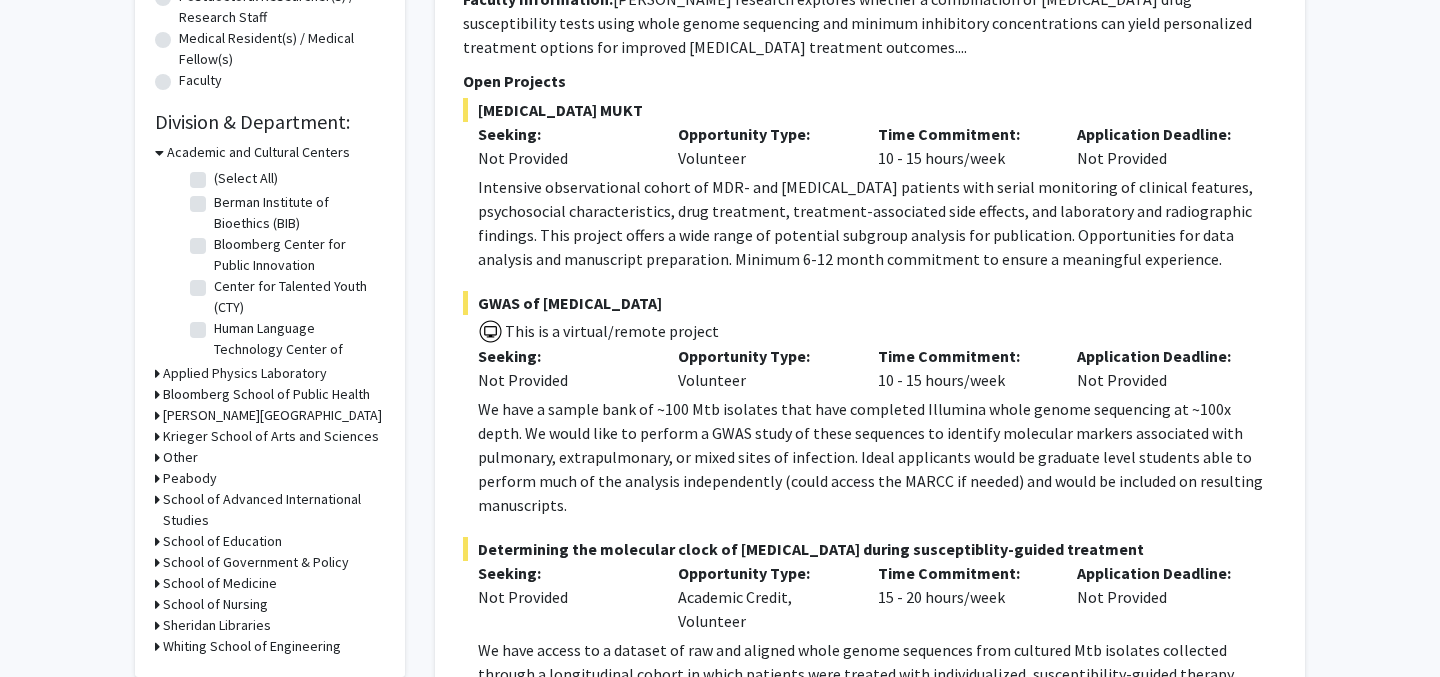 click 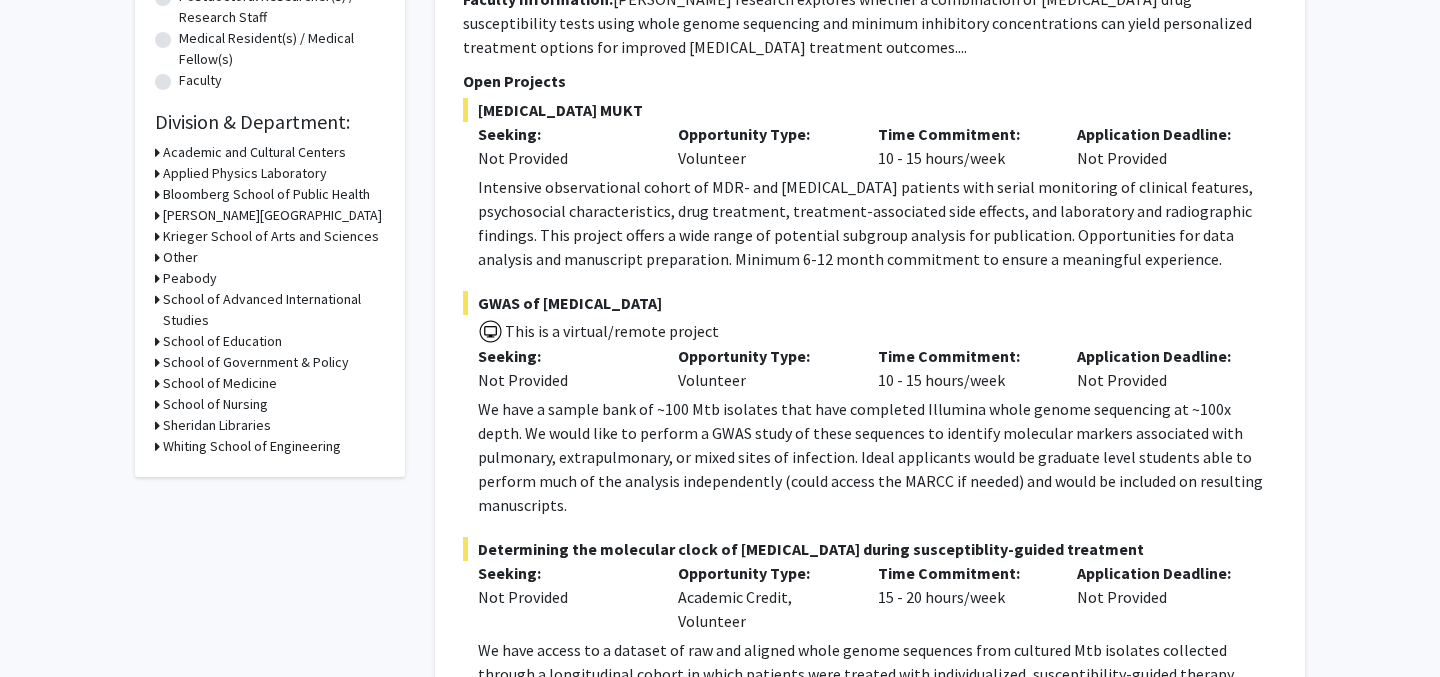 click on "Bloomberg School of Public Health" at bounding box center [266, 194] 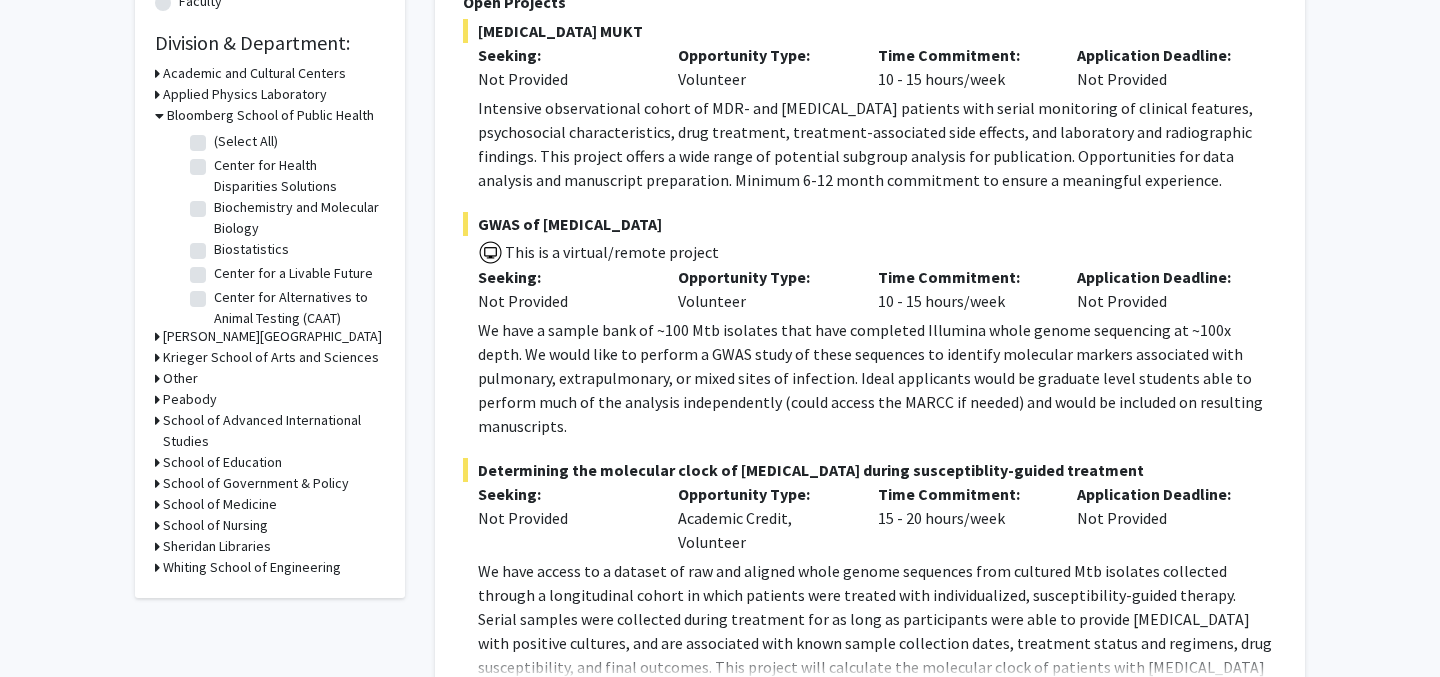 scroll, scrollTop: 586, scrollLeft: 0, axis: vertical 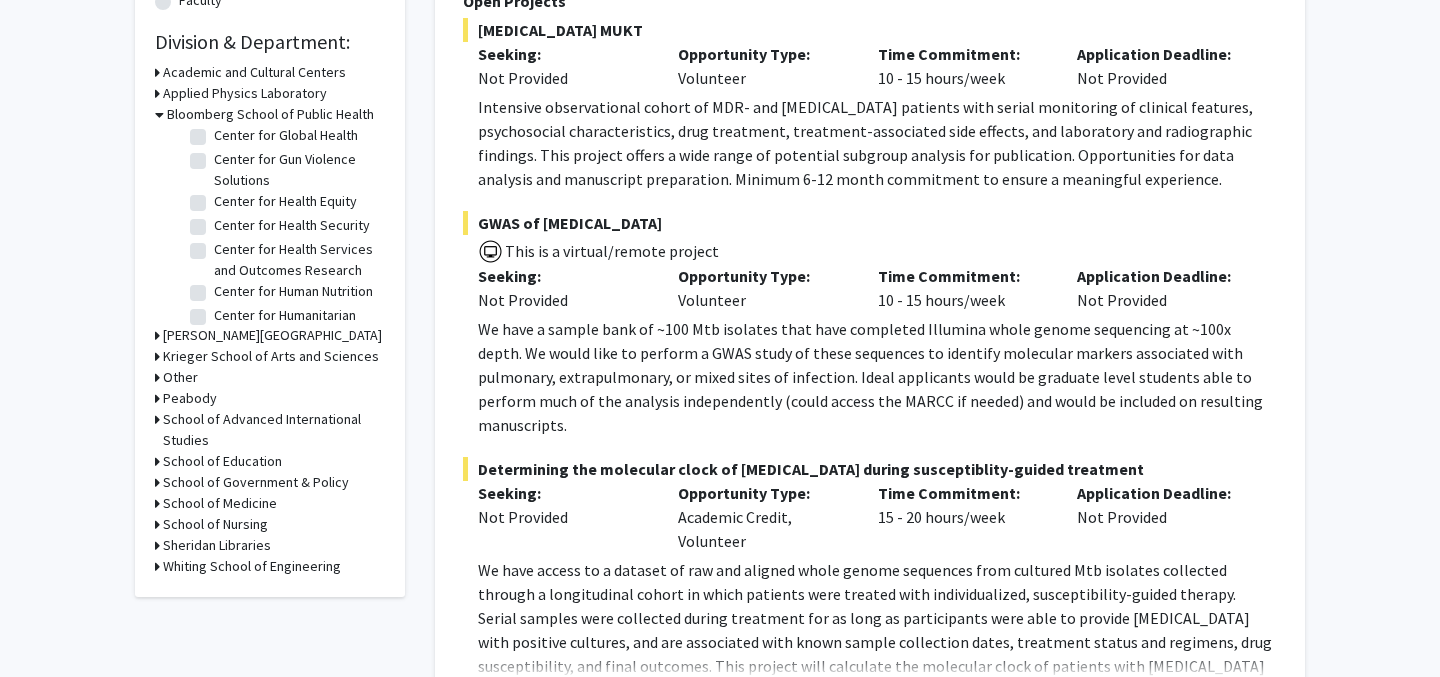 click on "Center for Global Health" 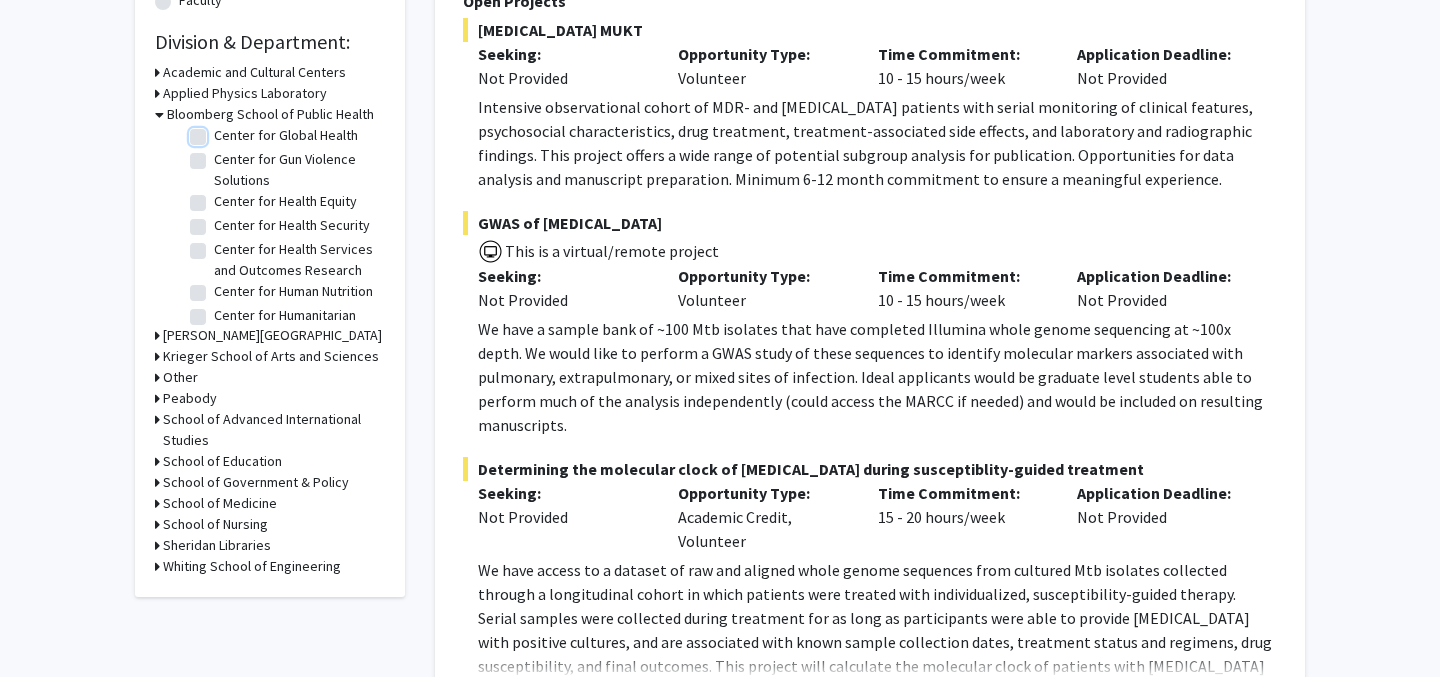 click on "Center for Global Health" at bounding box center (220, 131) 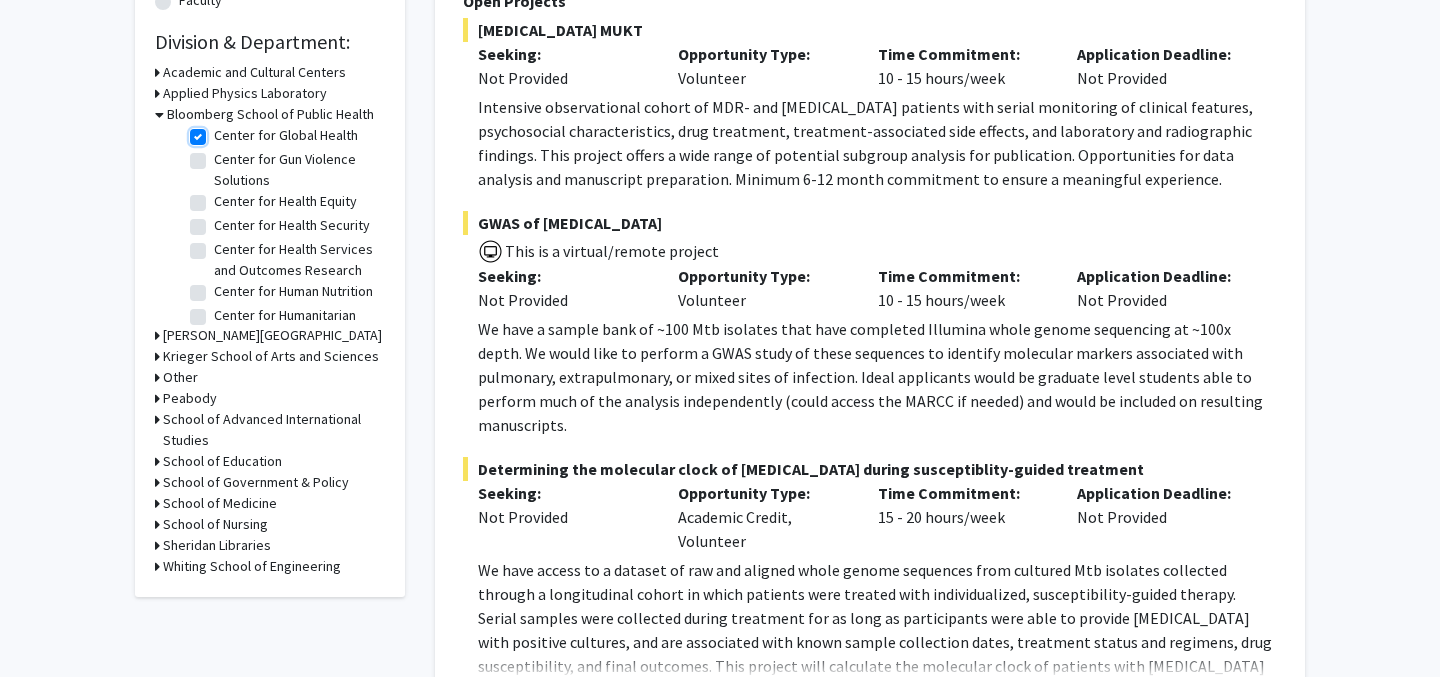 checkbox on "true" 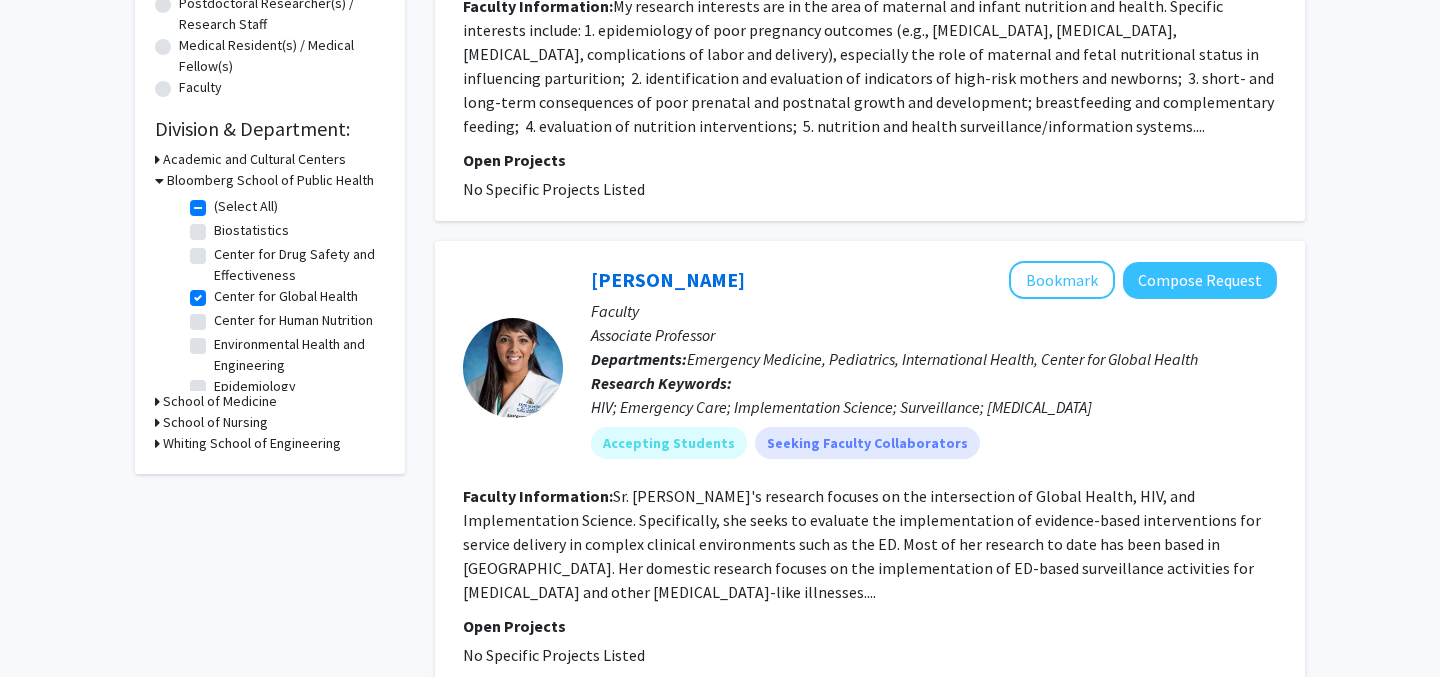 scroll, scrollTop: 502, scrollLeft: 0, axis: vertical 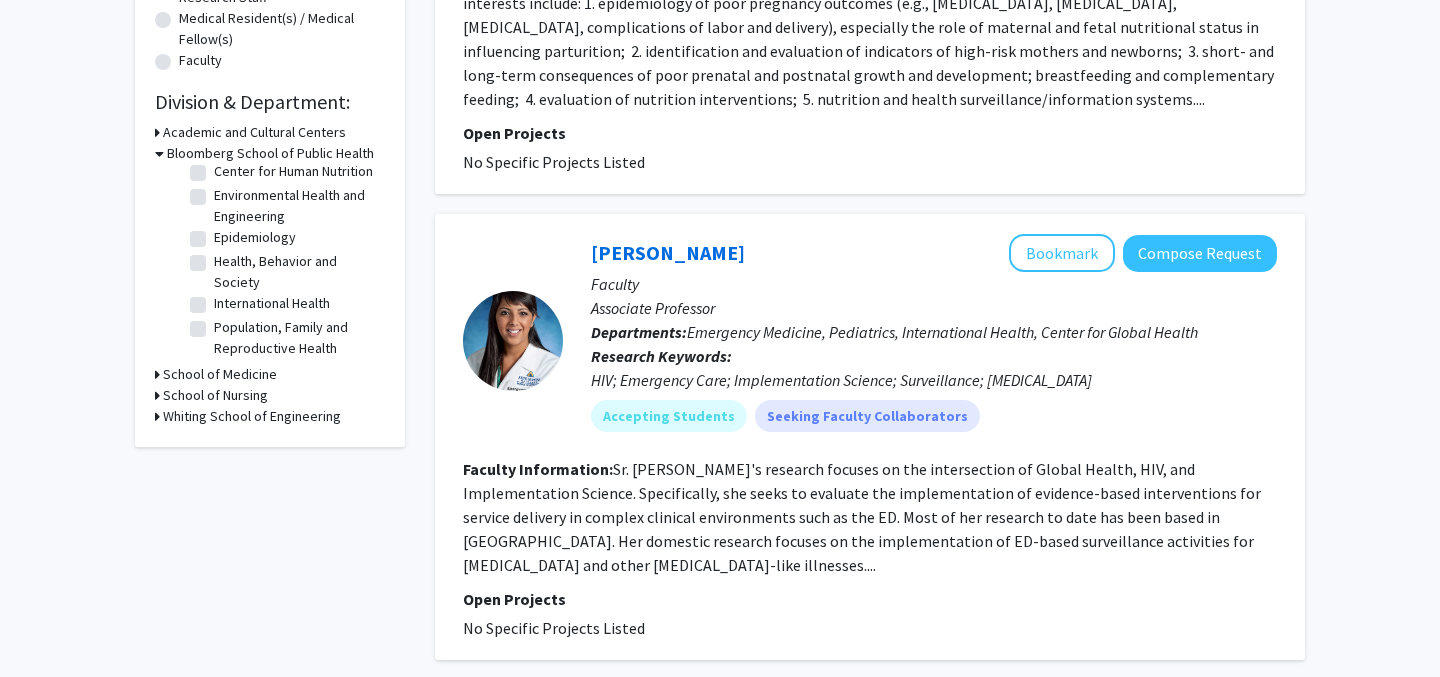 click on "International Health" 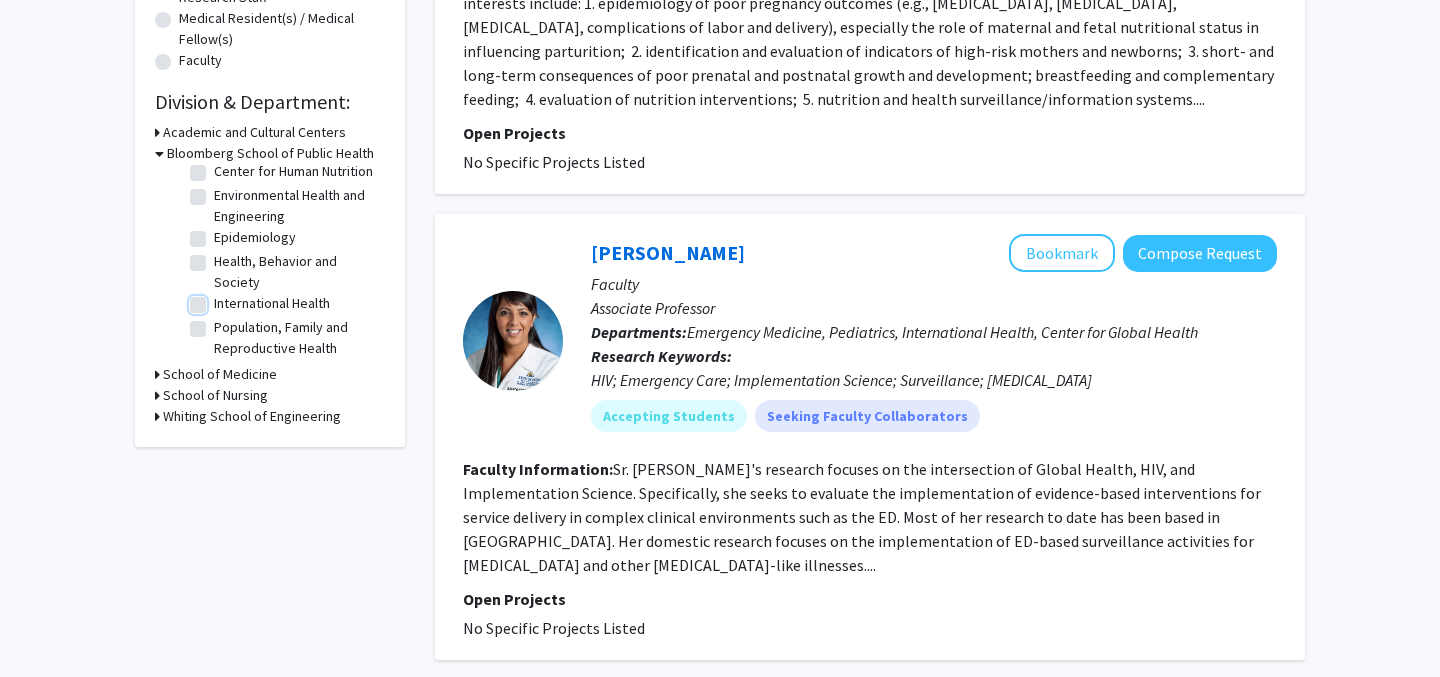 click on "International Health" at bounding box center [220, 299] 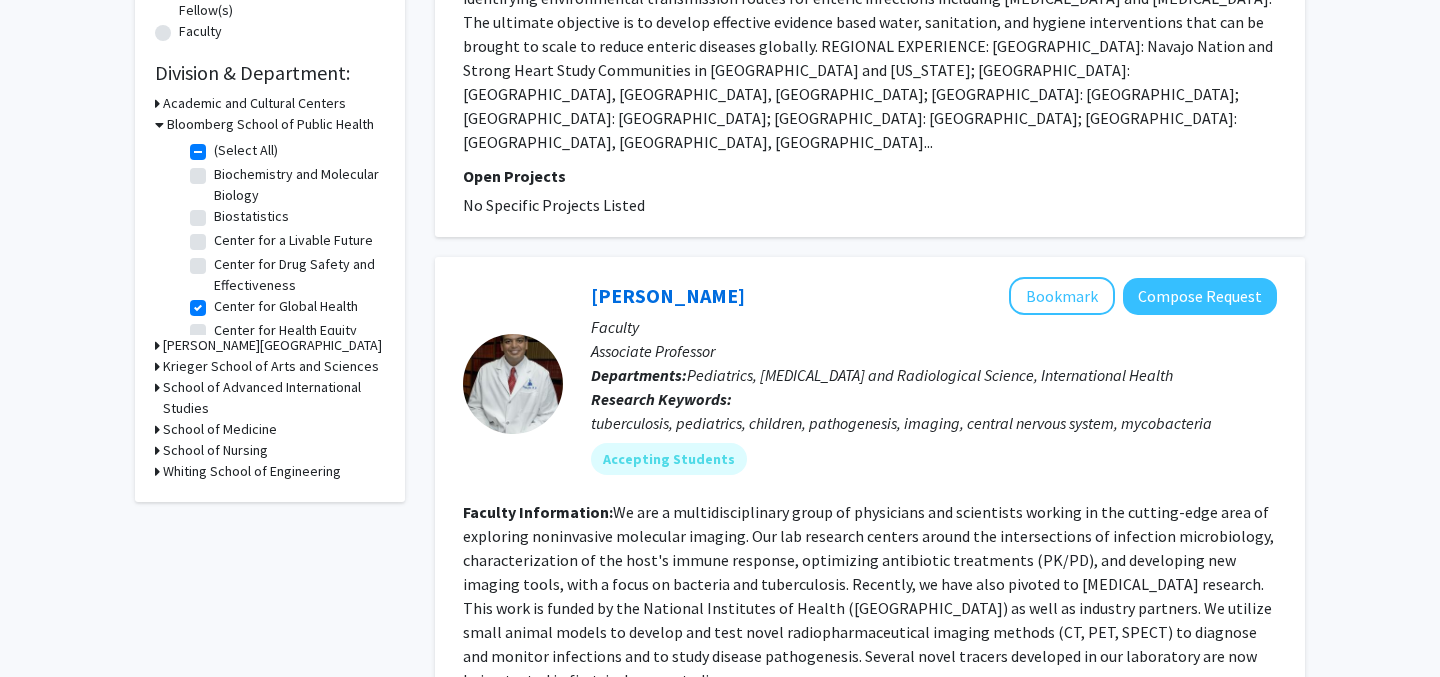 scroll, scrollTop: 571, scrollLeft: 0, axis: vertical 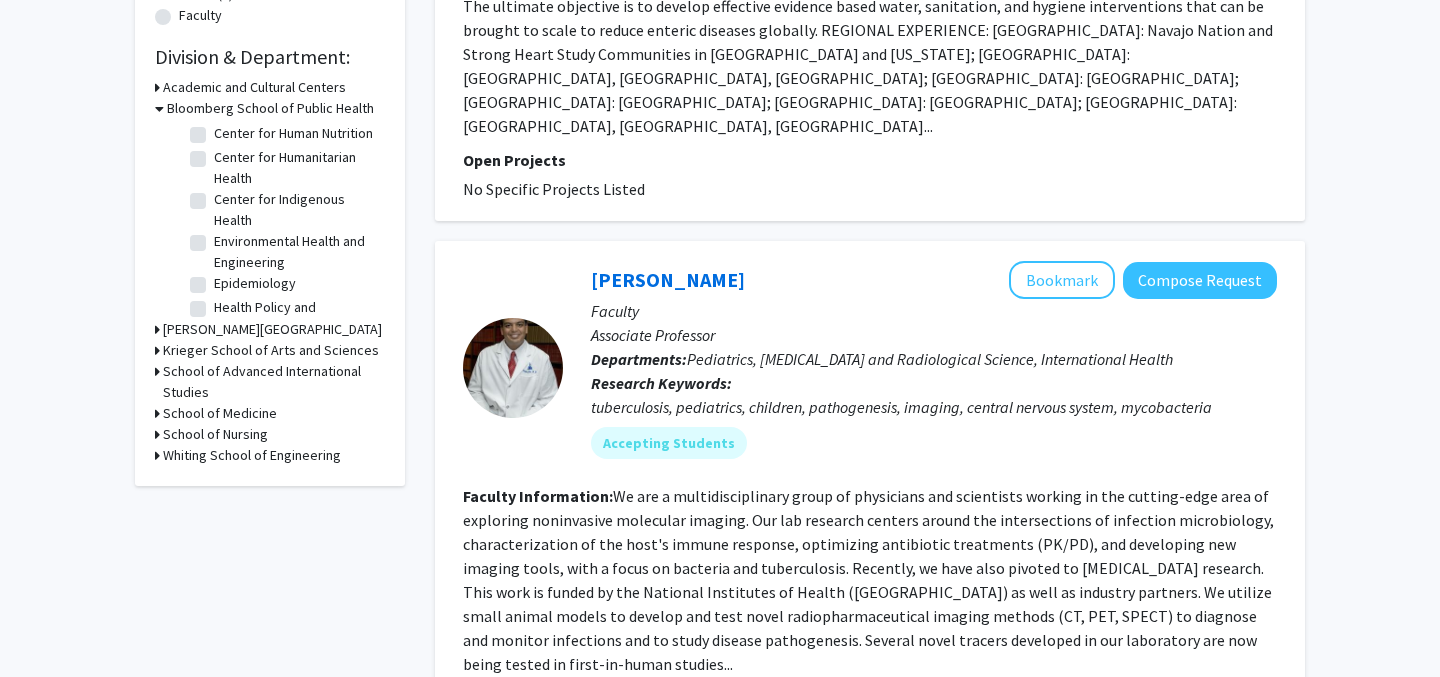click on "Center for Humanitarian Health" 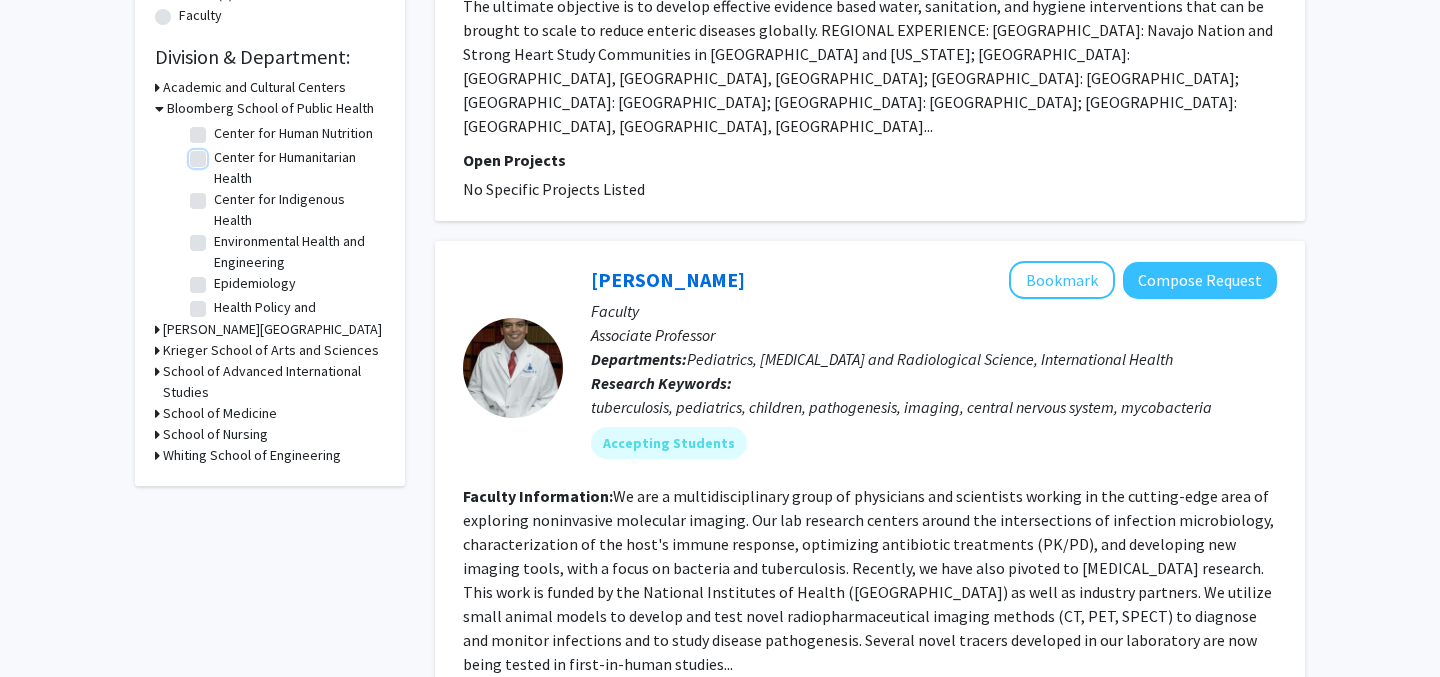 click on "Center for Humanitarian Health" at bounding box center [220, 153] 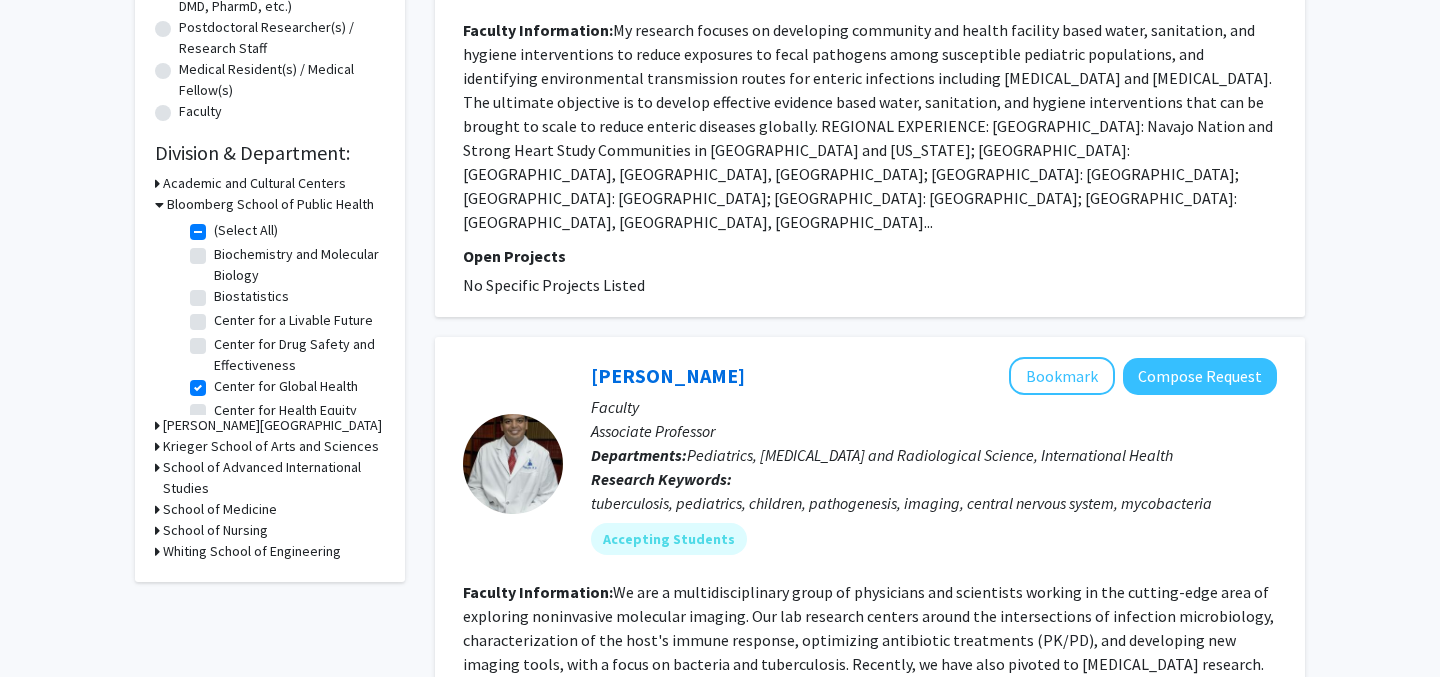scroll, scrollTop: 503, scrollLeft: 0, axis: vertical 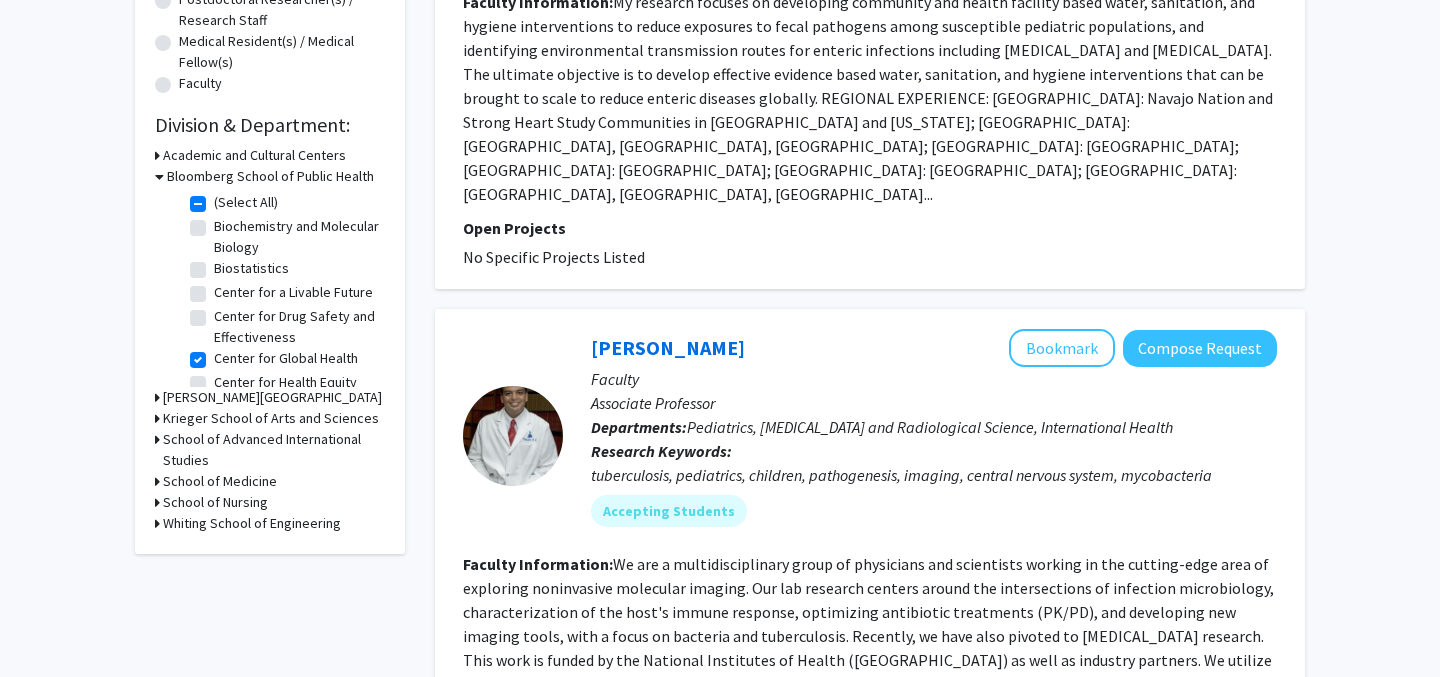 click on "Center for Global Health" 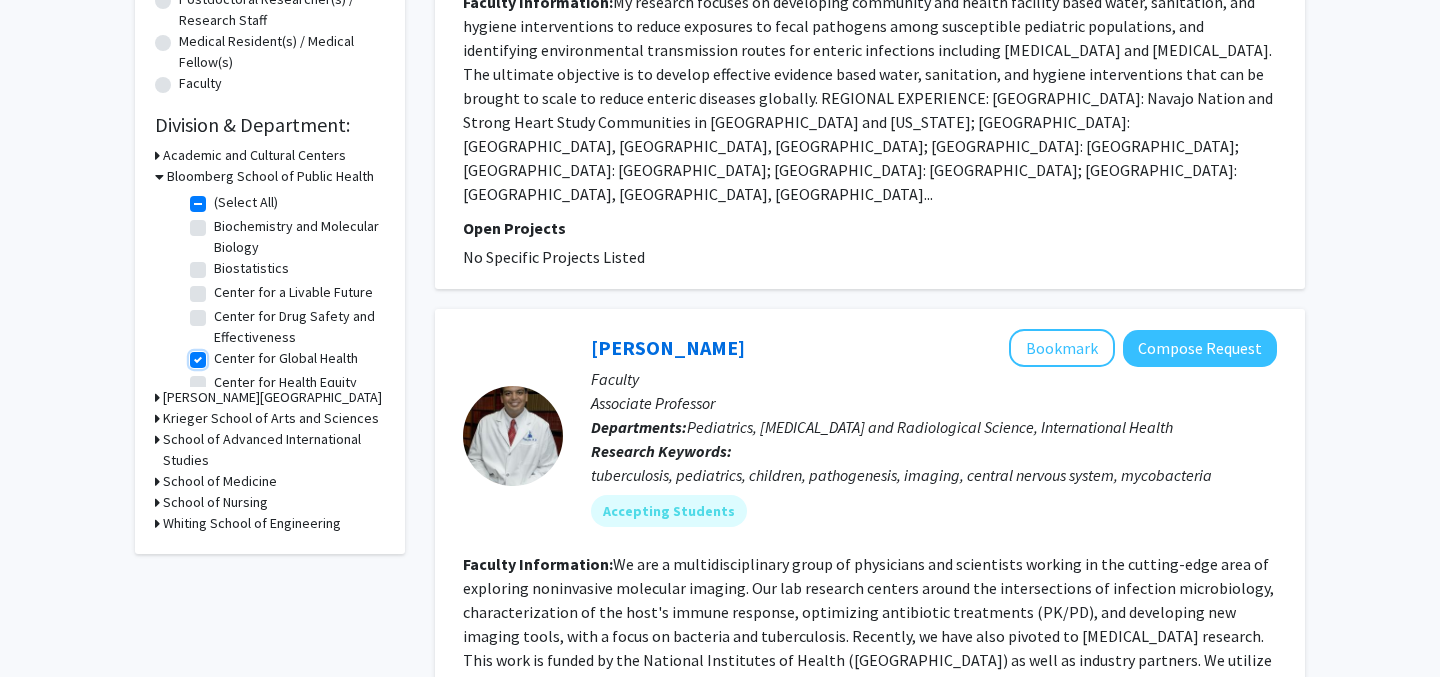 click on "Center for Global Health" at bounding box center (220, 354) 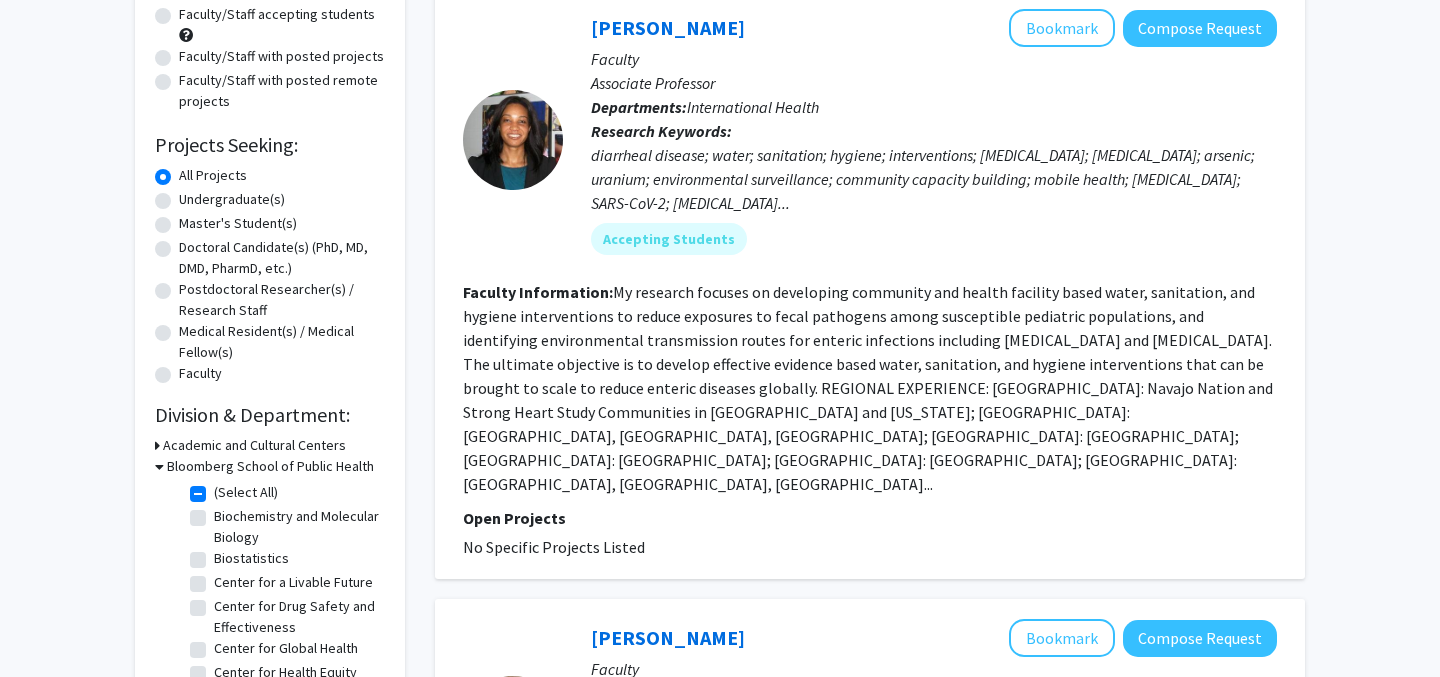 scroll, scrollTop: 211, scrollLeft: 0, axis: vertical 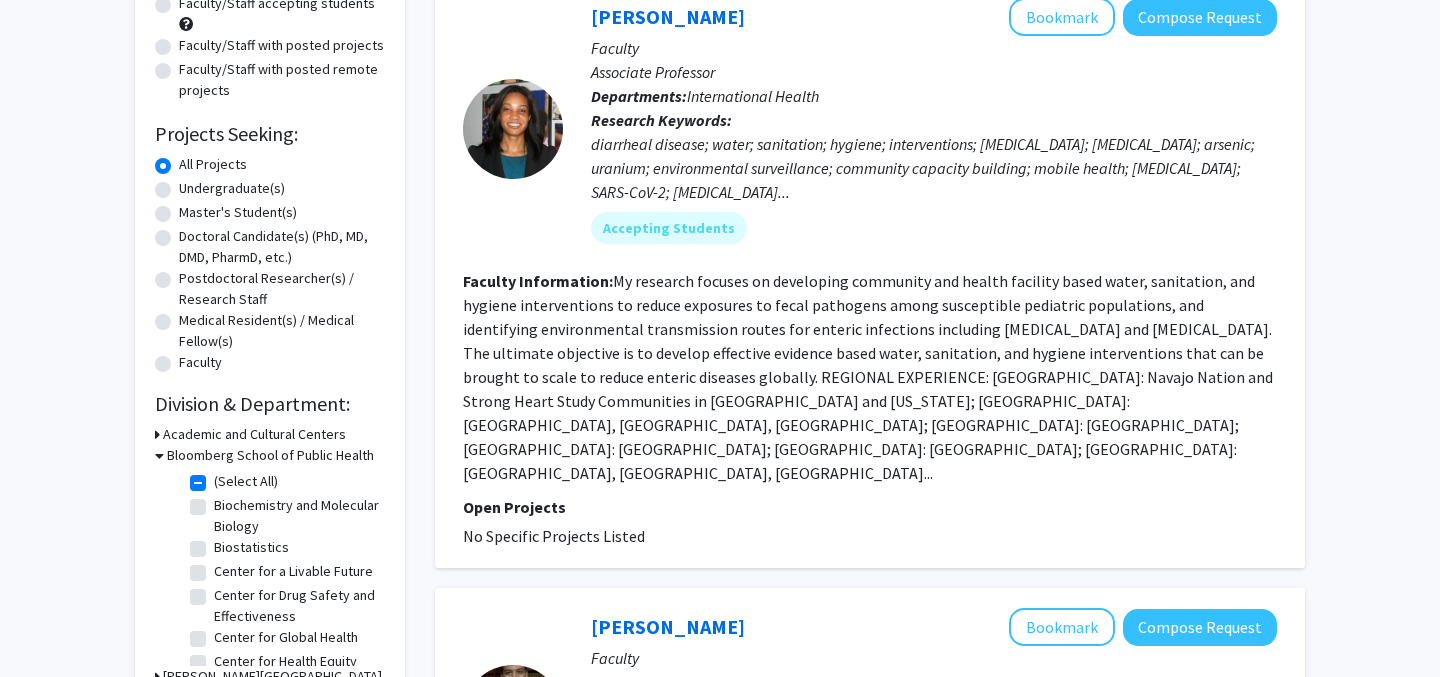 click on "My research focuses on developing community and health facility based water, sanitation, and hygiene interventions to reduce exposures to fecal pathogens among susceptible pediatric populations, and identifying environmental transmission routes for enteric infections including cholera and shigellosis.
The ultimate objective is to develop effective evidence based water, sanitation, and hygiene interventions that can be brought to scale to reduce enteric diseases globally.
REGIONAL EXPERIENCE: North America: Navajo Nation and Strong Heart Study Communities in North and South Dakota; West Africa: Ghana, Guinea, Liberia; Central Africa: Democratic Republic of the Congo; East Africa: Tanzania; South Asia: Bangladesh; Latin America: Bolivia, Peru, Mexico..." 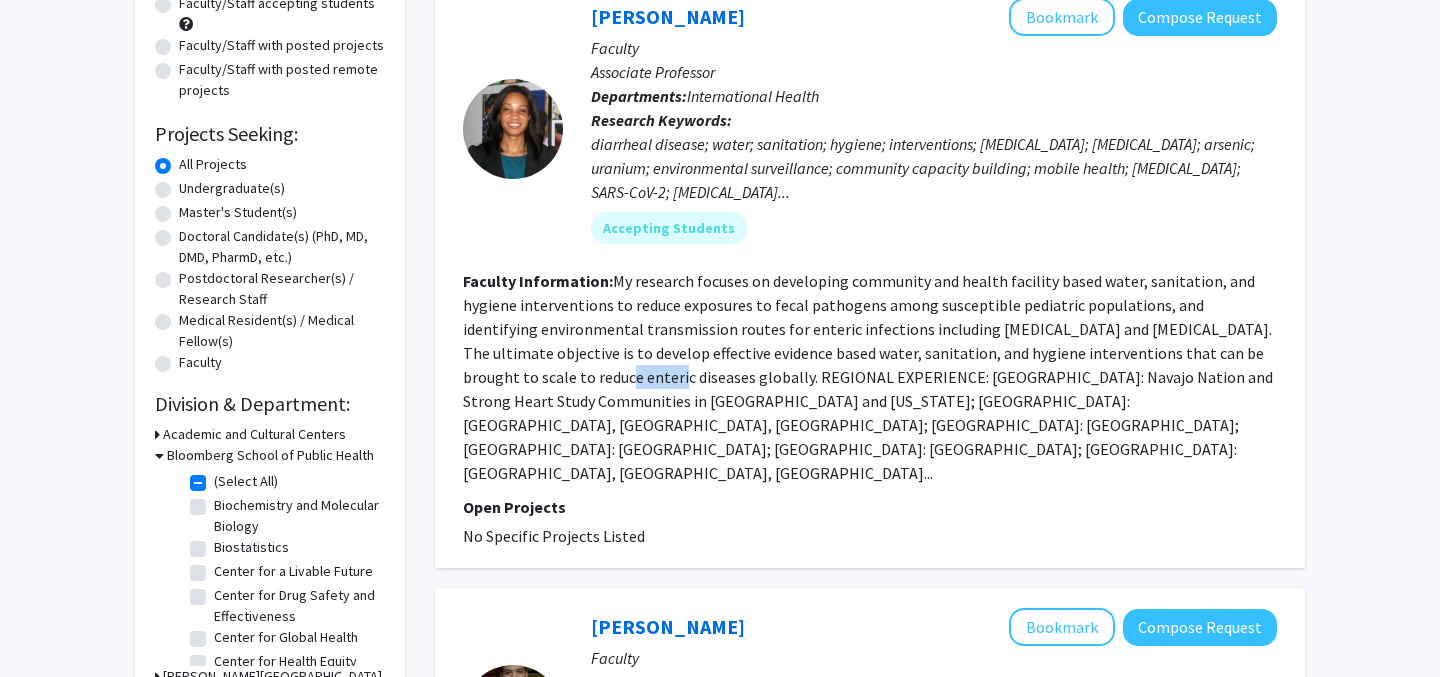 click on "My research focuses on developing community and health facility based water, sanitation, and hygiene interventions to reduce exposures to fecal pathogens among susceptible pediatric populations, and identifying environmental transmission routes for enteric infections including cholera and shigellosis.
The ultimate objective is to develop effective evidence based water, sanitation, and hygiene interventions that can be brought to scale to reduce enteric diseases globally.
REGIONAL EXPERIENCE: North America: Navajo Nation and Strong Heart Study Communities in North and South Dakota; West Africa: Ghana, Guinea, Liberia; Central Africa: Democratic Republic of the Congo; East Africa: Tanzania; South Asia: Bangladesh; Latin America: Bolivia, Peru, Mexico..." 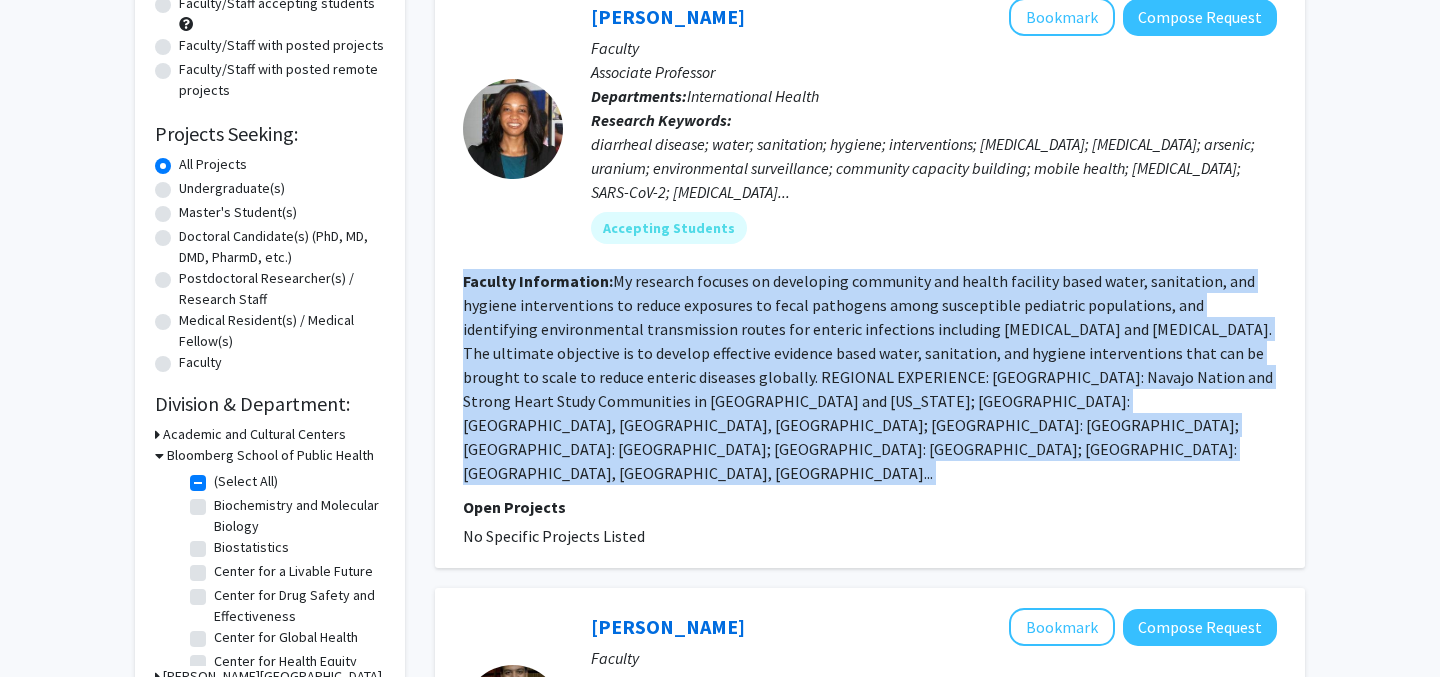 click on "My research focuses on developing community and health facility based water, sanitation, and hygiene interventions to reduce exposures to fecal pathogens among susceptible pediatric populations, and identifying environmental transmission routes for enteric infections including cholera and shigellosis.
The ultimate objective is to develop effective evidence based water, sanitation, and hygiene interventions that can be brought to scale to reduce enteric diseases globally.
REGIONAL EXPERIENCE: North America: Navajo Nation and Strong Heart Study Communities in North and South Dakota; West Africa: Ghana, Guinea, Liberia; Central Africa: Democratic Republic of the Congo; East Africa: Tanzania; South Asia: Bangladesh; Latin America: Bolivia, Peru, Mexico..." 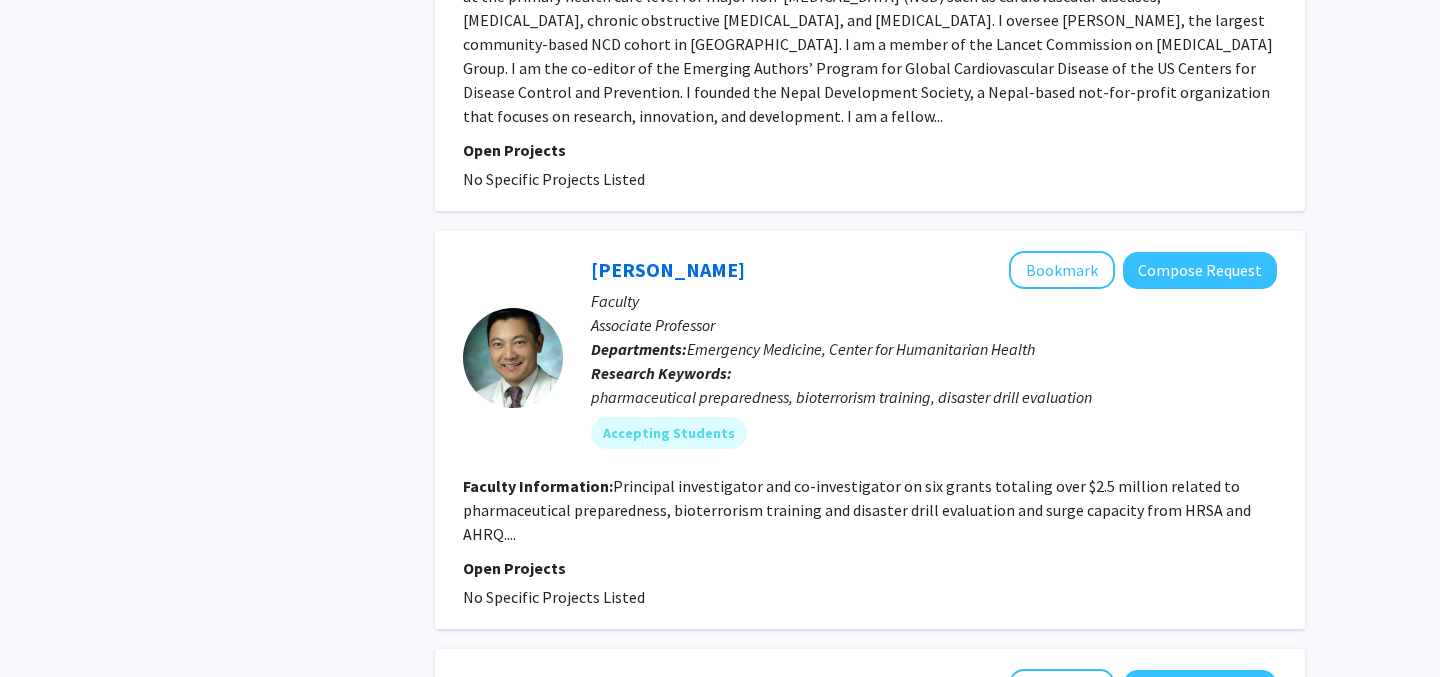 scroll, scrollTop: 2718, scrollLeft: 0, axis: vertical 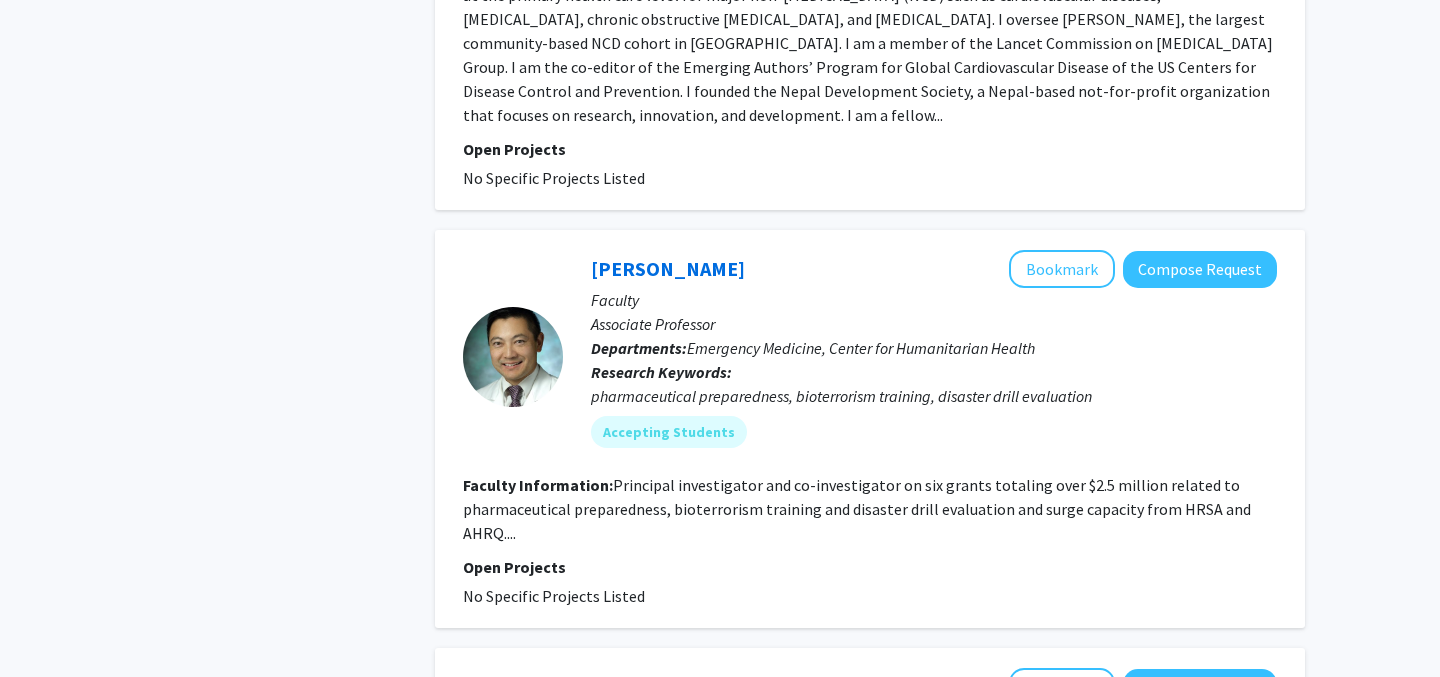 click on "Principal investigator and co-investigator on six grants totaling over $2.5 million related to pharmaceutical preparedness, bioterrorism training and disaster drill evaluation and surge capacity from HRSA and AHRQ...." 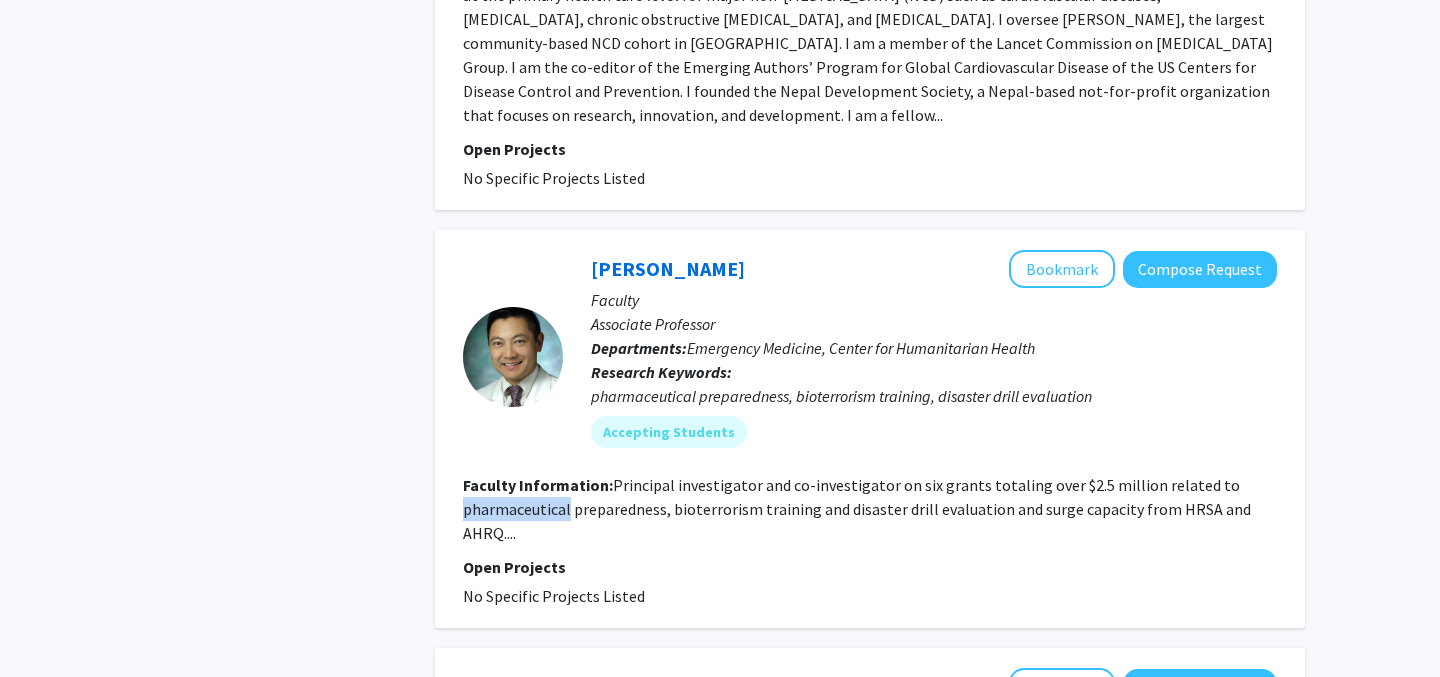 click on "Principal investigator and co-investigator on six grants totaling over $2.5 million related to pharmaceutical preparedness, bioterrorism training and disaster drill evaluation and surge capacity from HRSA and AHRQ...." 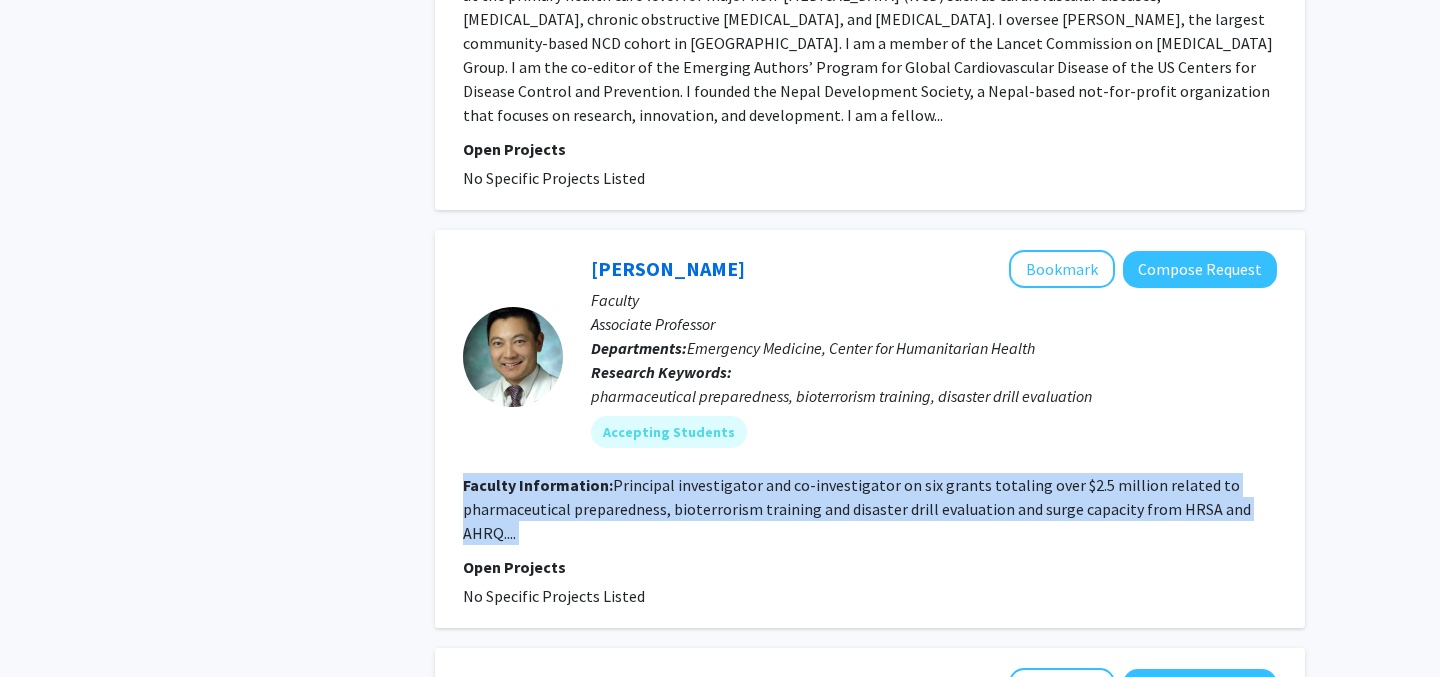 click on "Principal investigator and co-investigator on six grants totaling over $2.5 million related to pharmaceutical preparedness, bioterrorism training and disaster drill evaluation and surge capacity from HRSA and AHRQ...." 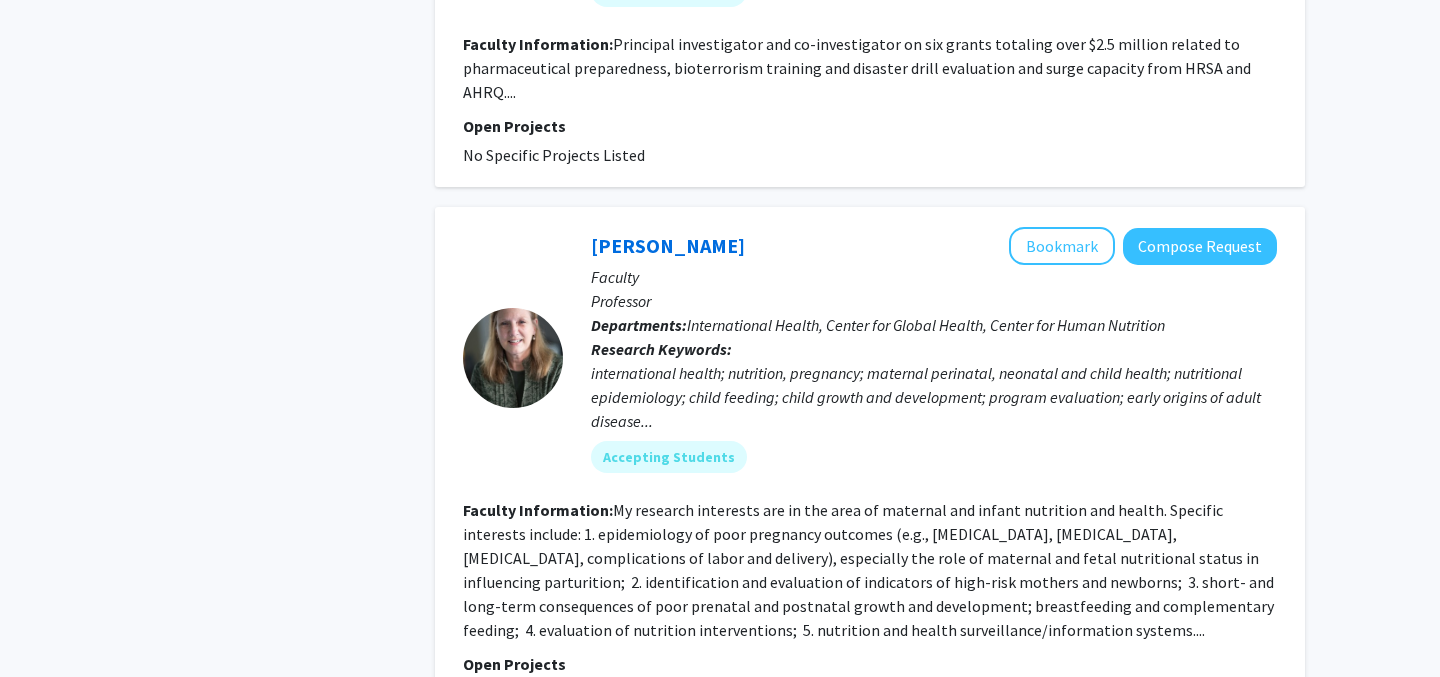 scroll, scrollTop: 3160, scrollLeft: 0, axis: vertical 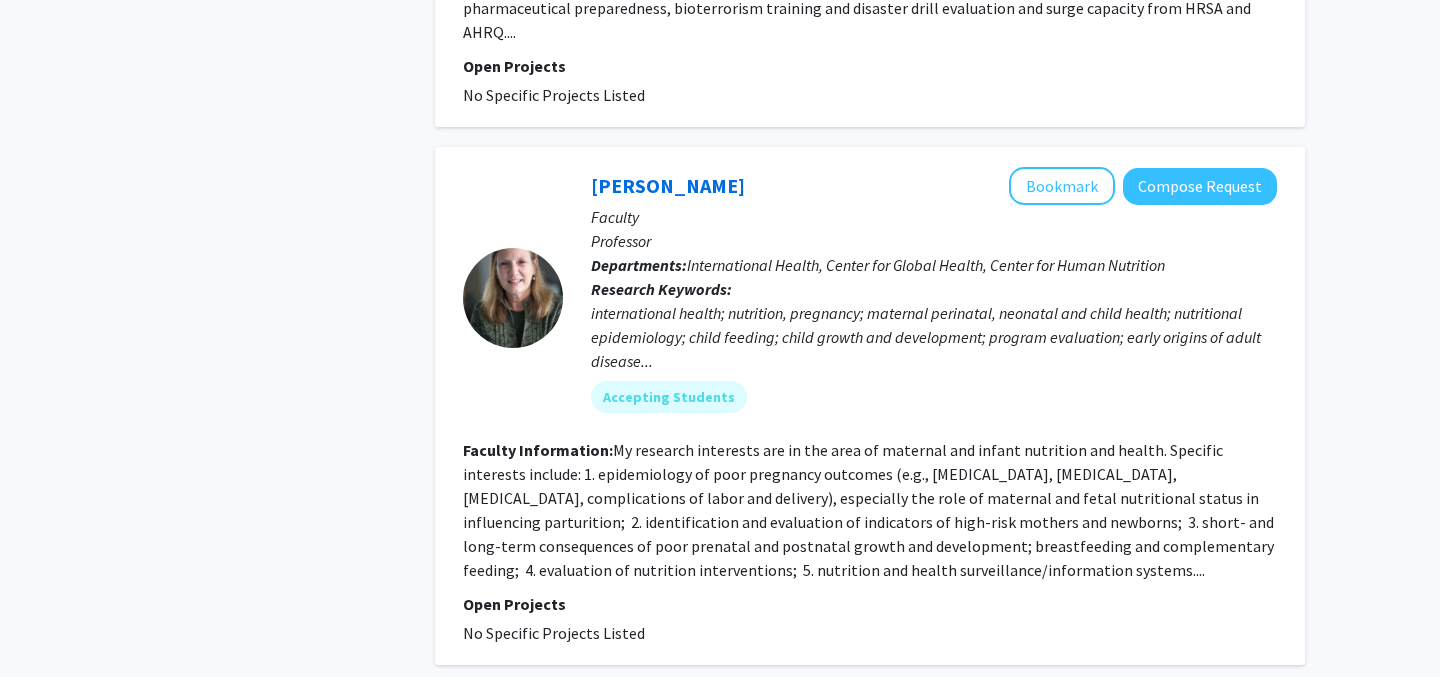 click on "Refine By Collaboration Status: Collaboration Status  All Faculty/Staff    Collaboration Status  Faculty/Staff accepting students    Collaboration Status  Faculty/Staff with posted projects    Collaboration Status  Faculty/Staff with posted remote projects    Projects Seeking: Projects Seeking Level  All Projects    Projects Seeking Level  Undergraduate(s)    Projects Seeking Level  Master's Student(s)    Projects Seeking Level  Doctoral Candidate(s) (PhD, MD, DMD, PharmD, etc.)    Projects Seeking Level  Postdoctoral Researcher(s) / Research Staff    Projects Seeking Level  Medical Resident(s) / Medical Fellow(s)    Projects Seeking Level  Faculty    Division & Department:      Academic and Cultural Centers       Bloomberg School of Public Health  (Select All)  (Select All)  Biochemistry and Molecular Biology  Biochemistry and Molecular Biology  Biostatistics  Biostatistics  Center for a Livable Future  Center for a Livable Future  Center for Drug Safety and Effectiveness Epidemiology" 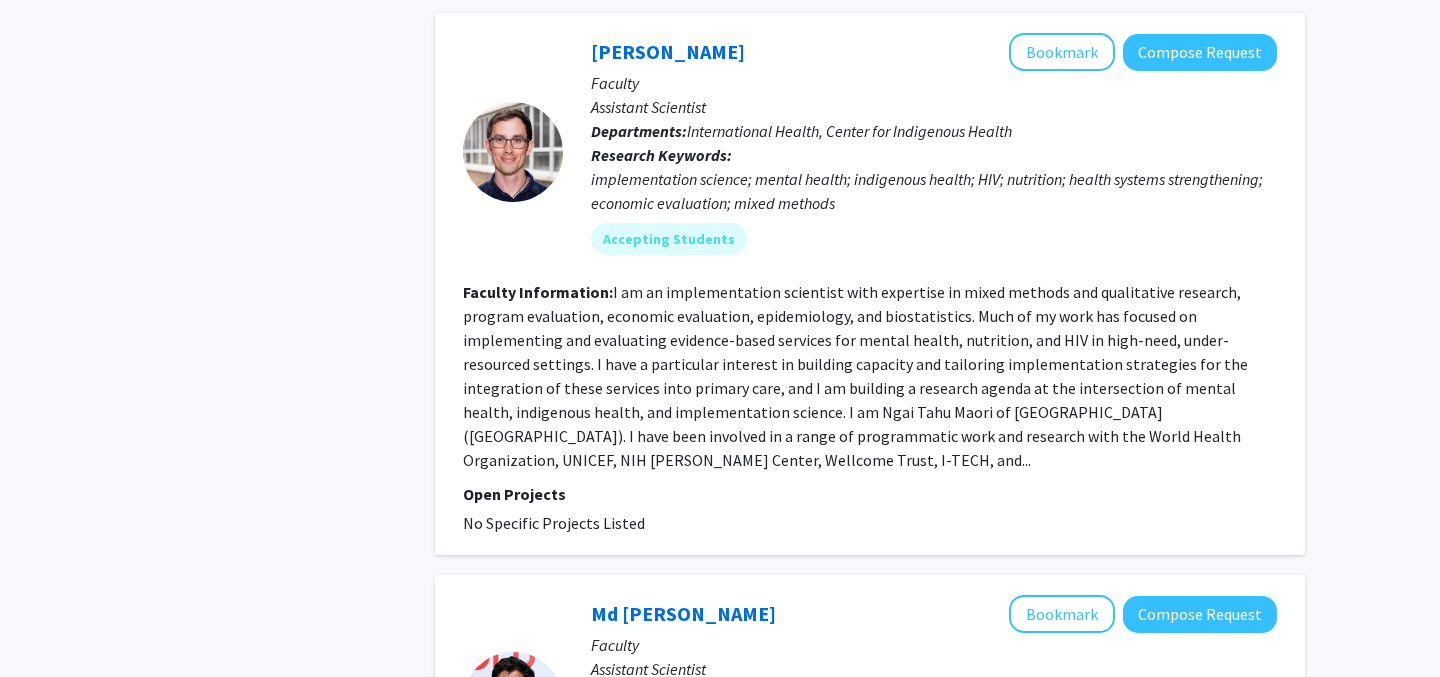 scroll, scrollTop: 4682, scrollLeft: 0, axis: vertical 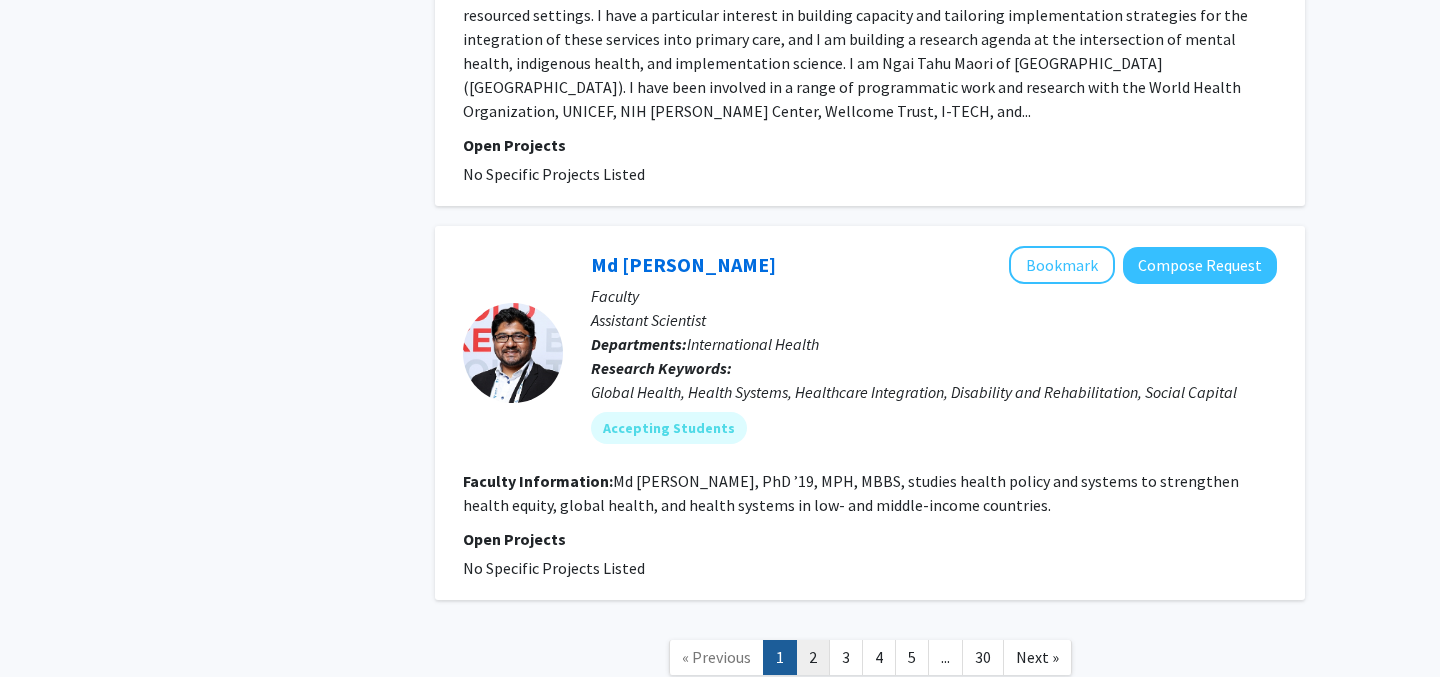 click on "2" 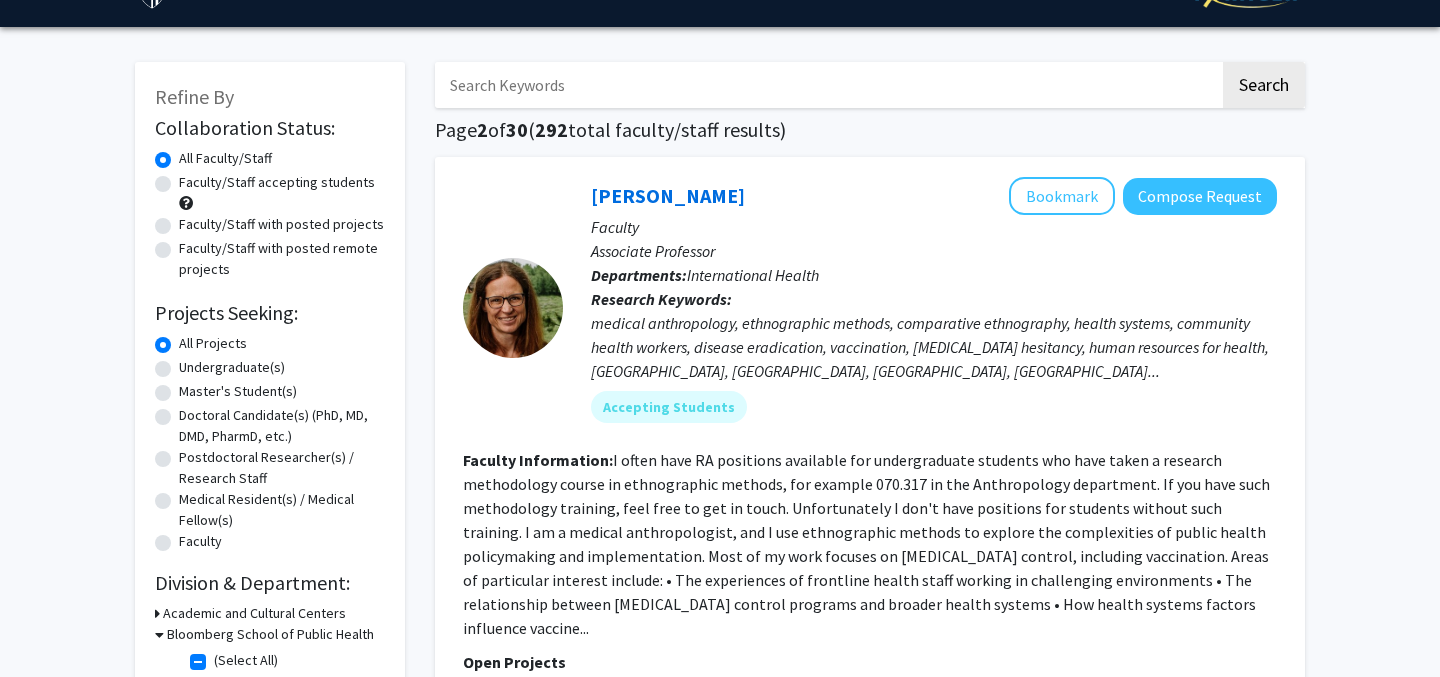 scroll, scrollTop: 0, scrollLeft: 0, axis: both 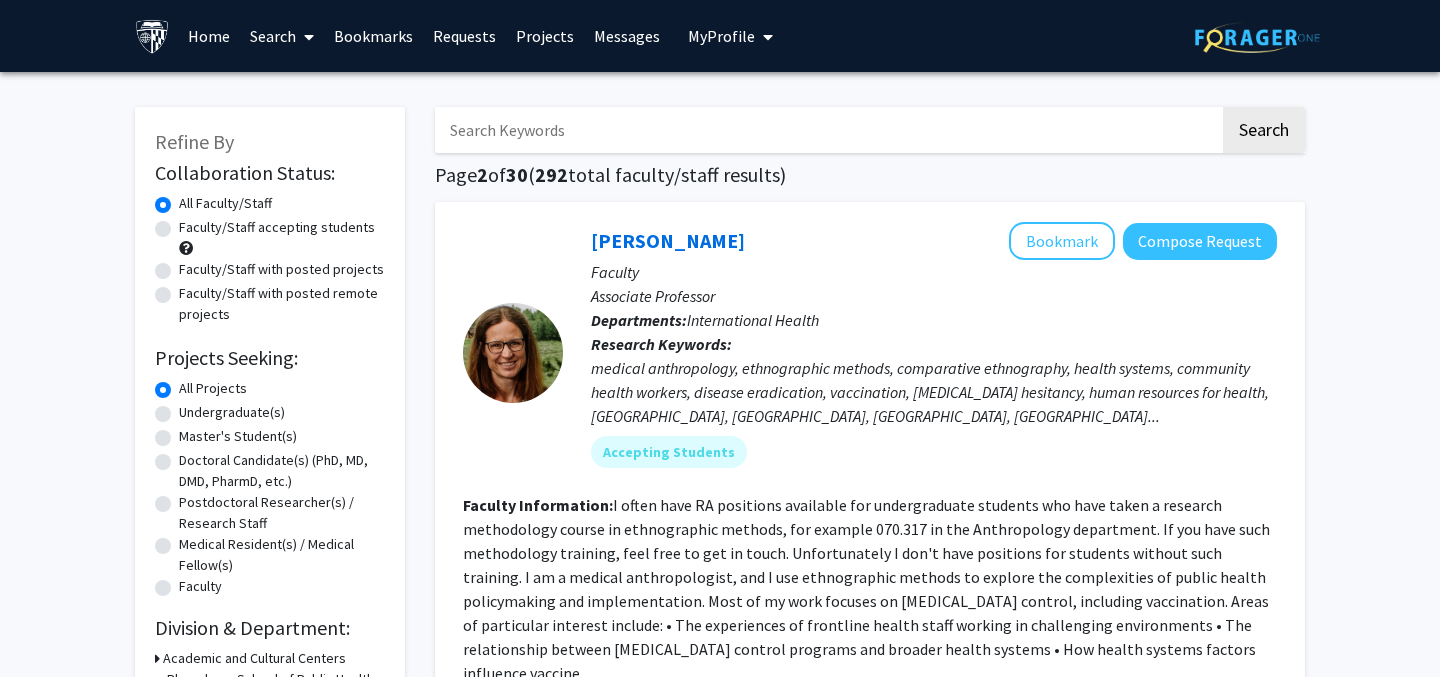 click on "Faculty/Staff accepting students" 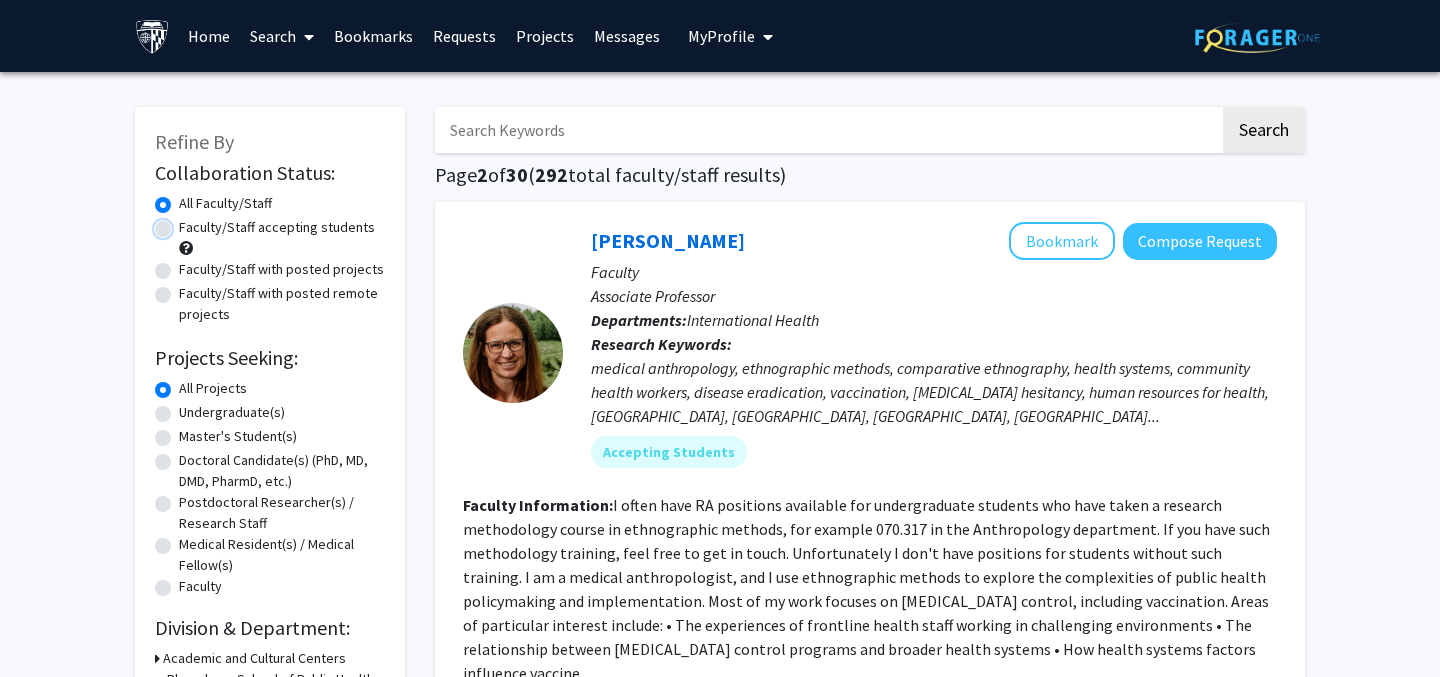 click on "Faculty/Staff accepting students" at bounding box center (185, 223) 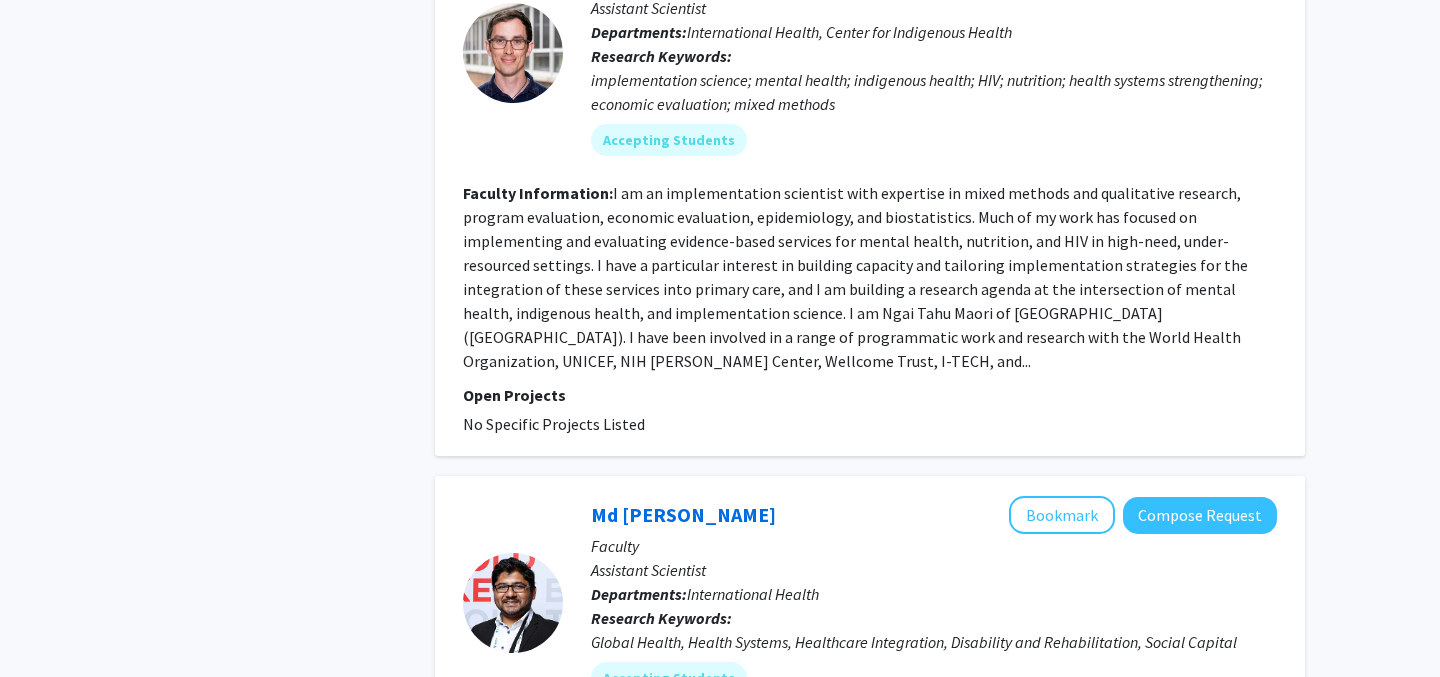 scroll, scrollTop: 4682, scrollLeft: 0, axis: vertical 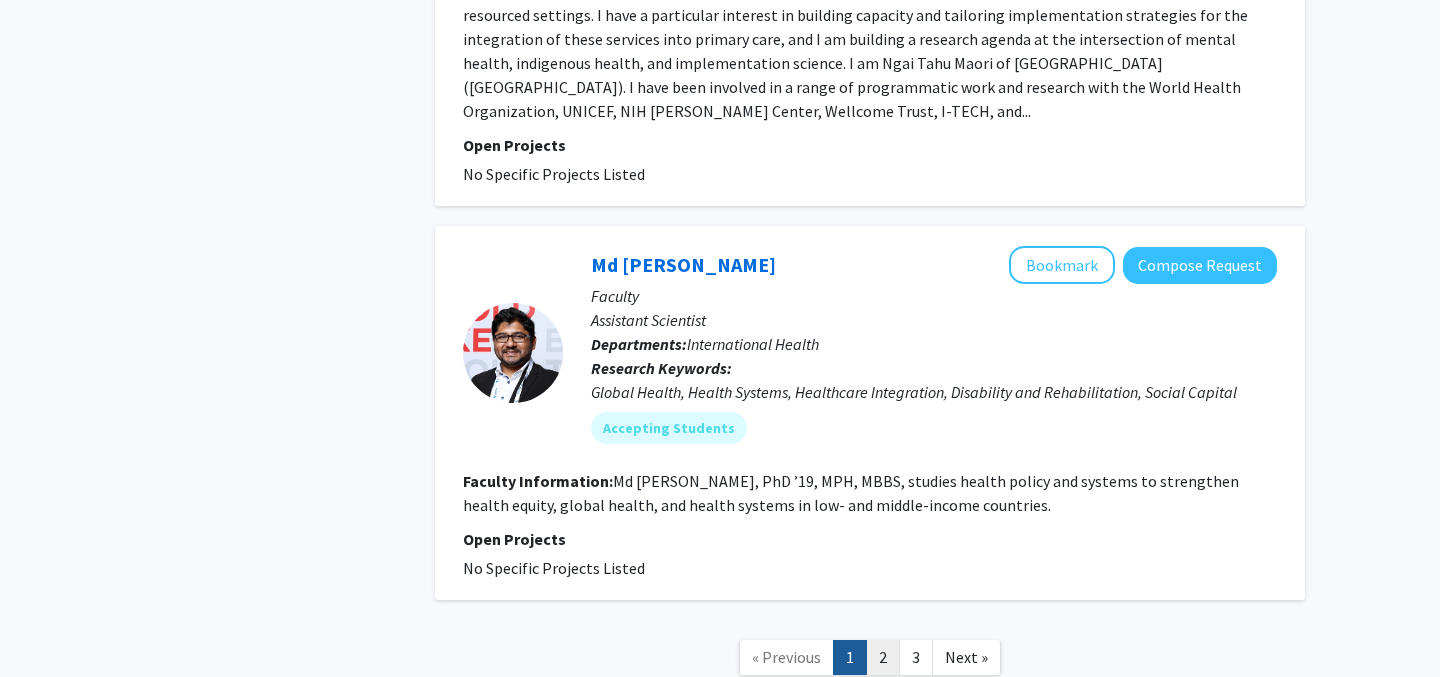 click on "2" 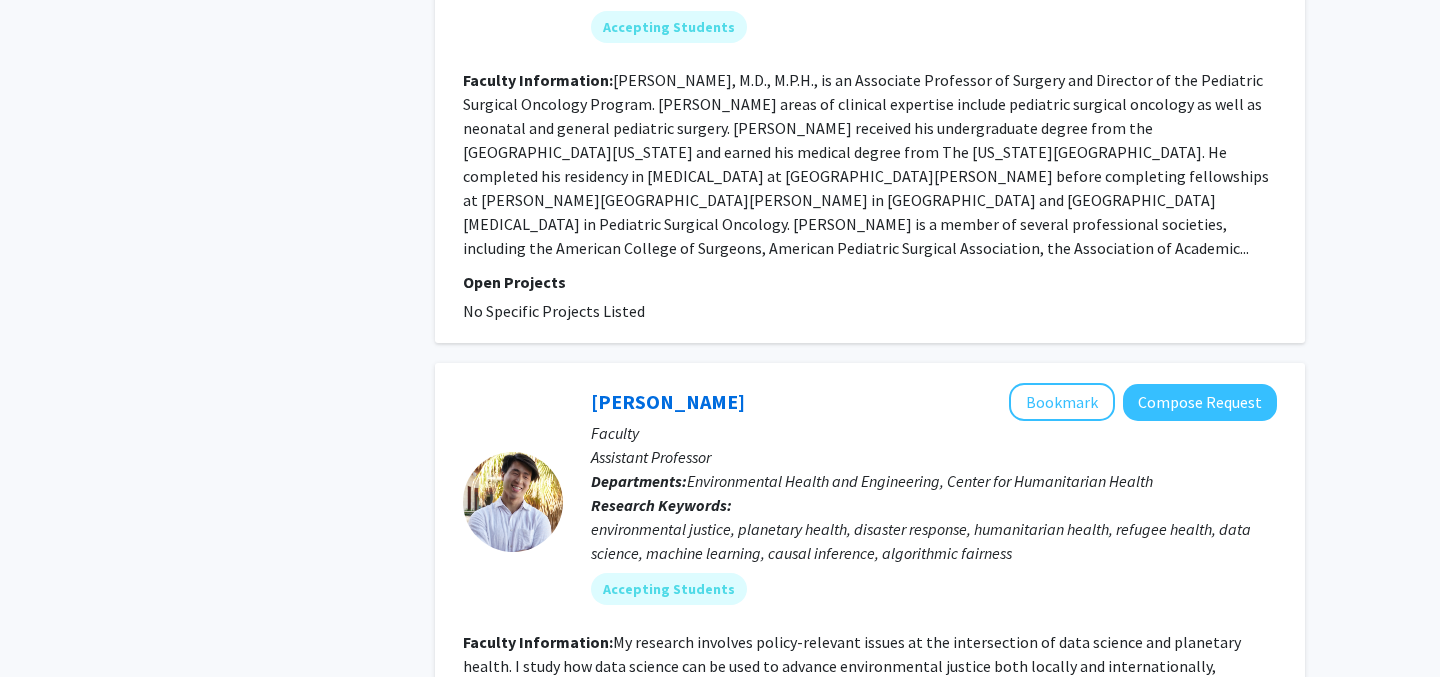scroll, scrollTop: 3923, scrollLeft: 0, axis: vertical 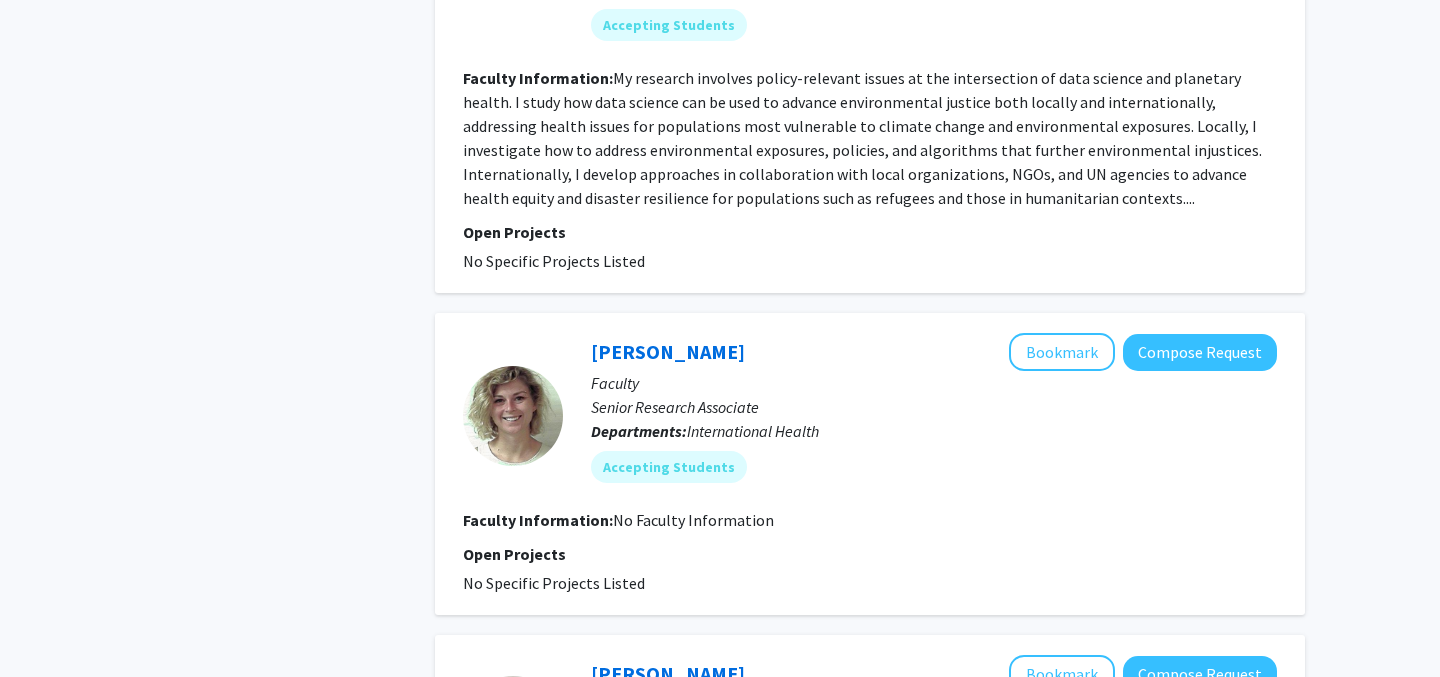 click on "Refine By Collaboration Status: Collaboration Status  All Faculty/Staff    Collaboration Status  Faculty/Staff accepting students    Collaboration Status  Faculty/Staff with posted projects    Collaboration Status  Faculty/Staff with posted remote projects    Projects Seeking: Projects Seeking Level  All Projects    Projects Seeking Level  Undergraduate(s)    Projects Seeking Level  Master's Student(s)    Projects Seeking Level  Doctoral Candidate(s) (PhD, MD, DMD, PharmD, etc.)    Projects Seeking Level  Postdoctoral Researcher(s) / Research Staff    Projects Seeking Level  Medical Resident(s) / Medical Fellow(s)    Projects Seeking Level  Faculty    Division & Department:      Bloomberg School of Public Health  (Select All)  (Select All)  Center for Global Health  Center for Global Health  Center for Human Nutrition  Center for Human Nutrition  Center for Humanitarian Health  Center for Humanitarian Health  Center for Indigenous Health  Center for Indigenous Health  Epidemiology  Epidemiology" 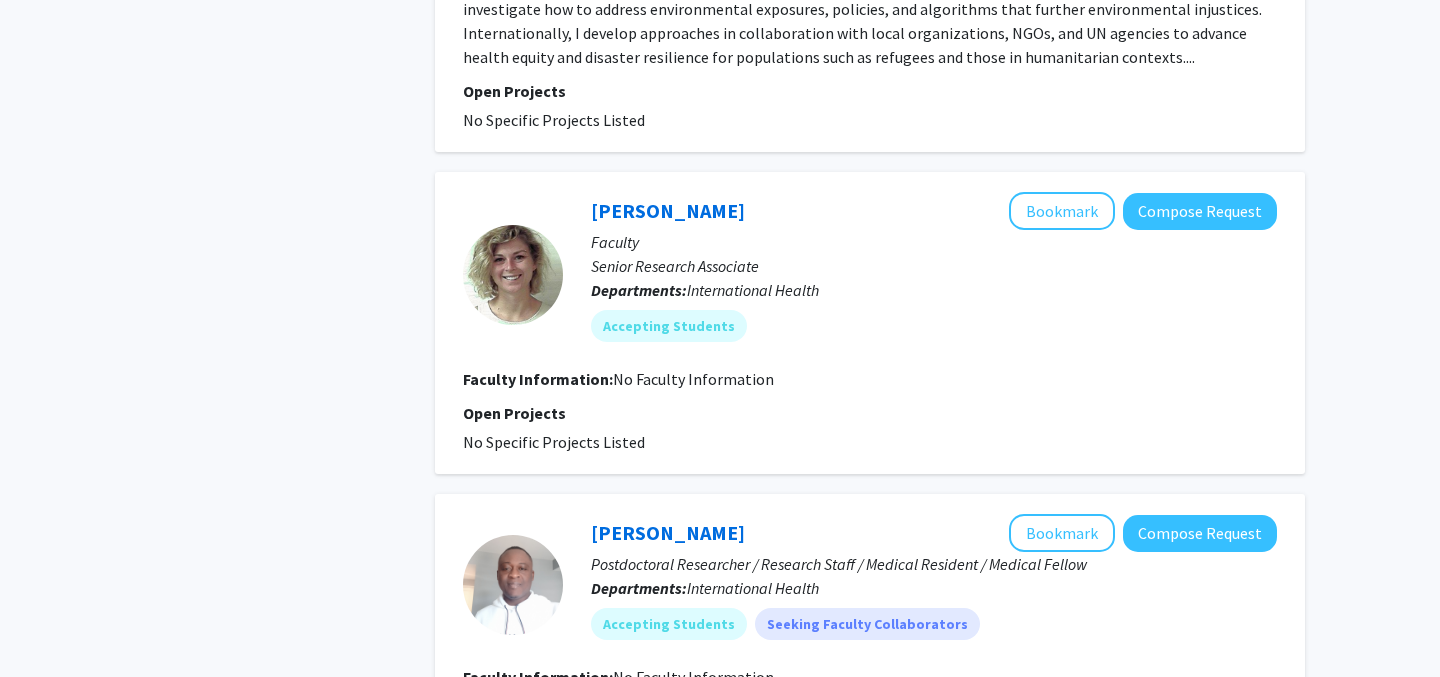 scroll, scrollTop: 4658, scrollLeft: 0, axis: vertical 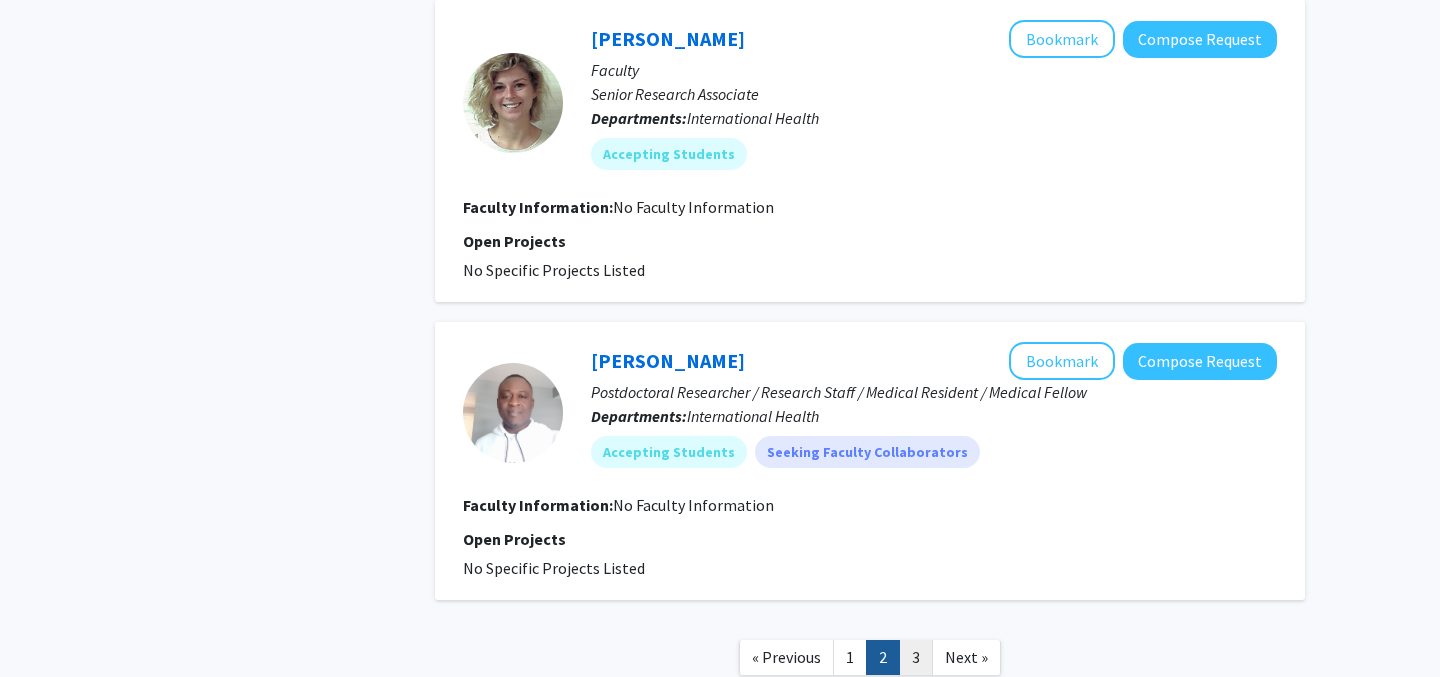 click on "3" 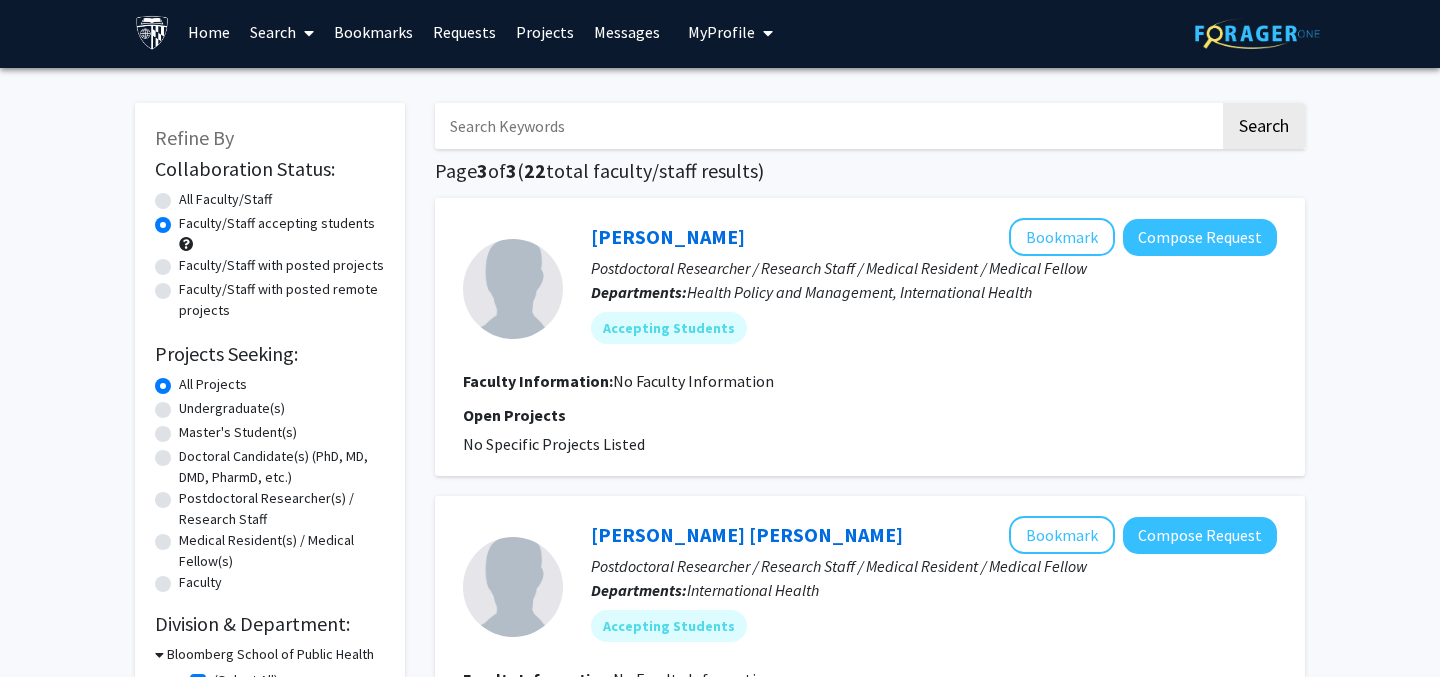 scroll, scrollTop: 0, scrollLeft: 0, axis: both 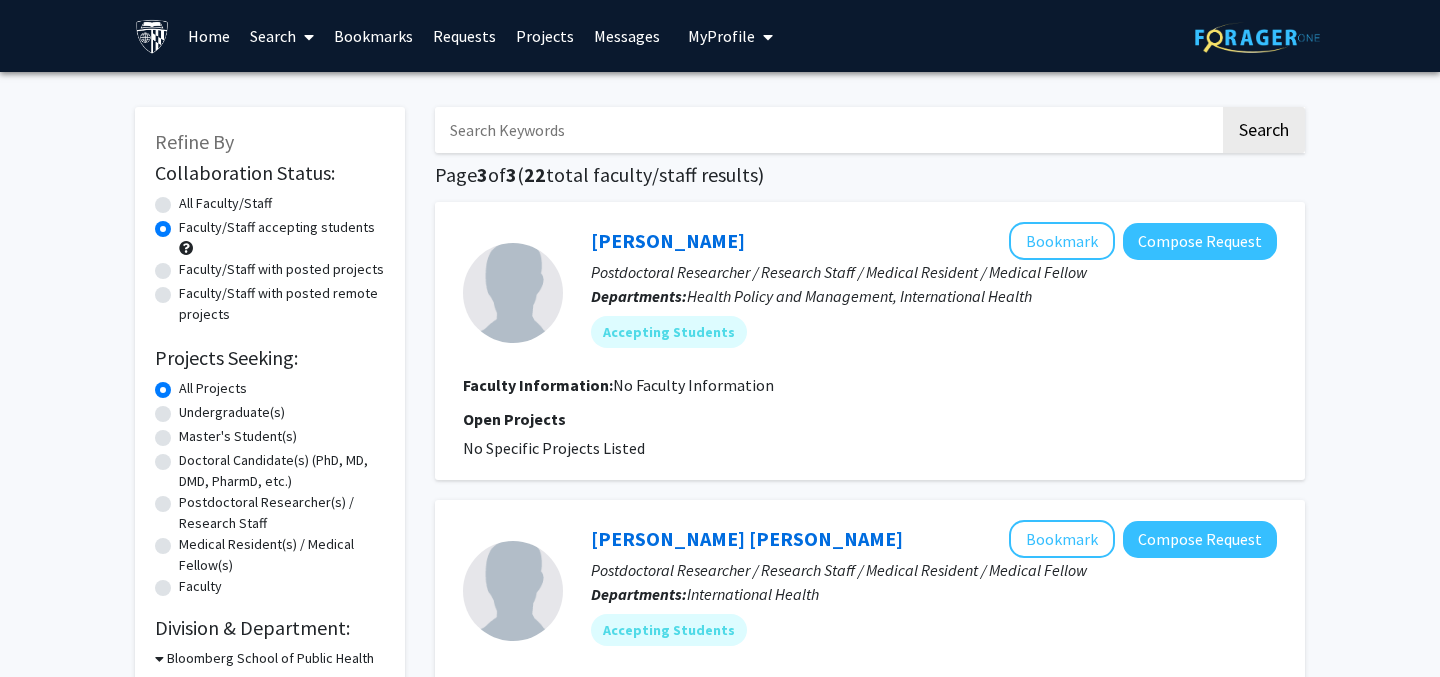 click on "Faculty/Staff with posted remote projects" 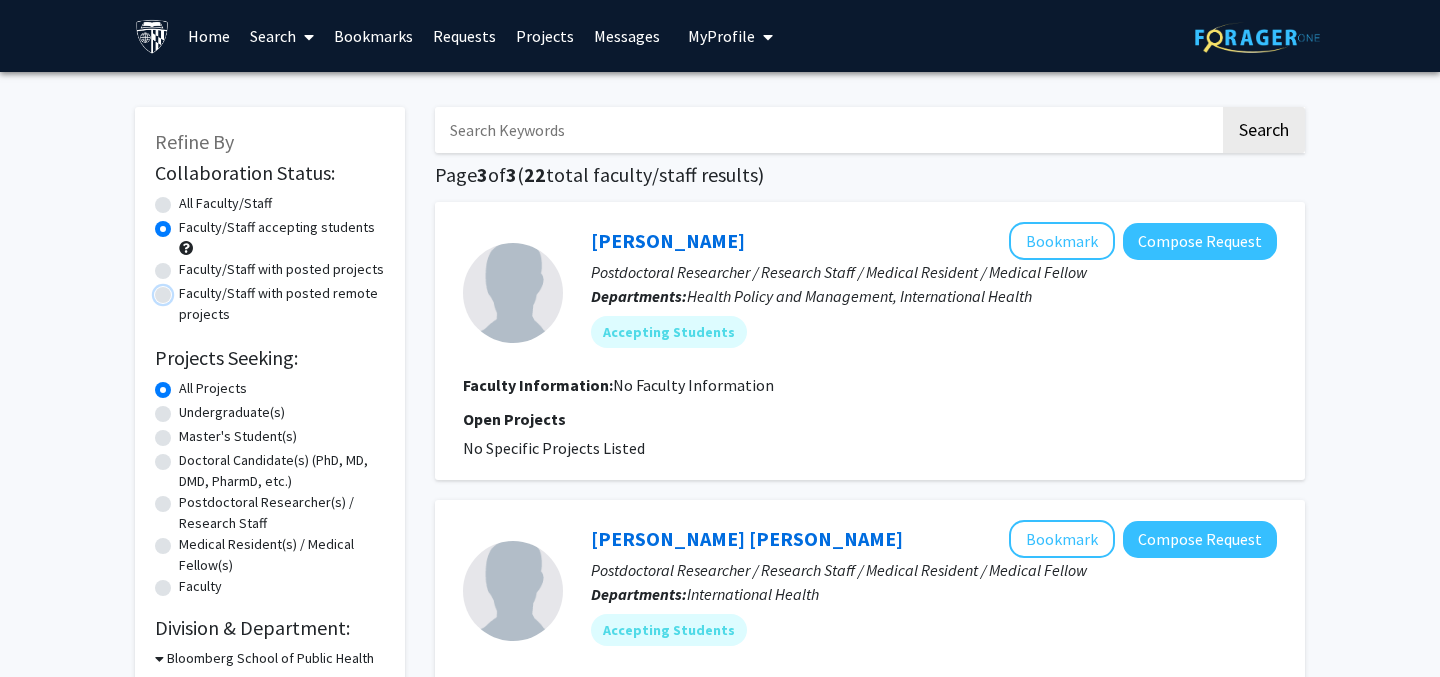 click on "Faculty/Staff with posted remote projects" at bounding box center (185, 289) 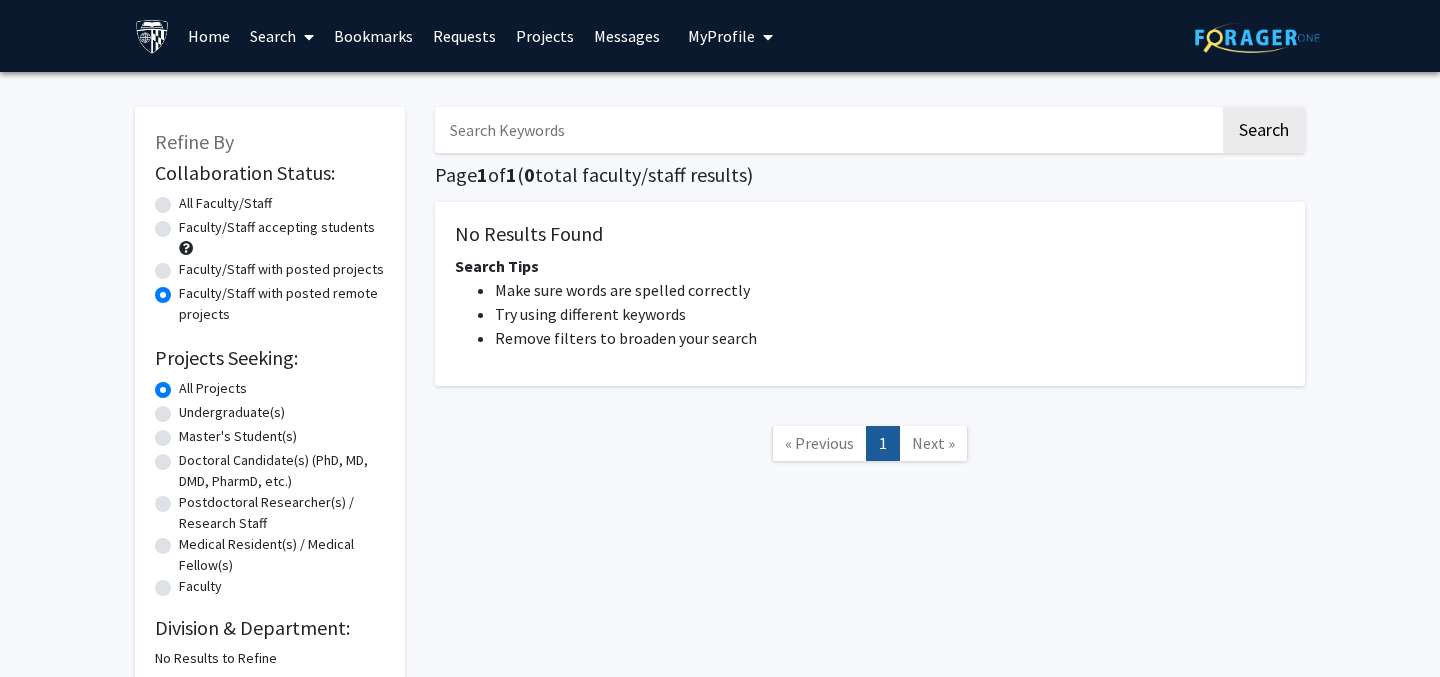 click on "Faculty/Staff with posted projects" 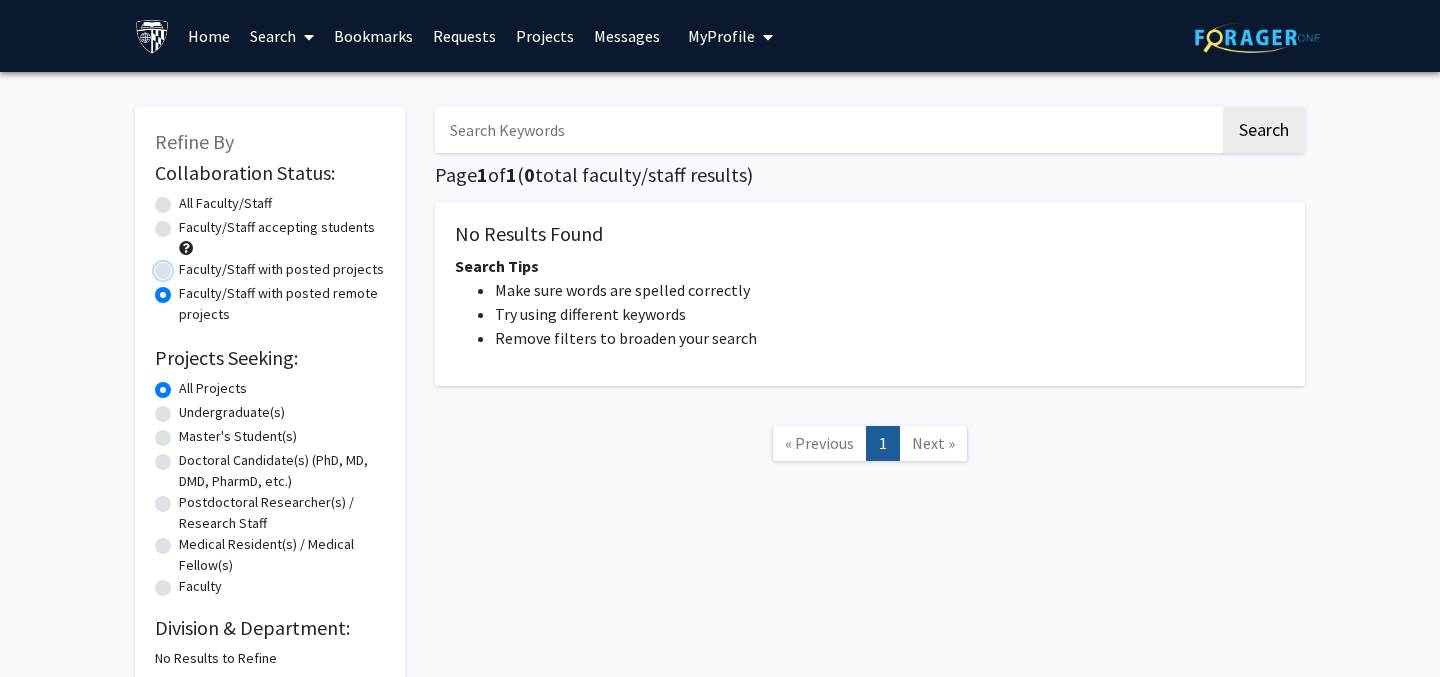 click on "Faculty/Staff with posted projects" at bounding box center [185, 265] 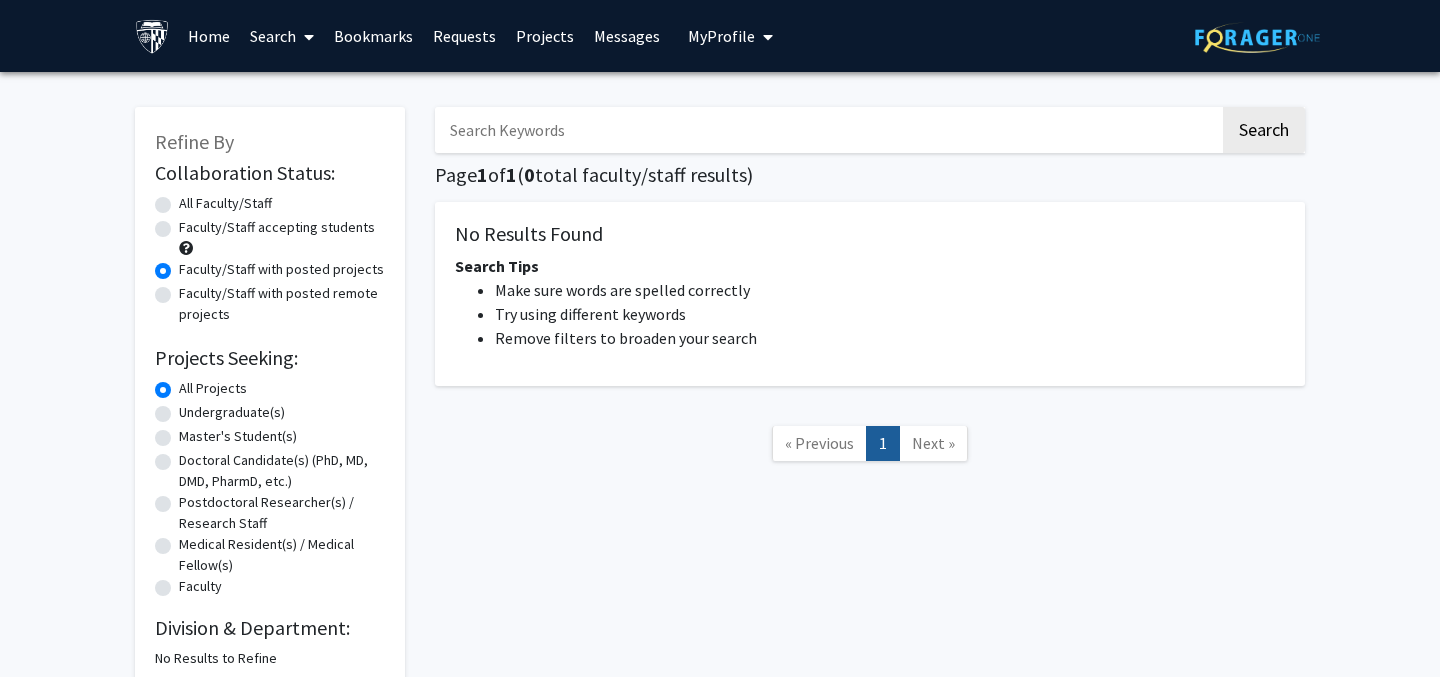 click on "Faculty/Staff accepting students" 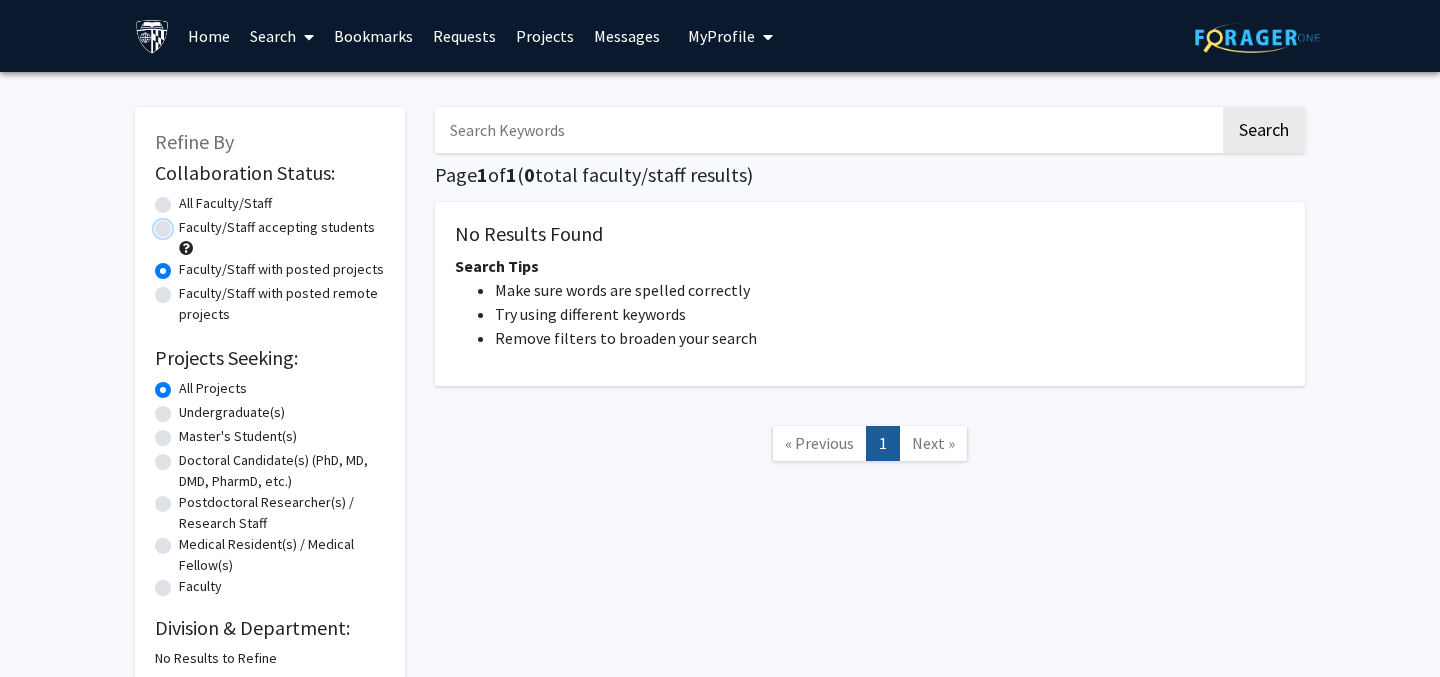 click on "Faculty/Staff accepting students" at bounding box center (185, 223) 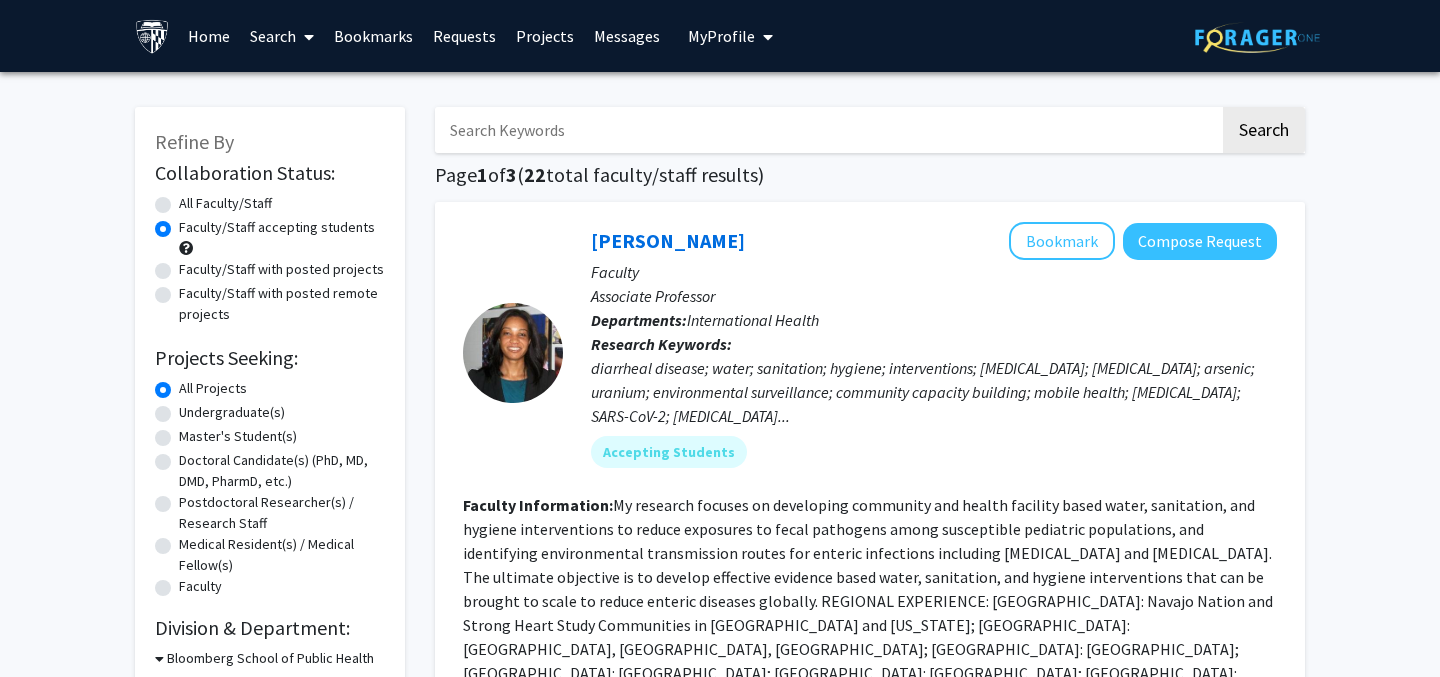 click on "All Faculty/Staff" 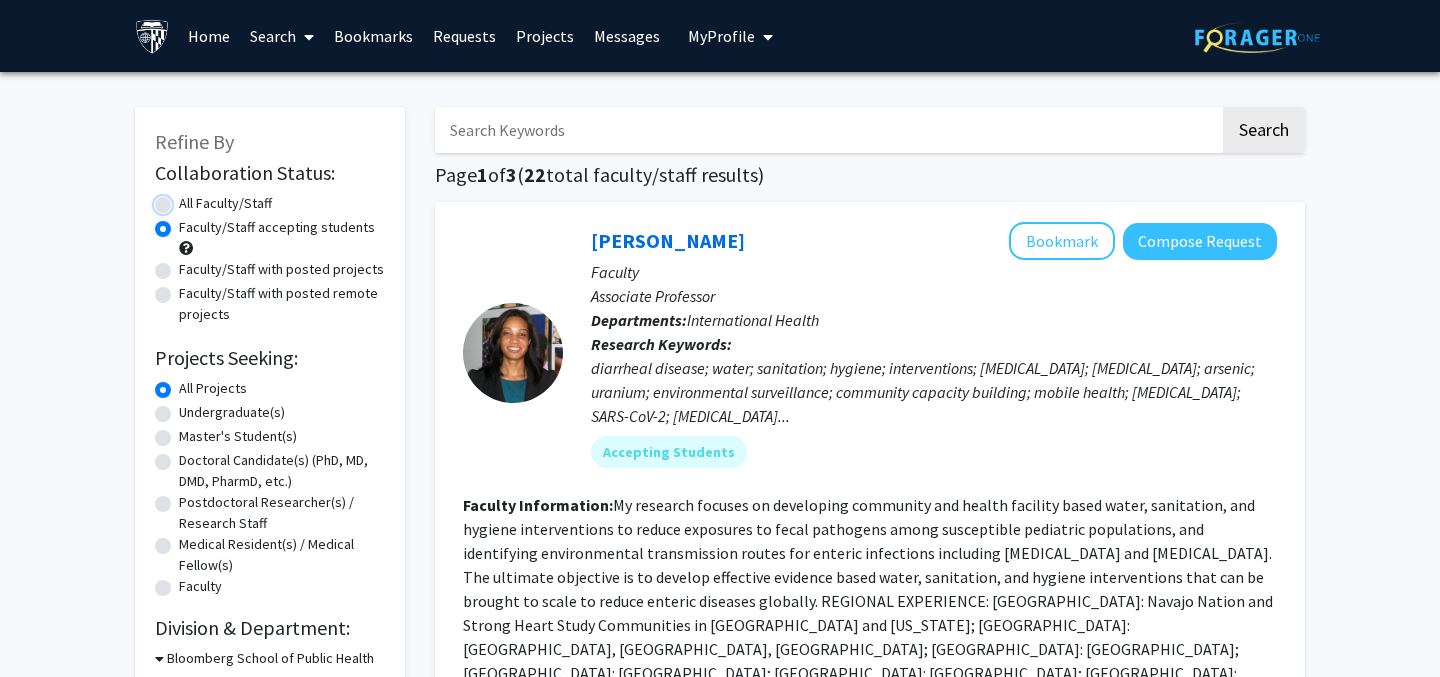 click on "All Faculty/Staff" at bounding box center (185, 199) 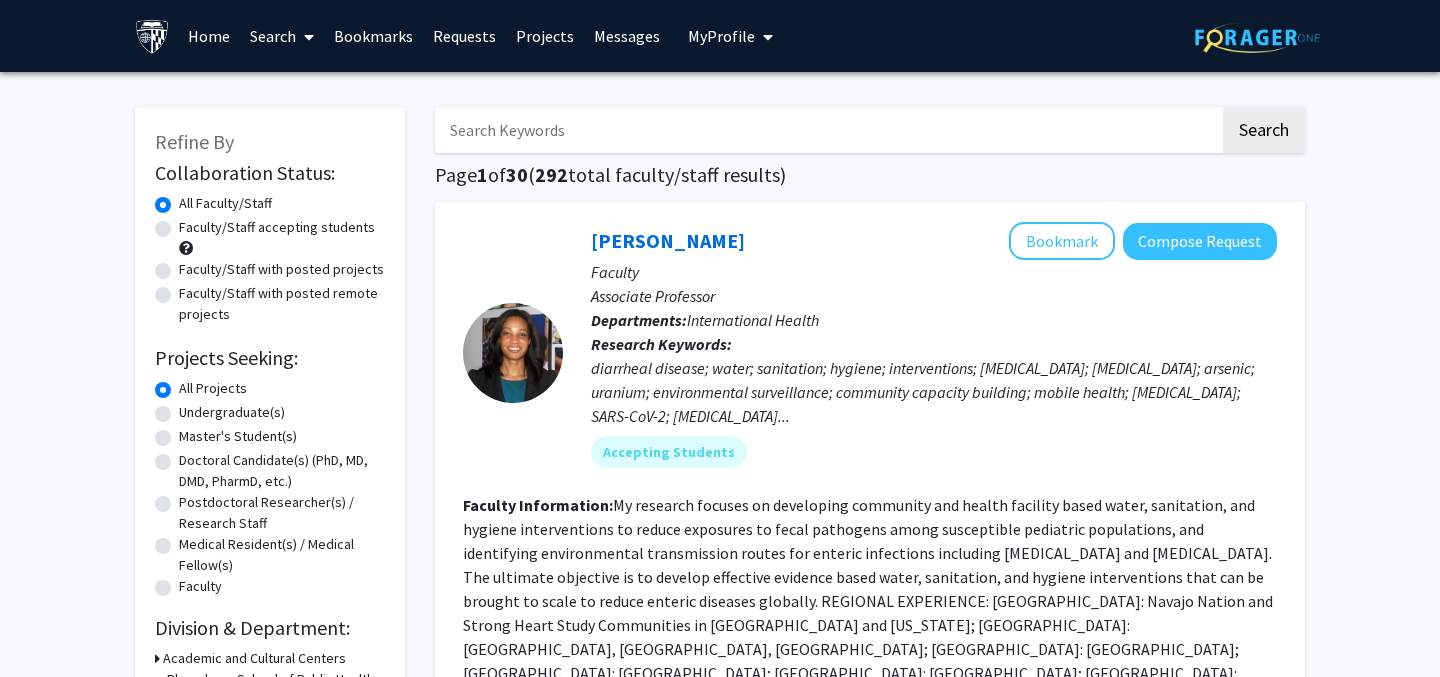 click on "Refine By Collaboration Status: Collaboration Status  All Faculty/Staff    Collaboration Status  Faculty/Staff accepting students    Collaboration Status  Faculty/Staff with posted projects    Collaboration Status  Faculty/Staff with posted remote projects    Projects Seeking: Projects Seeking Level  All Projects    Projects Seeking Level  Undergraduate(s)    Projects Seeking Level  Master's Student(s)    Projects Seeking Level  Doctoral Candidate(s) (PhD, MD, DMD, PharmD, etc.)    Projects Seeking Level  Postdoctoral Researcher(s) / Research Staff    Projects Seeking Level  Medical Resident(s) / Medical Fellow(s)    Projects Seeking Level  Faculty    Division & Department:      Academic and Cultural Centers       Bloomberg School of Public Health  (Select All)  (Select All)  Biochemistry and Molecular Biology  Biochemistry and Molecular Biology  Biostatistics  Biostatistics  Center for a Livable Future  Center for a Livable Future  Center for Drug Safety and Effectiveness Epidemiology" 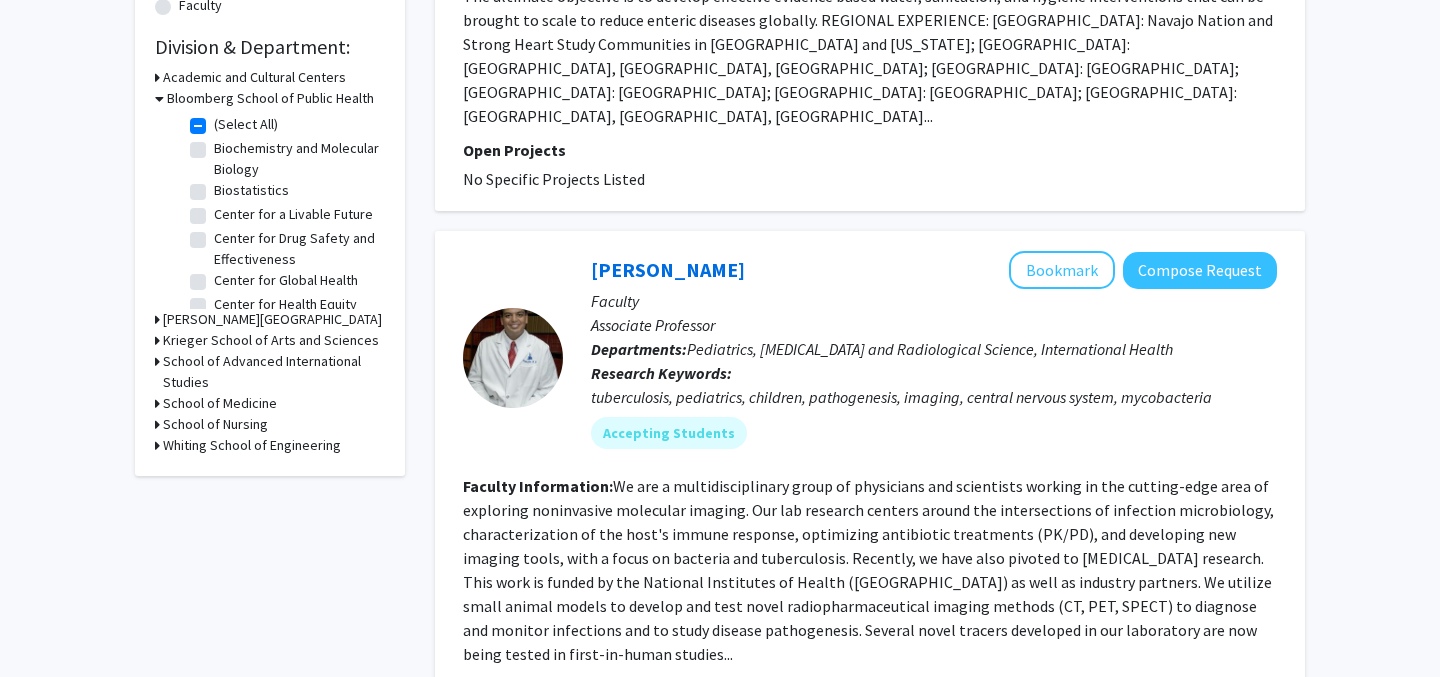 scroll, scrollTop: 614, scrollLeft: 0, axis: vertical 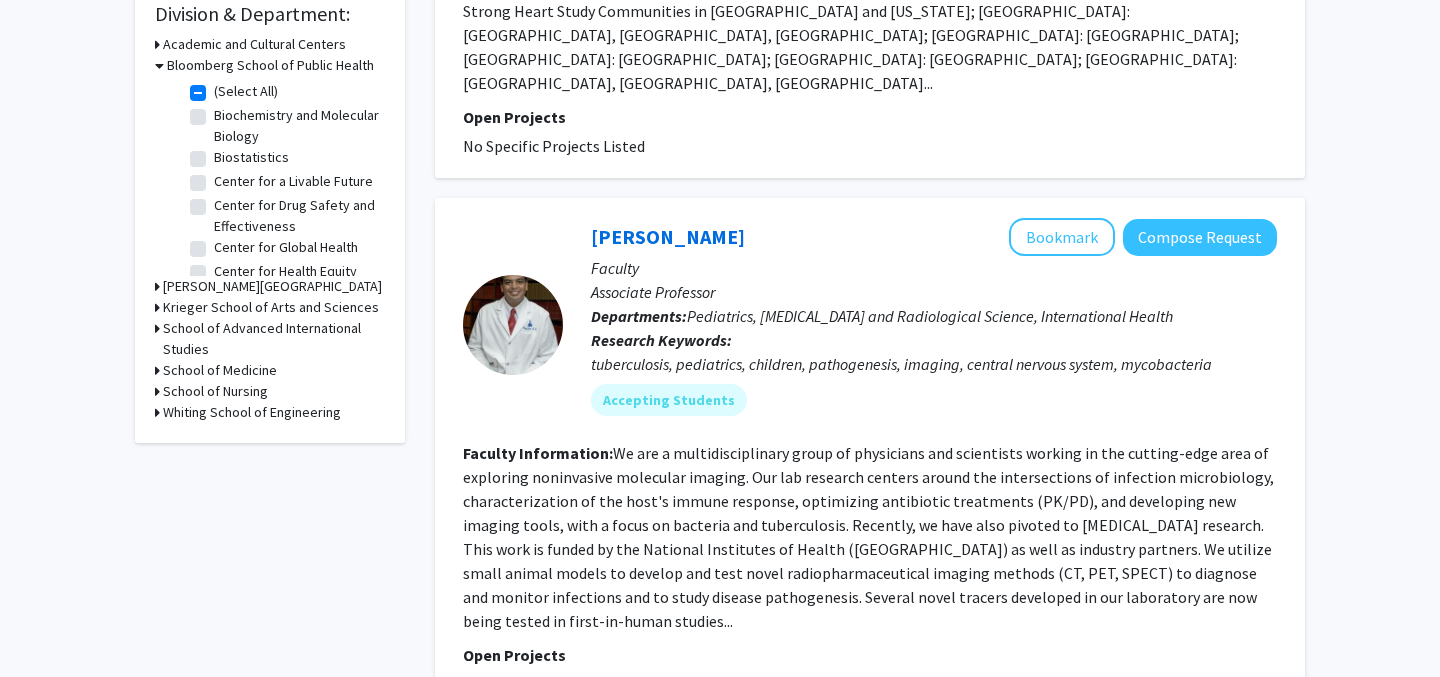 click on "School of Medicine" at bounding box center (220, 370) 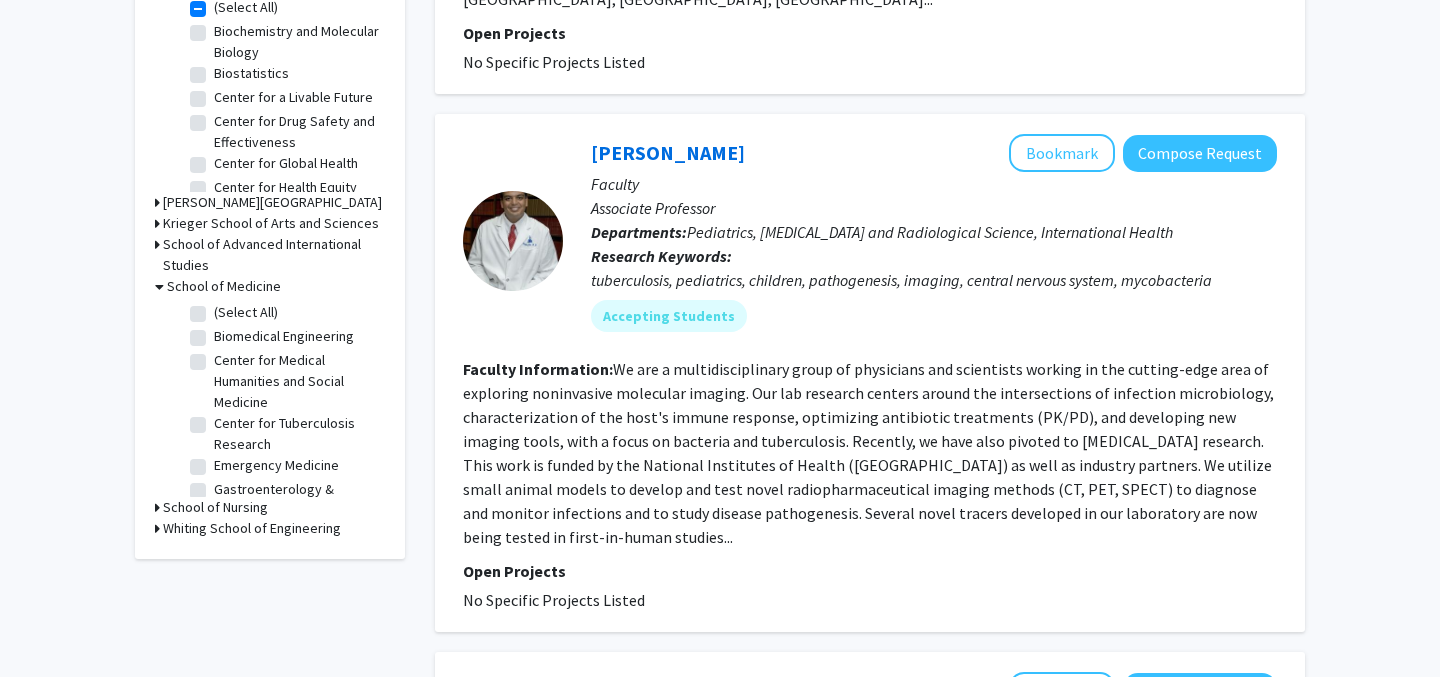 scroll, scrollTop: 703, scrollLeft: 0, axis: vertical 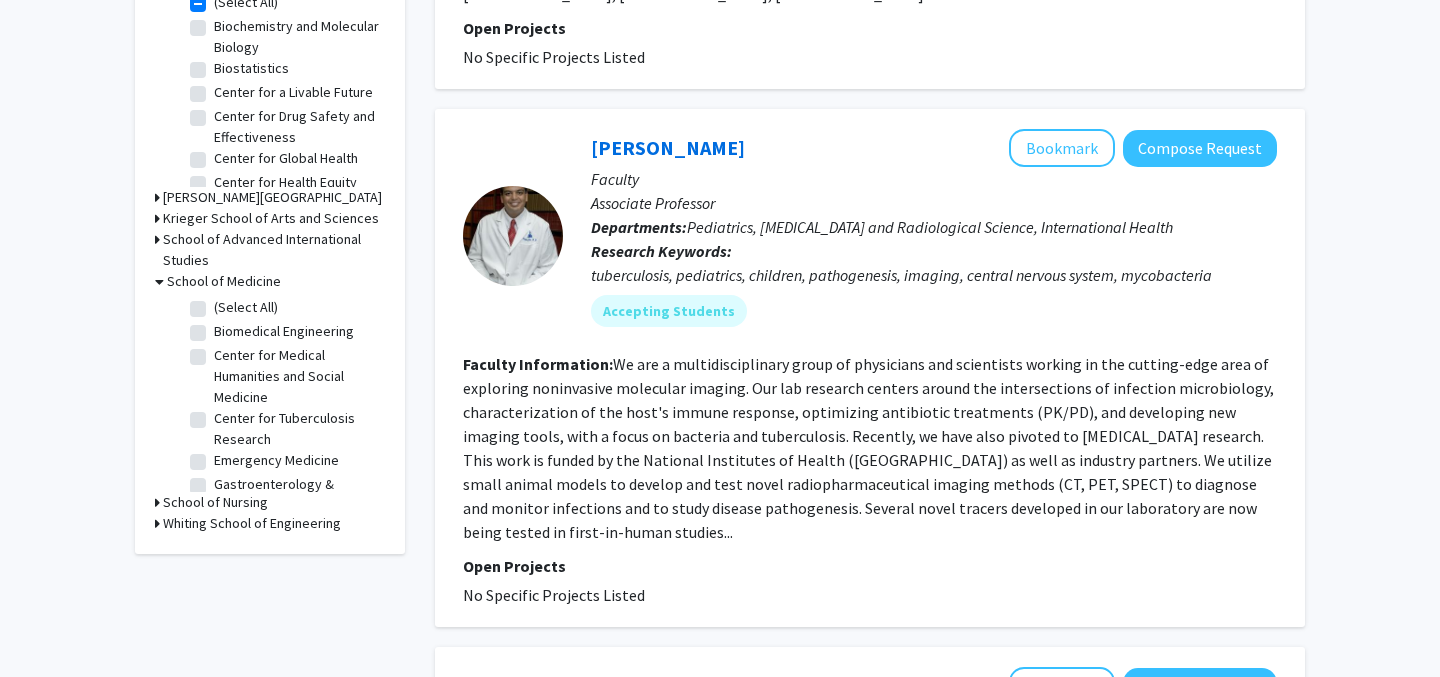 click on "Center for Medical Humanities and Social Medicine" 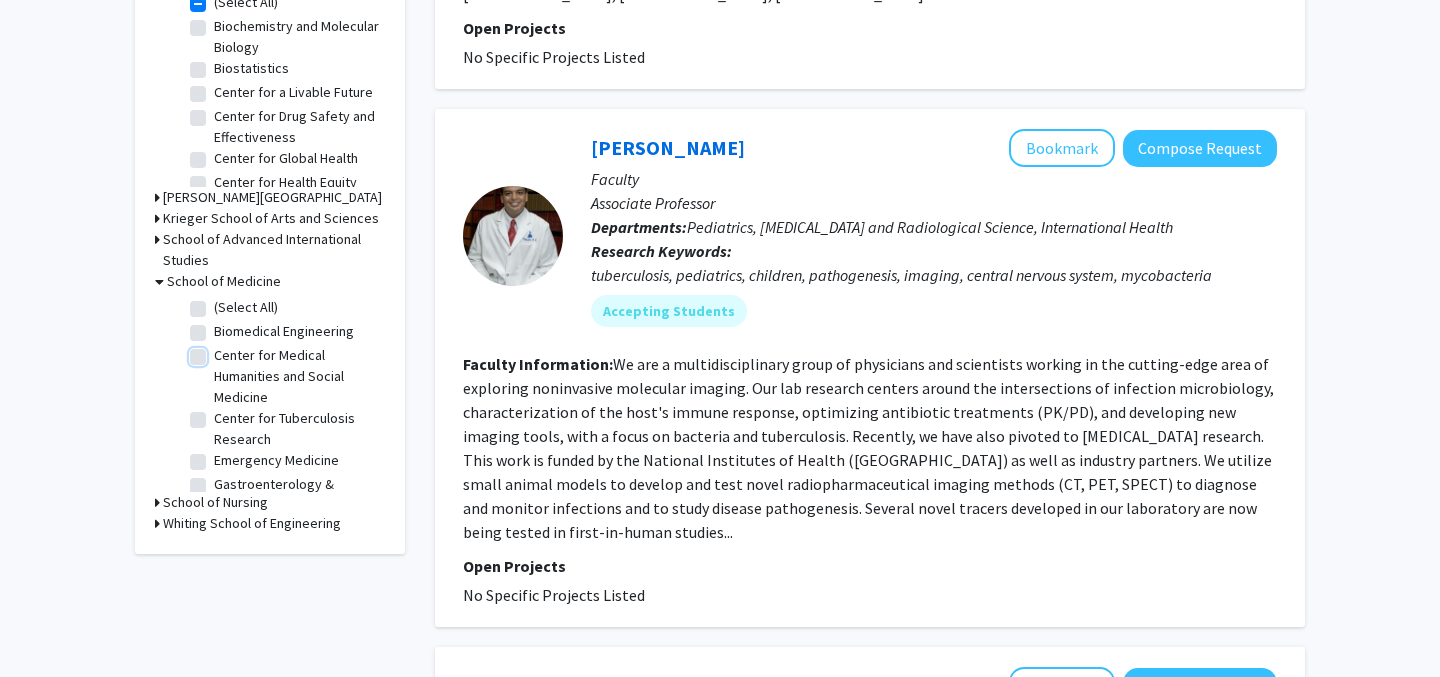 click on "Center for Medical Humanities and Social Medicine" at bounding box center (220, 351) 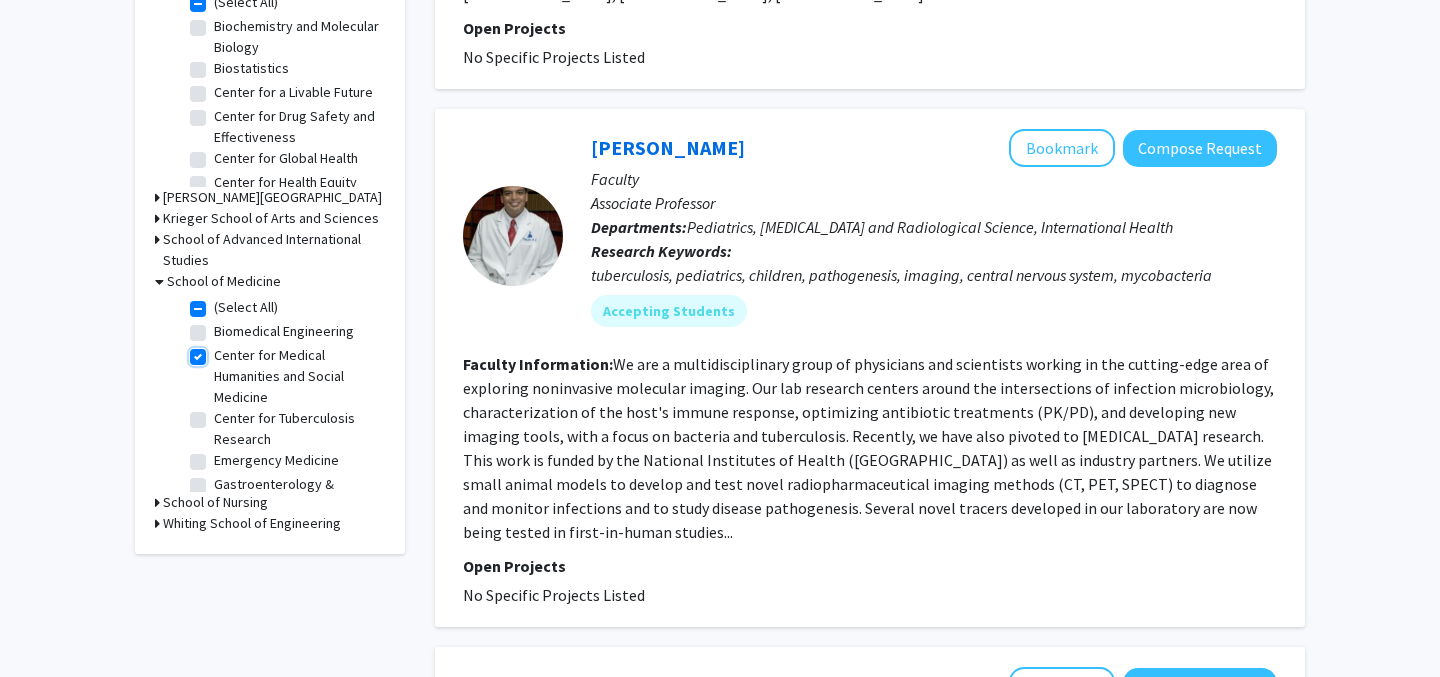 checkbox on "true" 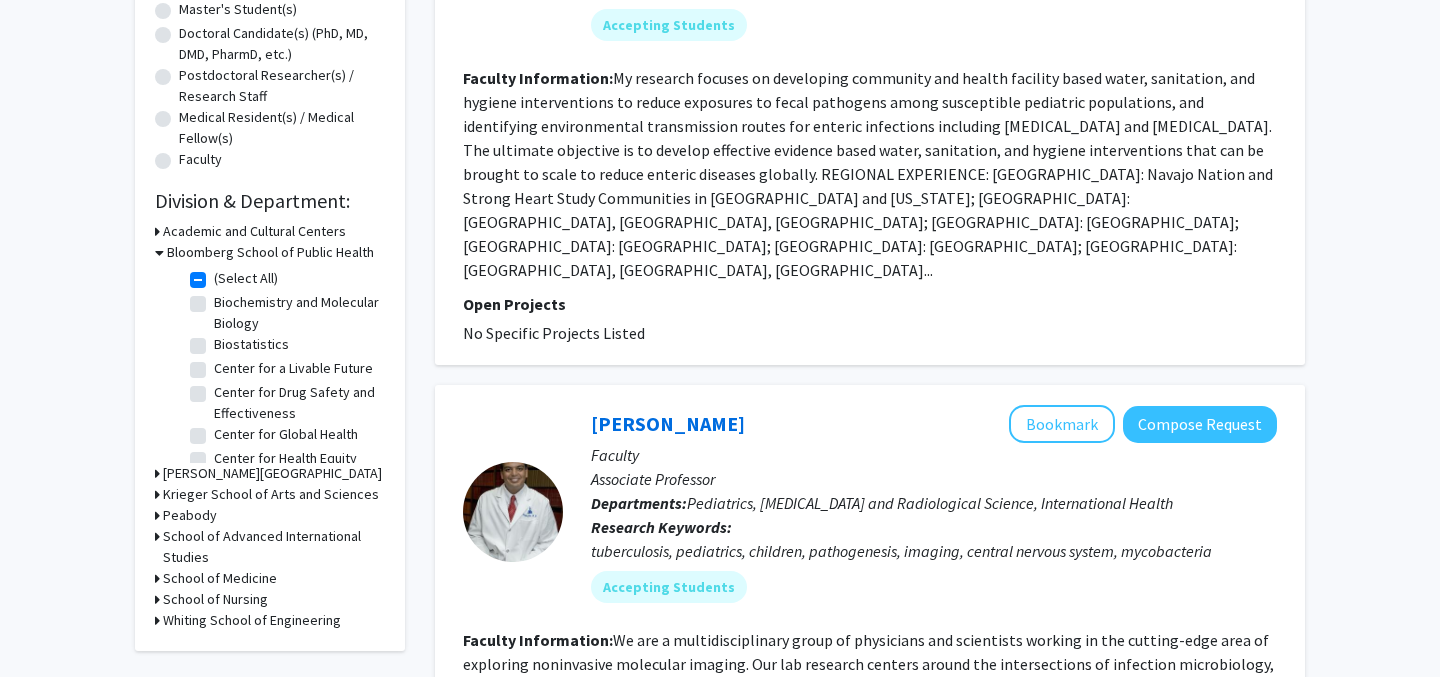 scroll, scrollTop: 428, scrollLeft: 0, axis: vertical 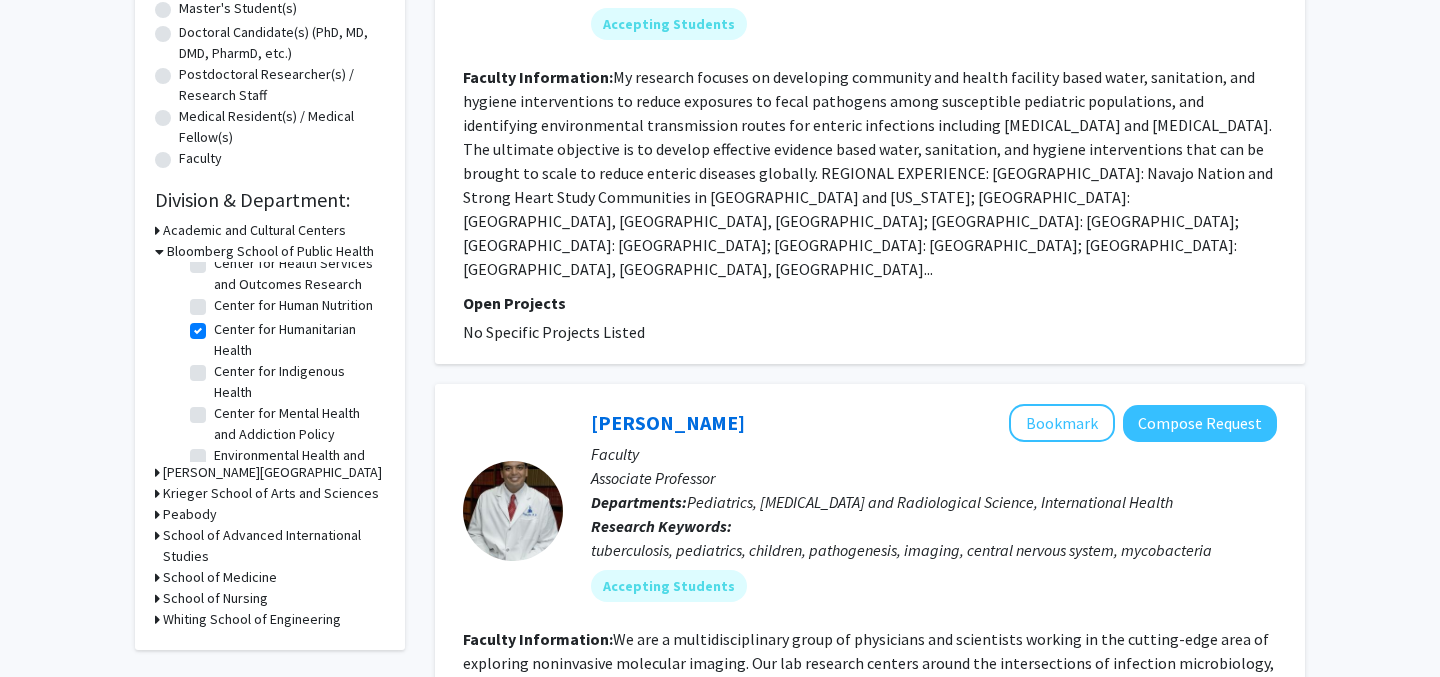 click on "Center for Humanitarian Health" 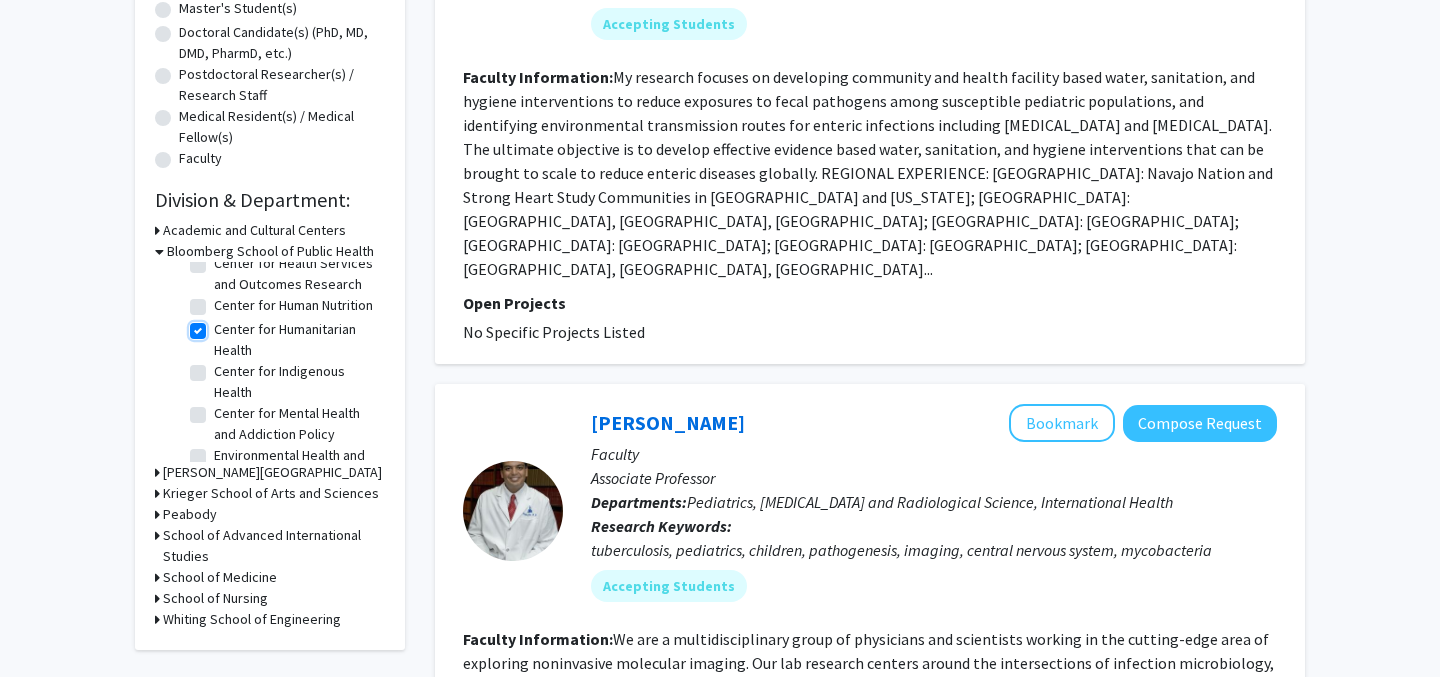 click on "Center for Humanitarian Health" at bounding box center (220, 325) 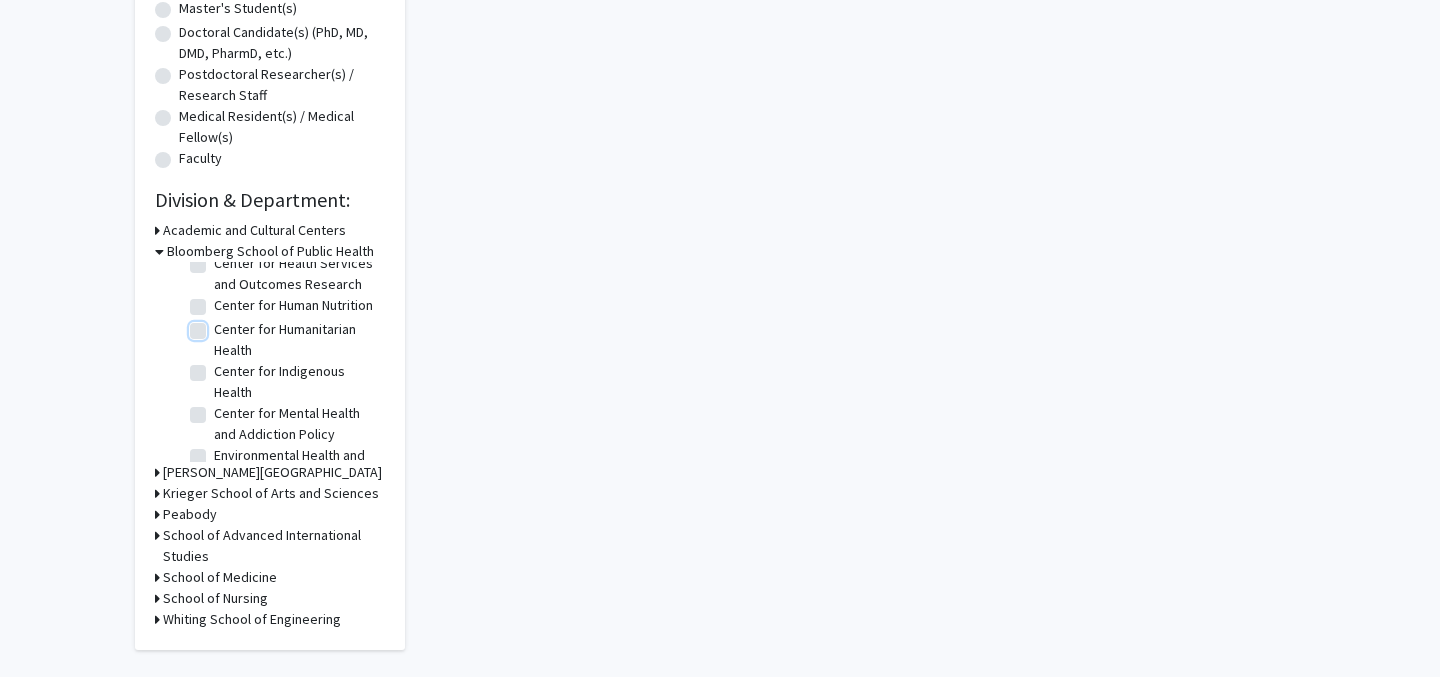 scroll, scrollTop: 0, scrollLeft: 0, axis: both 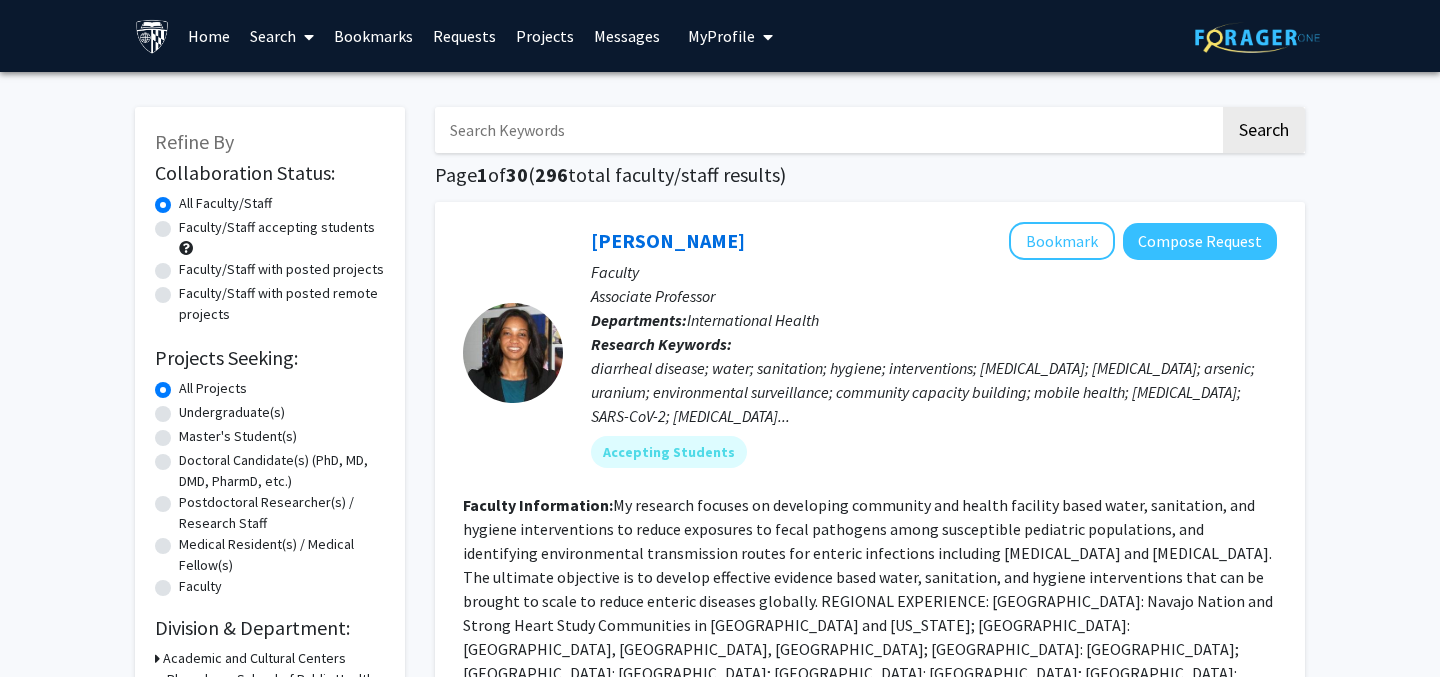 click on "Faculty/Staff accepting students" 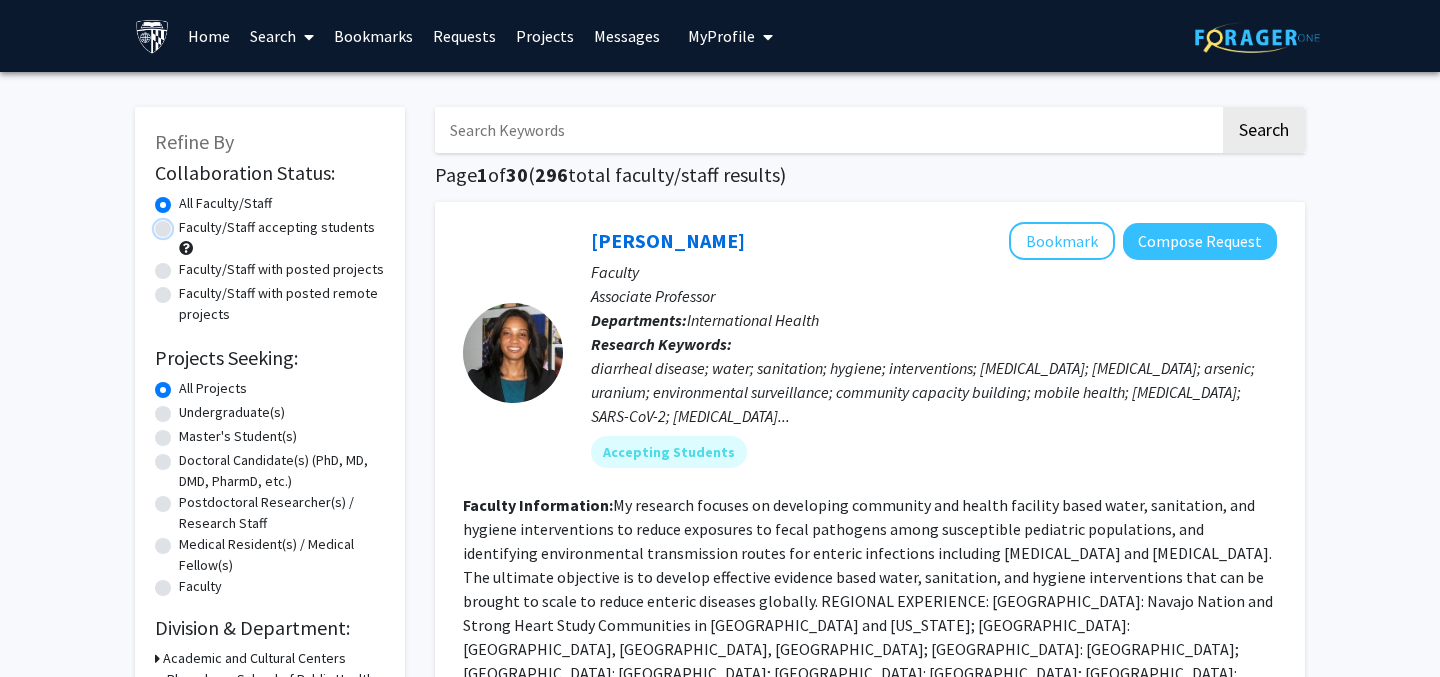 click on "Faculty/Staff accepting students" at bounding box center [185, 223] 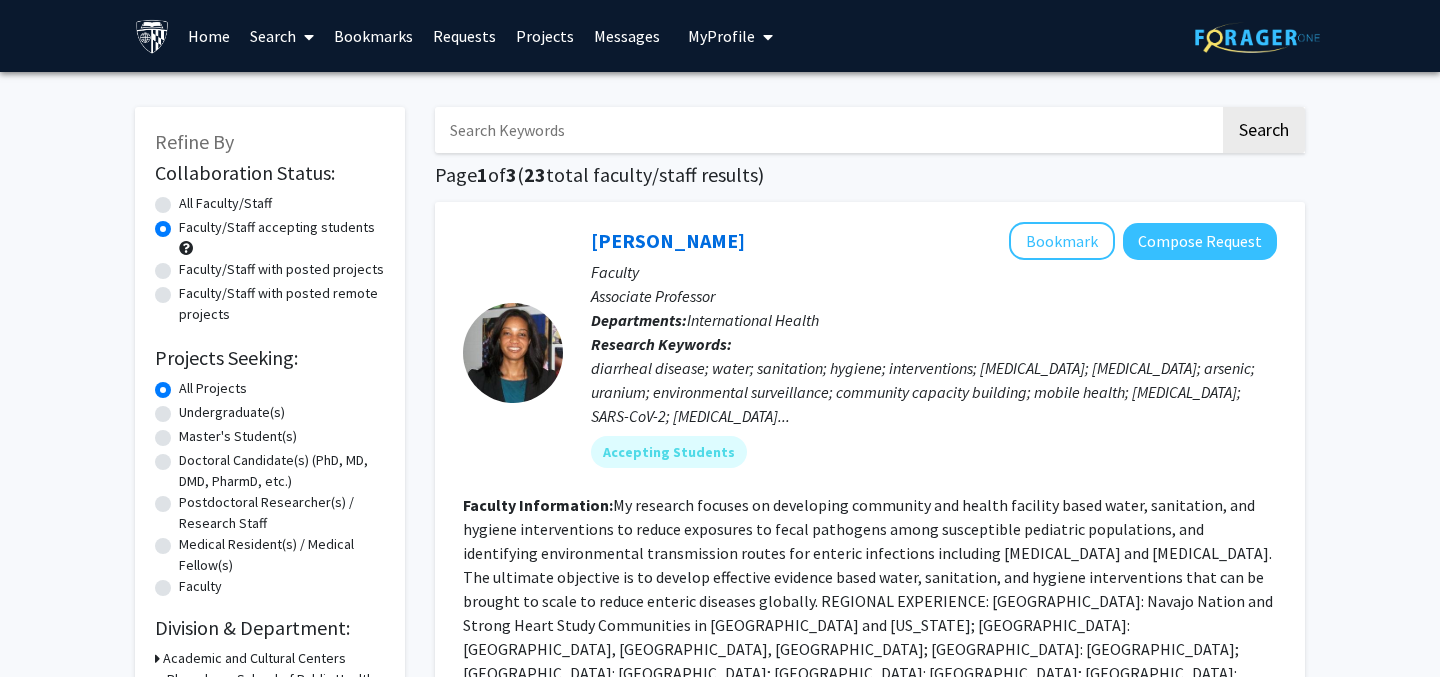 click on "Faculty/Staff with posted projects" 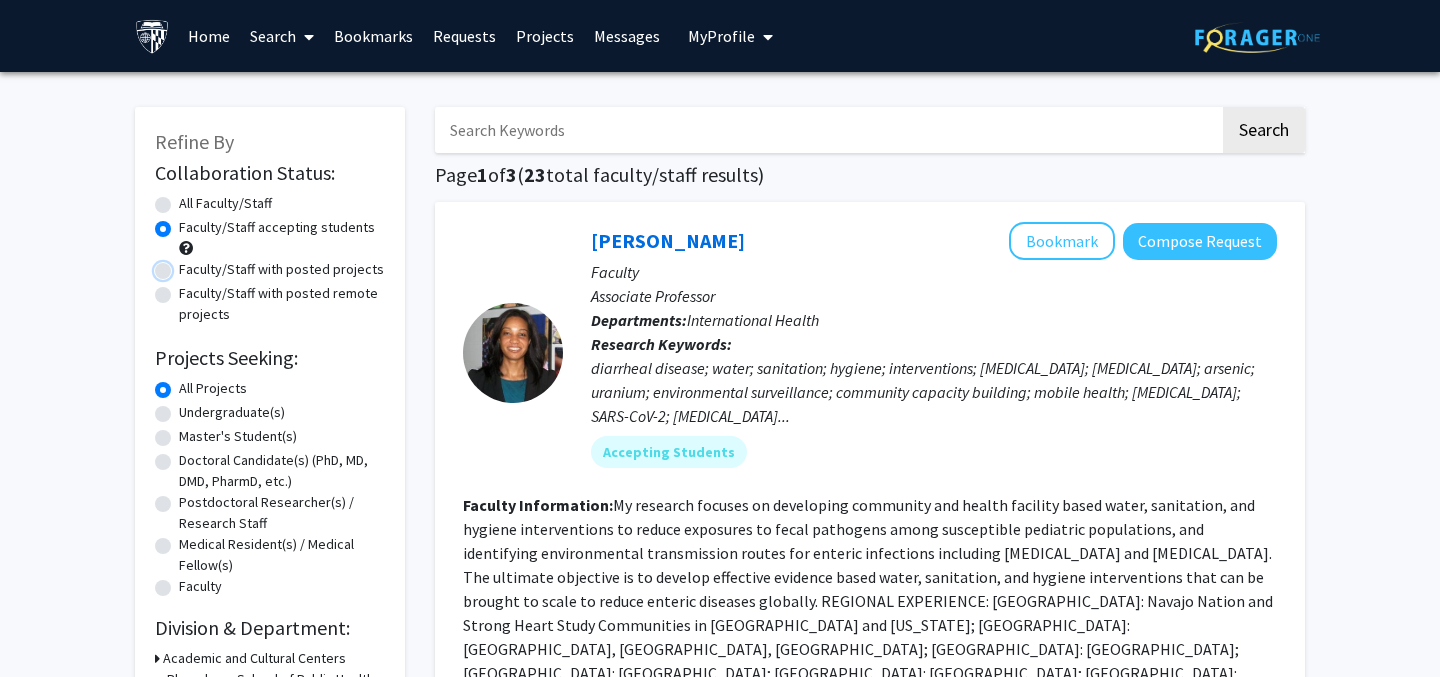 click on "Faculty/Staff with posted projects" at bounding box center [185, 265] 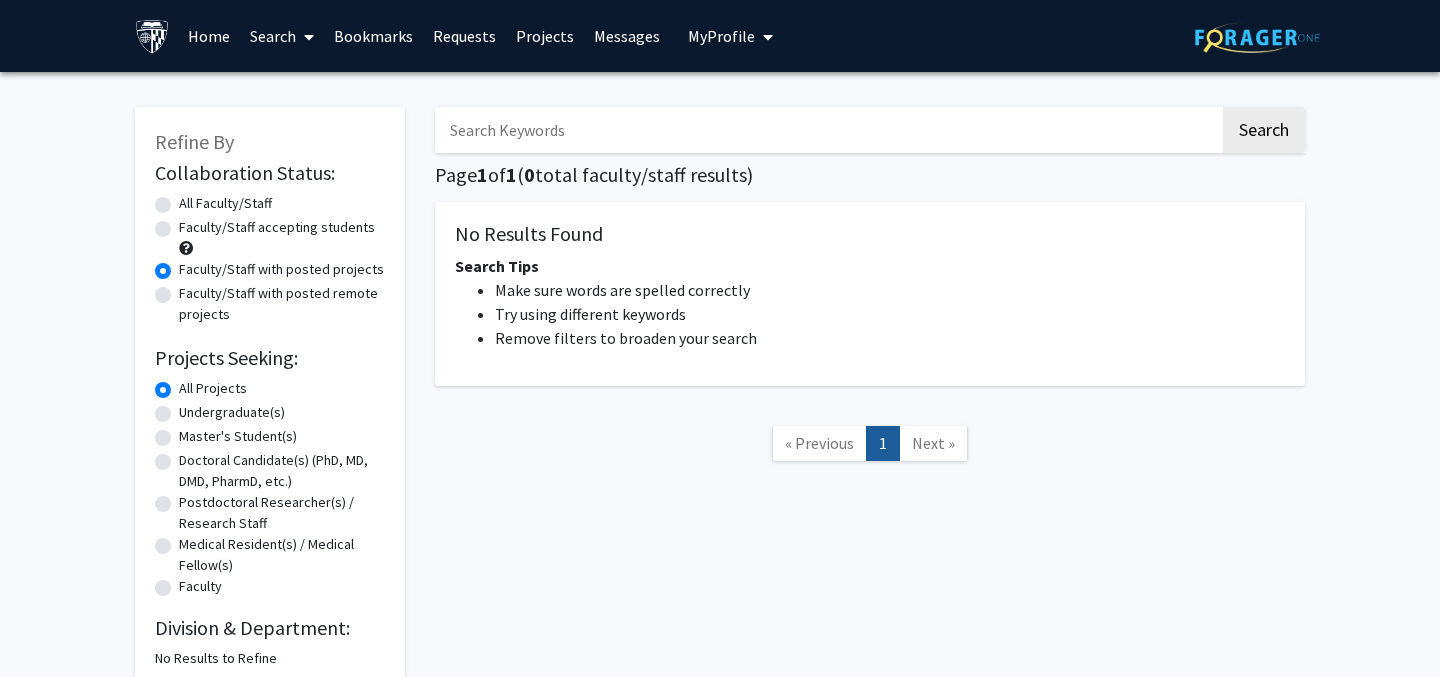 click on "Faculty/Staff accepting students" 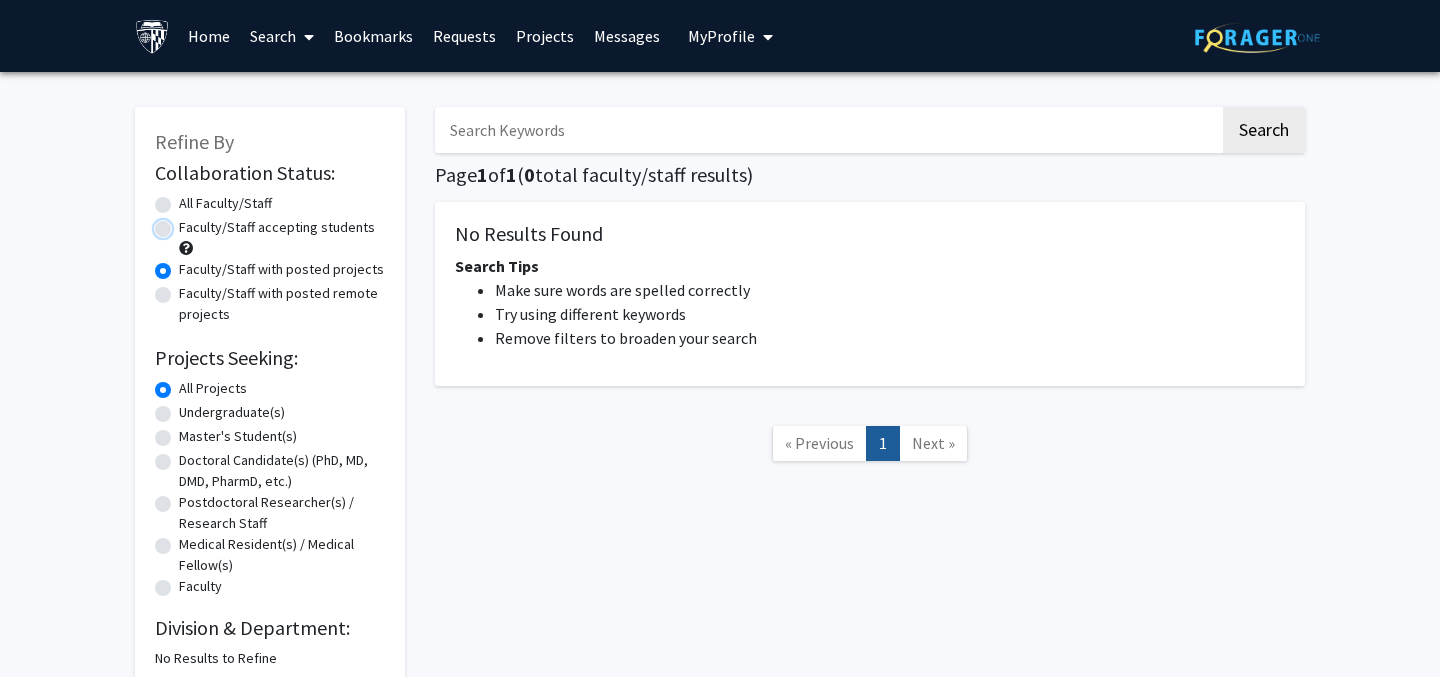 click on "Faculty/Staff accepting students" at bounding box center (185, 223) 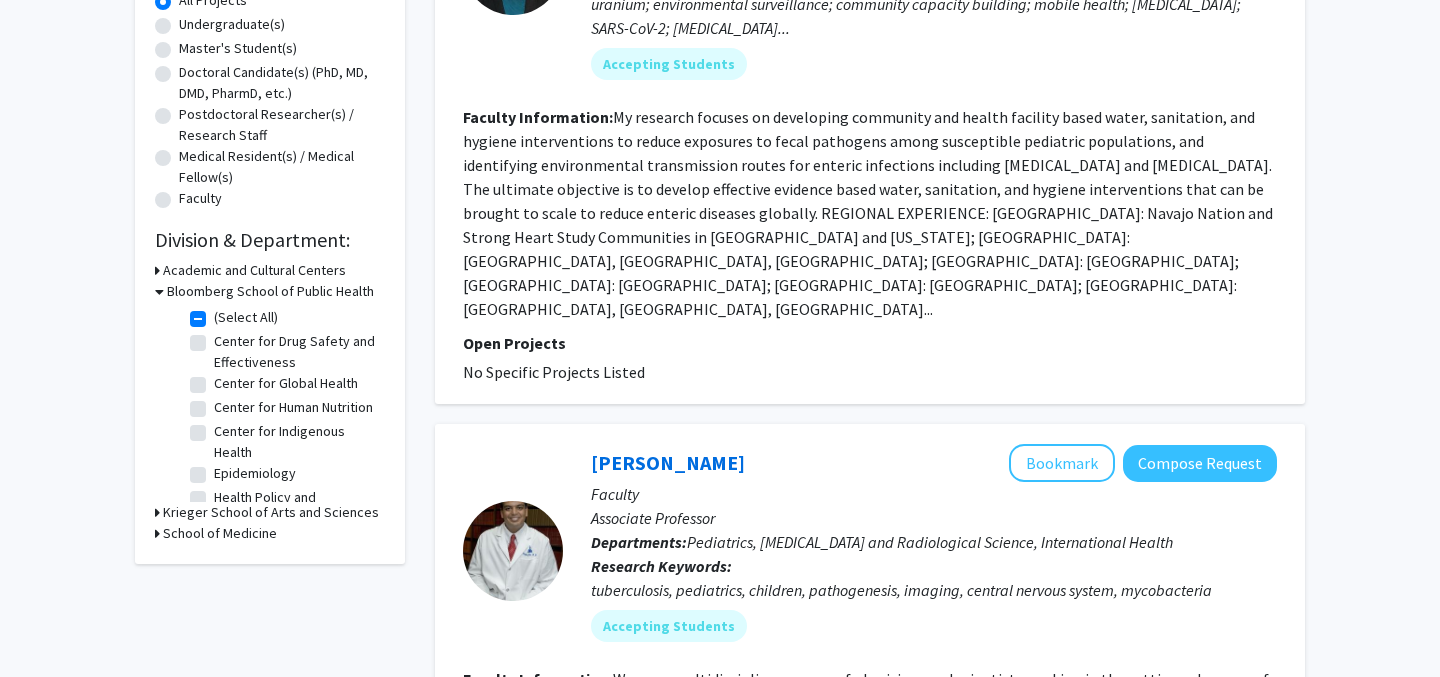 scroll, scrollTop: 391, scrollLeft: 0, axis: vertical 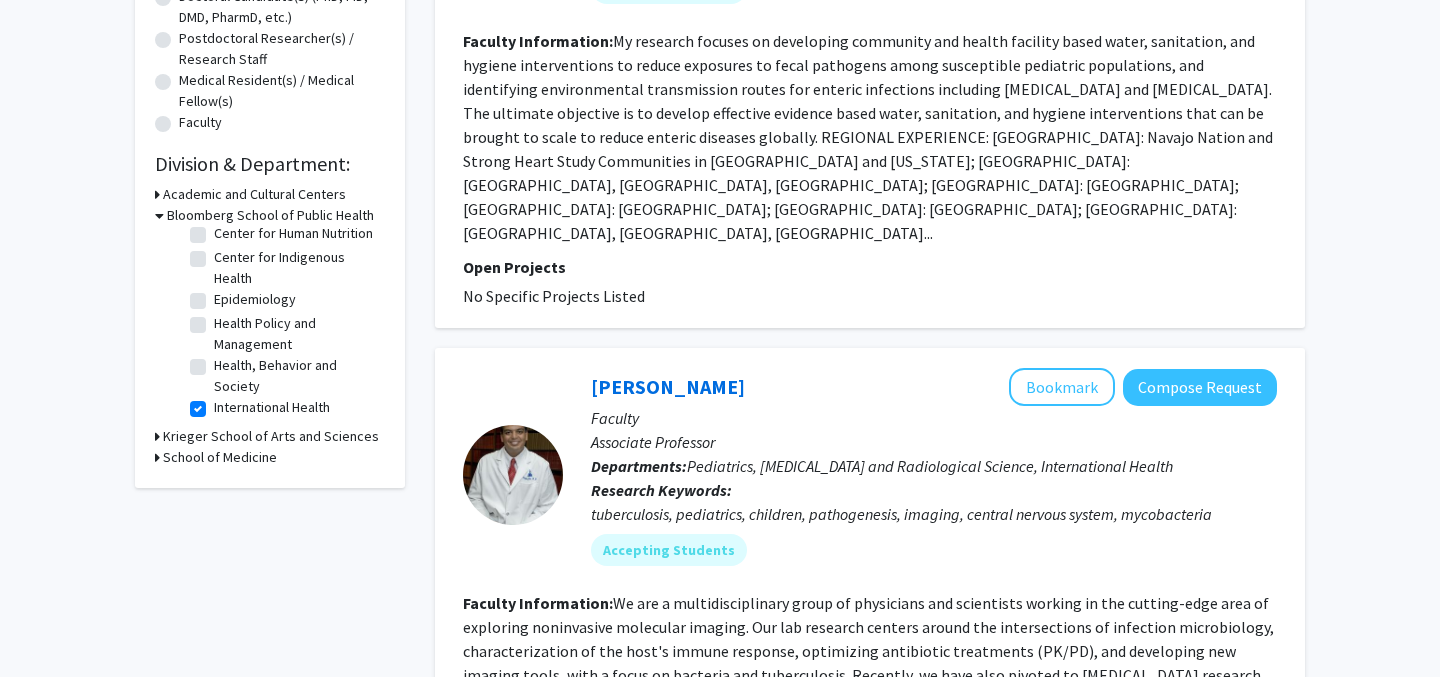 click on "International Health" 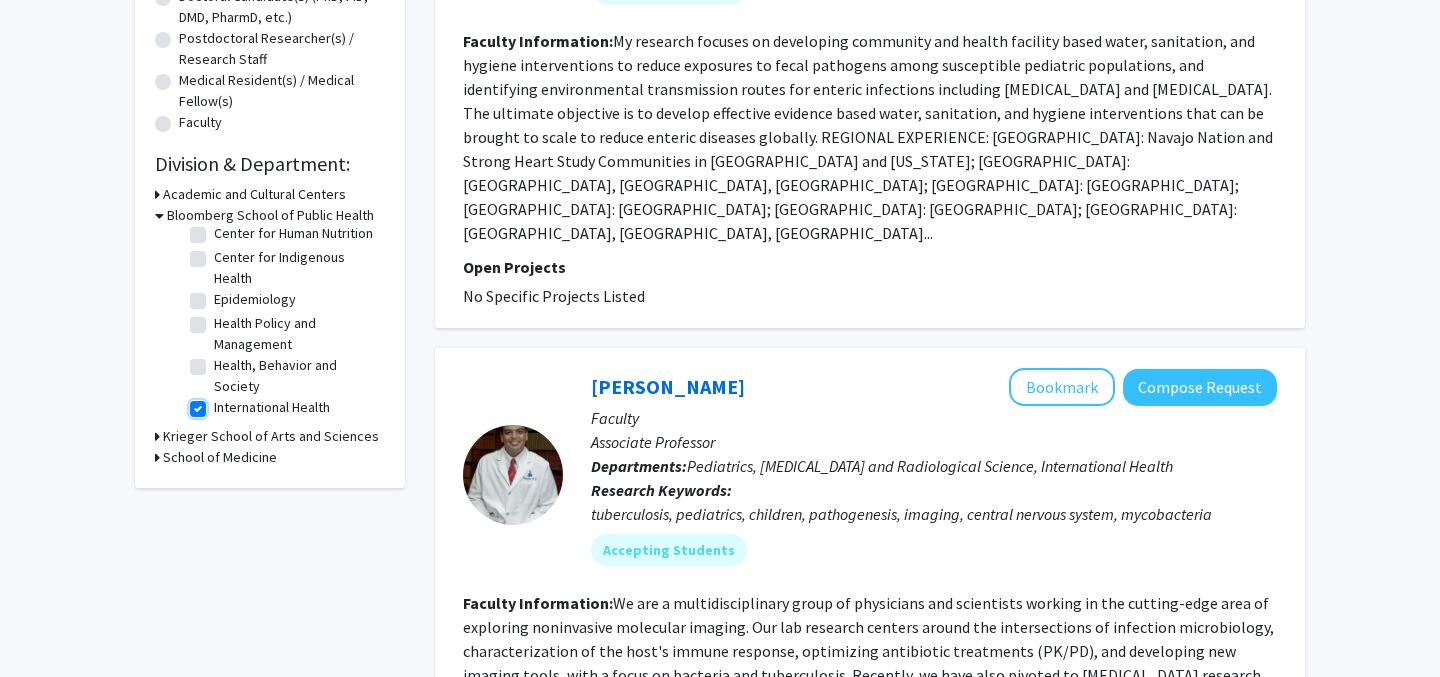 click on "International Health" at bounding box center [220, 403] 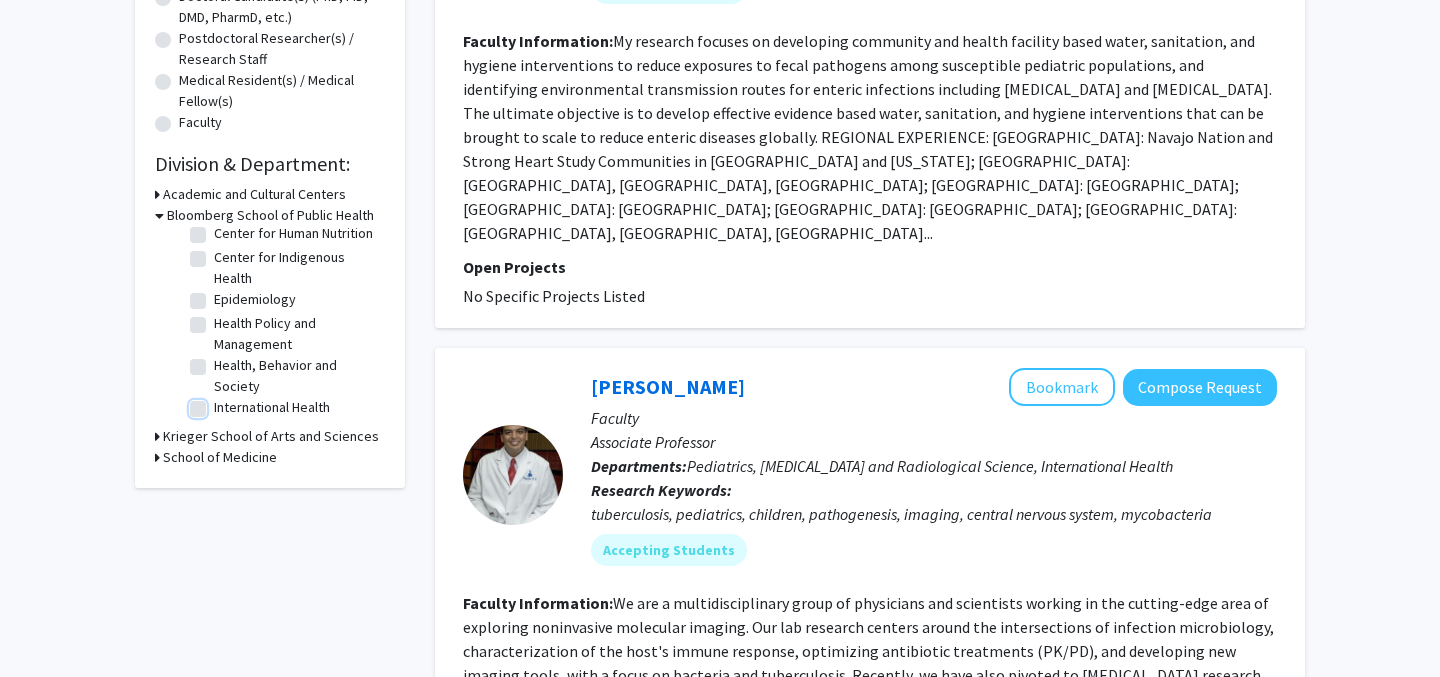checkbox on "false" 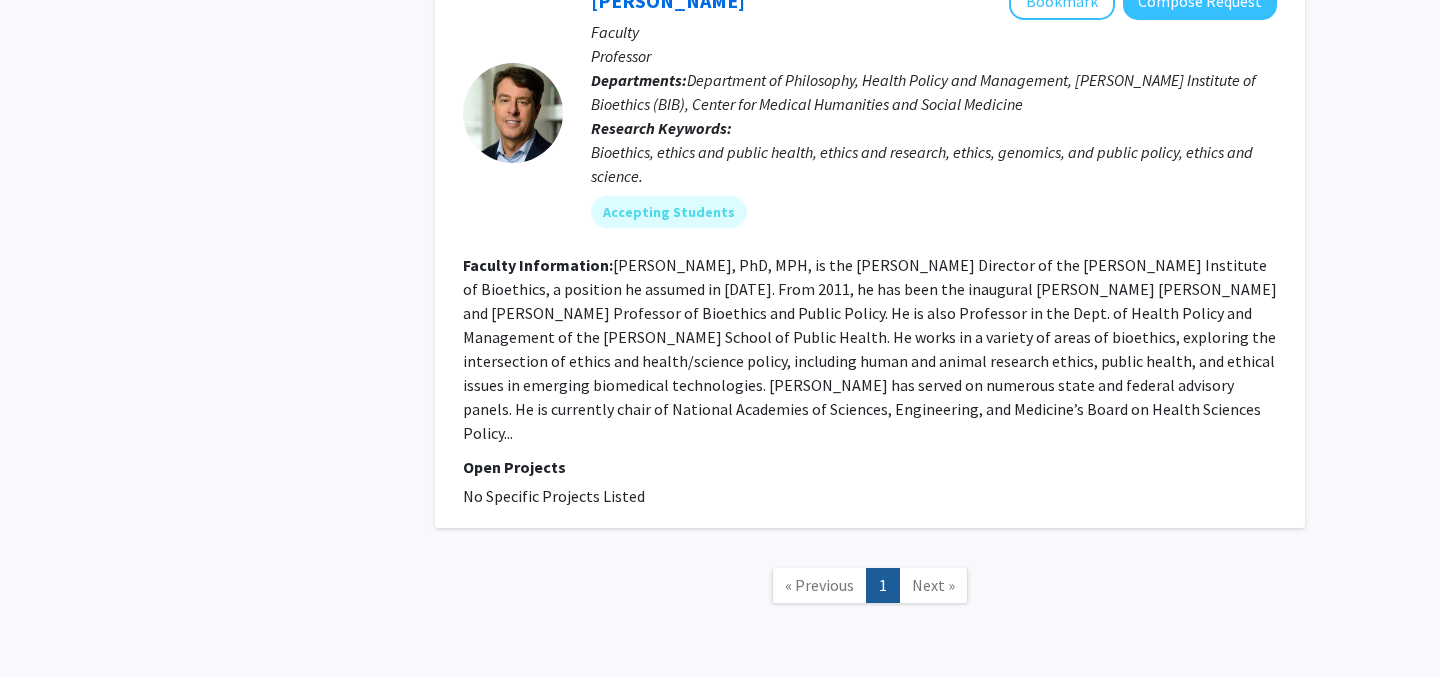 scroll, scrollTop: 0, scrollLeft: 0, axis: both 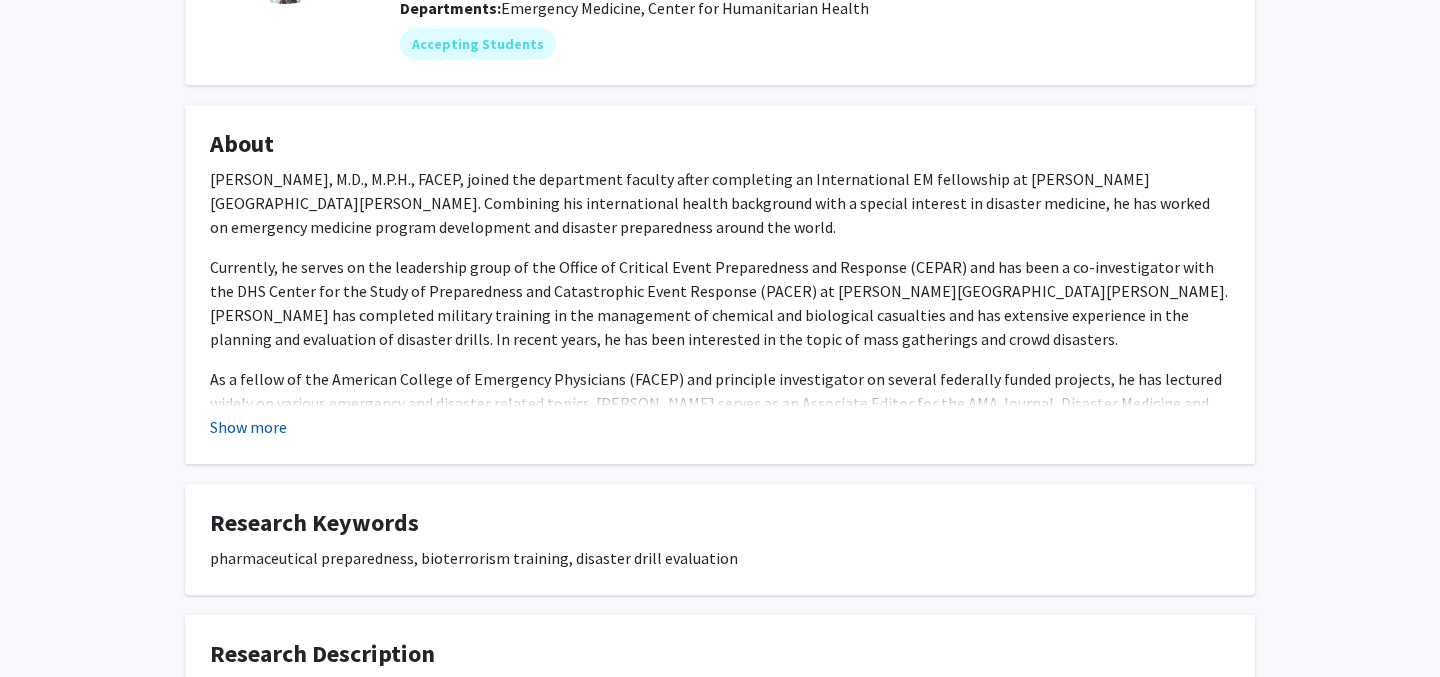 click on "Show more" 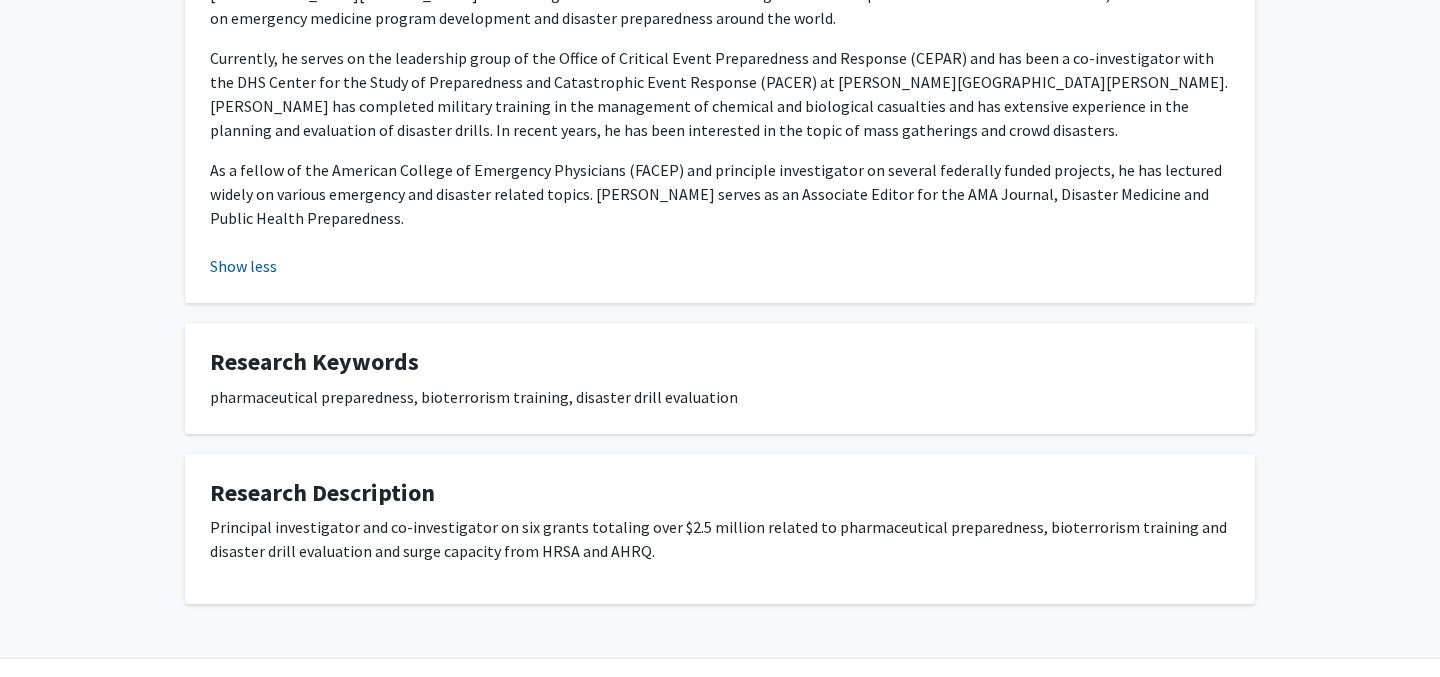 scroll, scrollTop: 519, scrollLeft: 0, axis: vertical 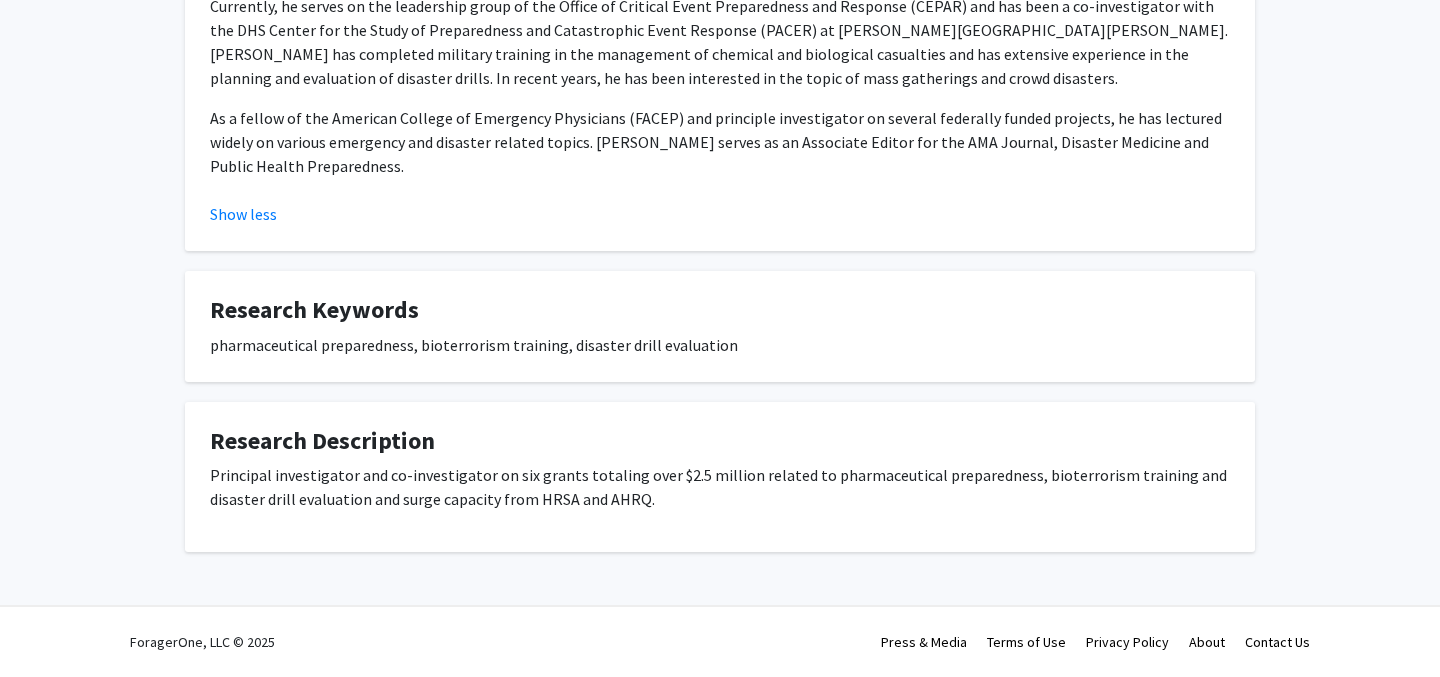 click on "Principal investigator and co-investigator on six grants totaling over $2.5 million related to pharmaceutical preparedness, bioterrorism training and disaster drill evaluation and surge capacity from HRSA and AHRQ." 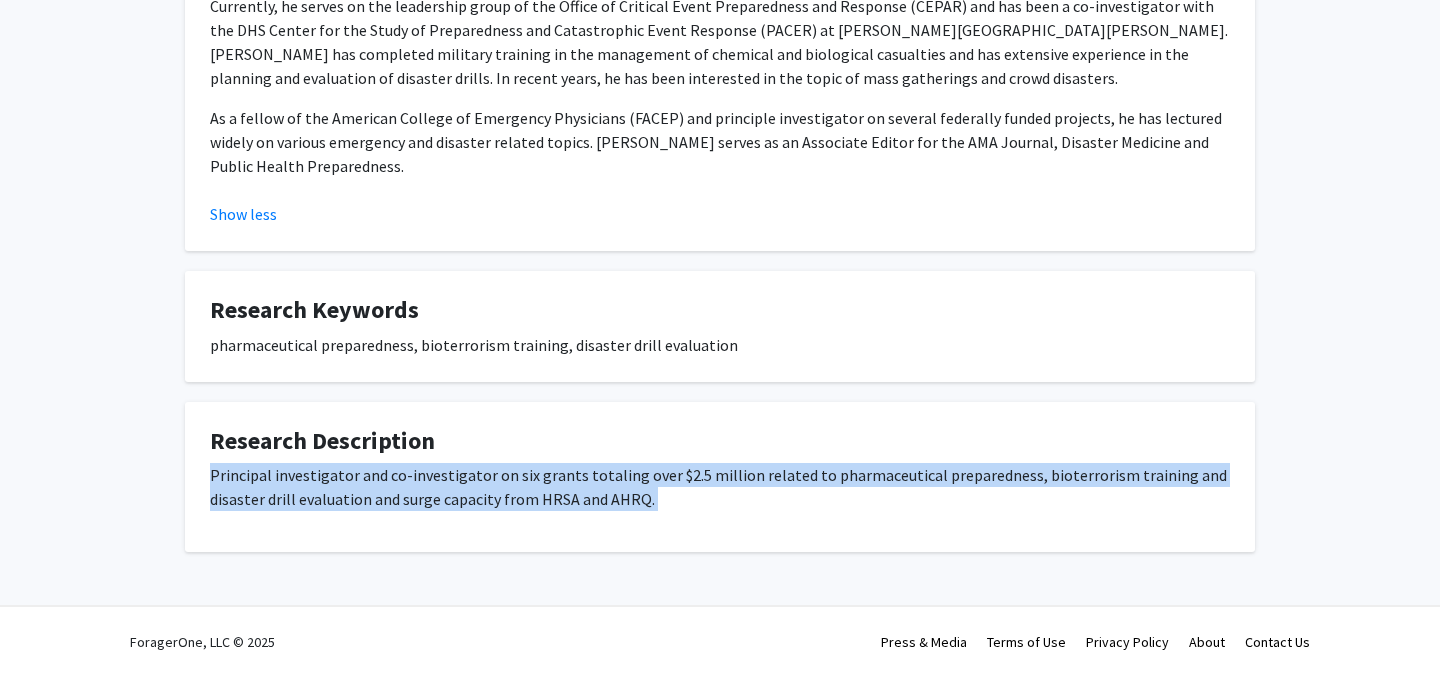 click on "Principal investigator and co-investigator on six grants totaling over $2.5 million related to pharmaceutical preparedness, bioterrorism training and disaster drill evaluation and surge capacity from HRSA and AHRQ." 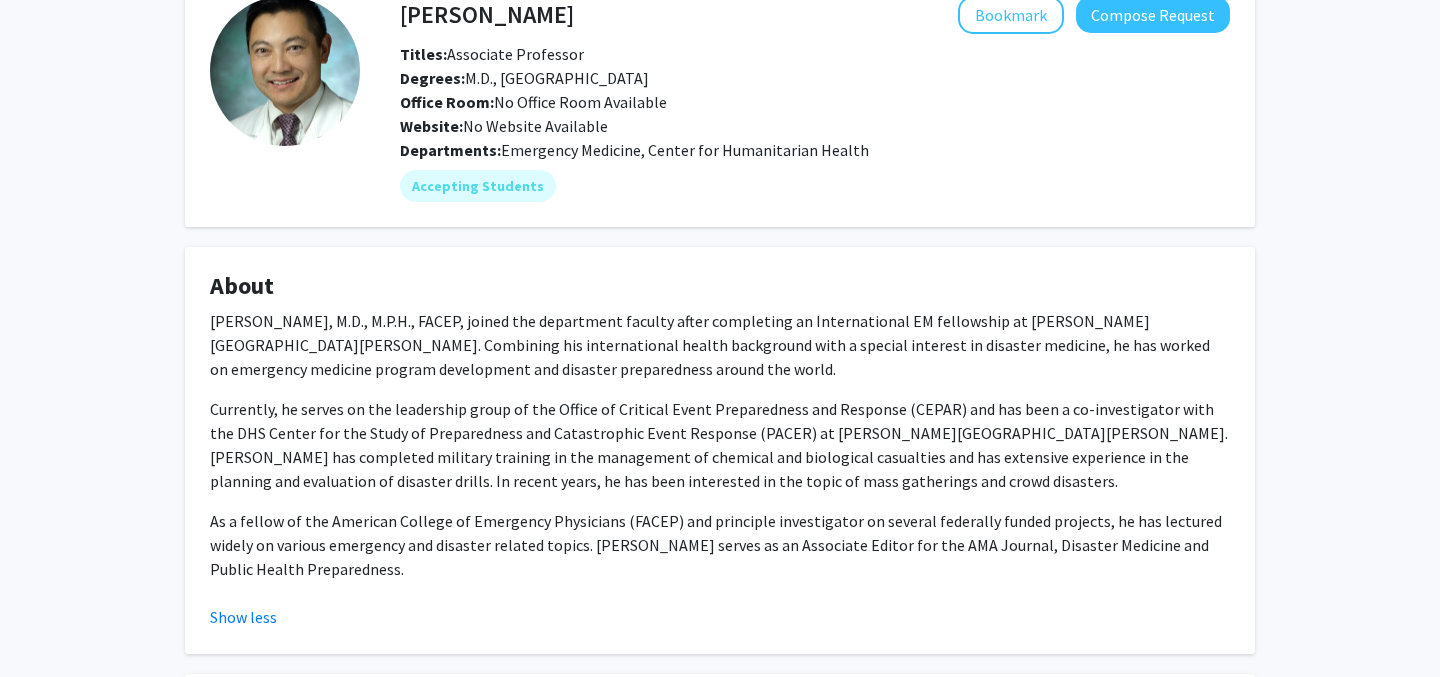 scroll, scrollTop: 120, scrollLeft: 0, axis: vertical 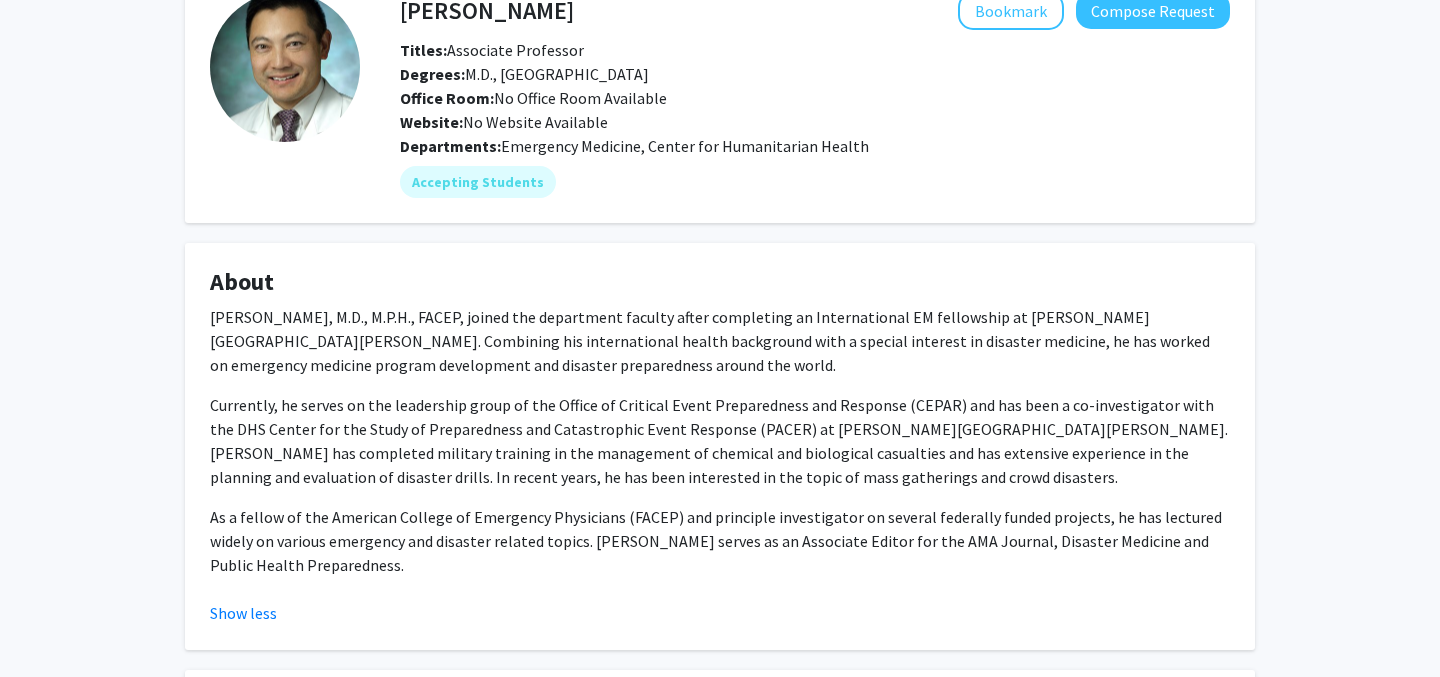 click on "Currently, he serves on the leadership group of the Office of Critical Event Preparedness and Response (CEPAR) and has been a co-investigator with the DHS Center for the Study of Preparedness and Catastrophic Event Response (PACER) at [PERSON_NAME][GEOGRAPHIC_DATA][PERSON_NAME]. [PERSON_NAME] has completed military training in the management of chemical and biological casualties and has extensive experience in the planning and evaluation of disaster drills. In recent years, he has been interested in the topic of mass gatherings and crowd disasters." 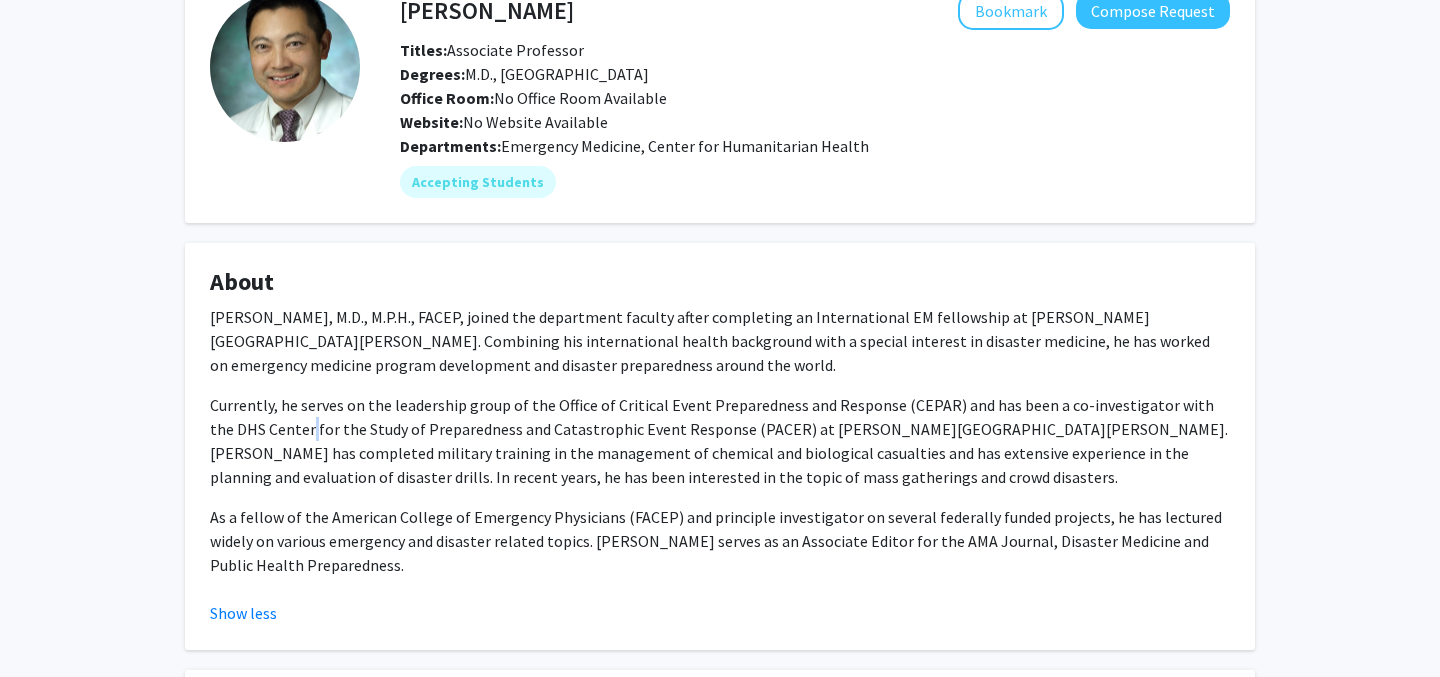 click on "Currently, he serves on the leadership group of the Office of Critical Event Preparedness and Response (CEPAR) and has been a co-investigator with the DHS Center for the Study of Preparedness and Catastrophic Event Response (PACER) at [PERSON_NAME][GEOGRAPHIC_DATA][PERSON_NAME]. [PERSON_NAME] has completed military training in the management of chemical and biological casualties and has extensive experience in the planning and evaluation of disaster drills. In recent years, he has been interested in the topic of mass gatherings and crowd disasters." 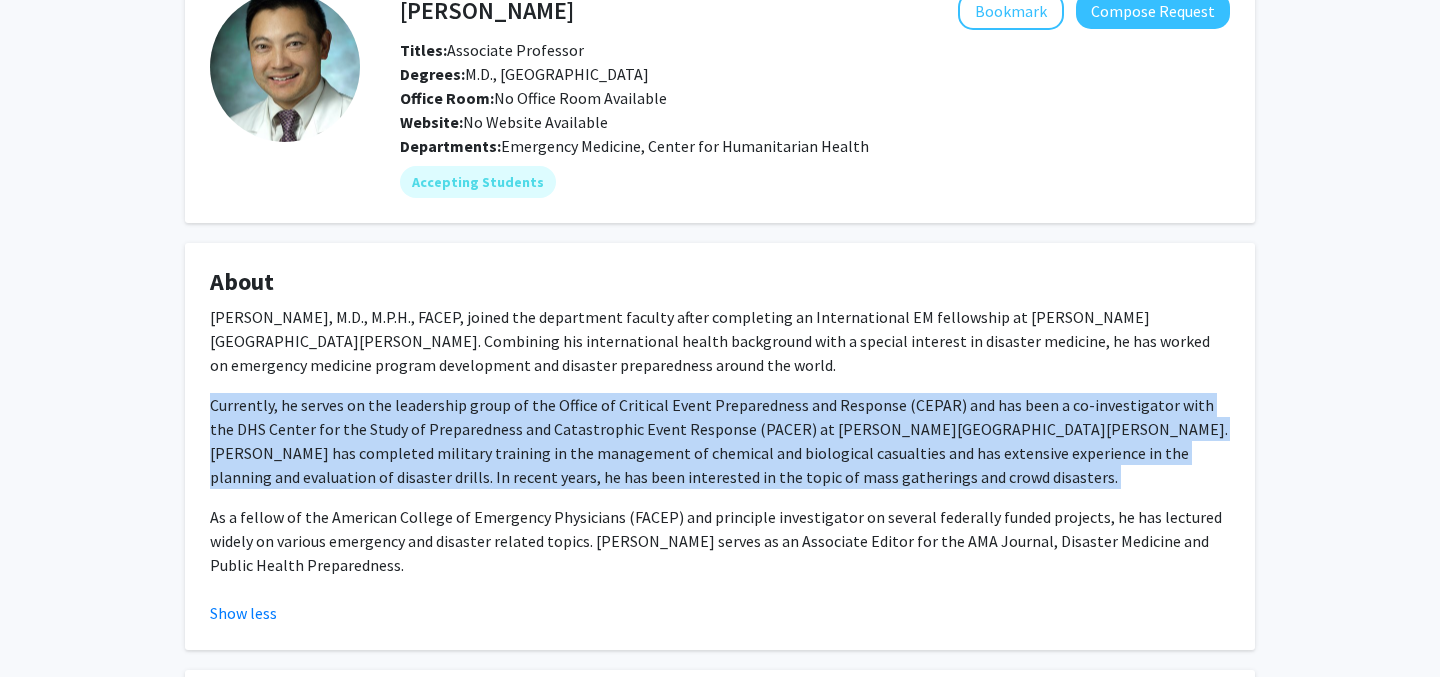 click on "Currently, he serves on the leadership group of the Office of Critical Event Preparedness and Response (CEPAR) and has been a co-investigator with the DHS Center for the Study of Preparedness and Catastrophic Event Response (PACER) at [PERSON_NAME][GEOGRAPHIC_DATA][PERSON_NAME]. [PERSON_NAME] has completed military training in the management of chemical and biological casualties and has extensive experience in the planning and evaluation of disaster drills. In recent years, he has been interested in the topic of mass gatherings and crowd disasters." 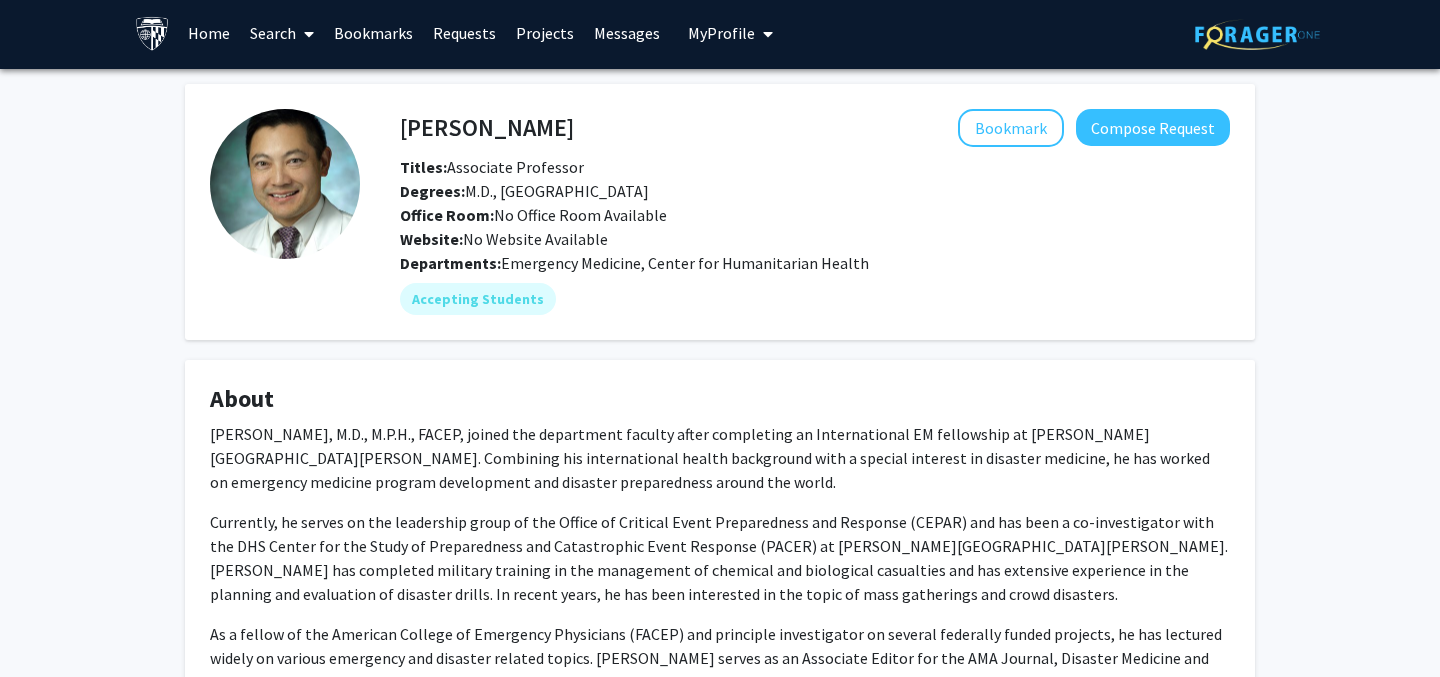 scroll, scrollTop: 0, scrollLeft: 0, axis: both 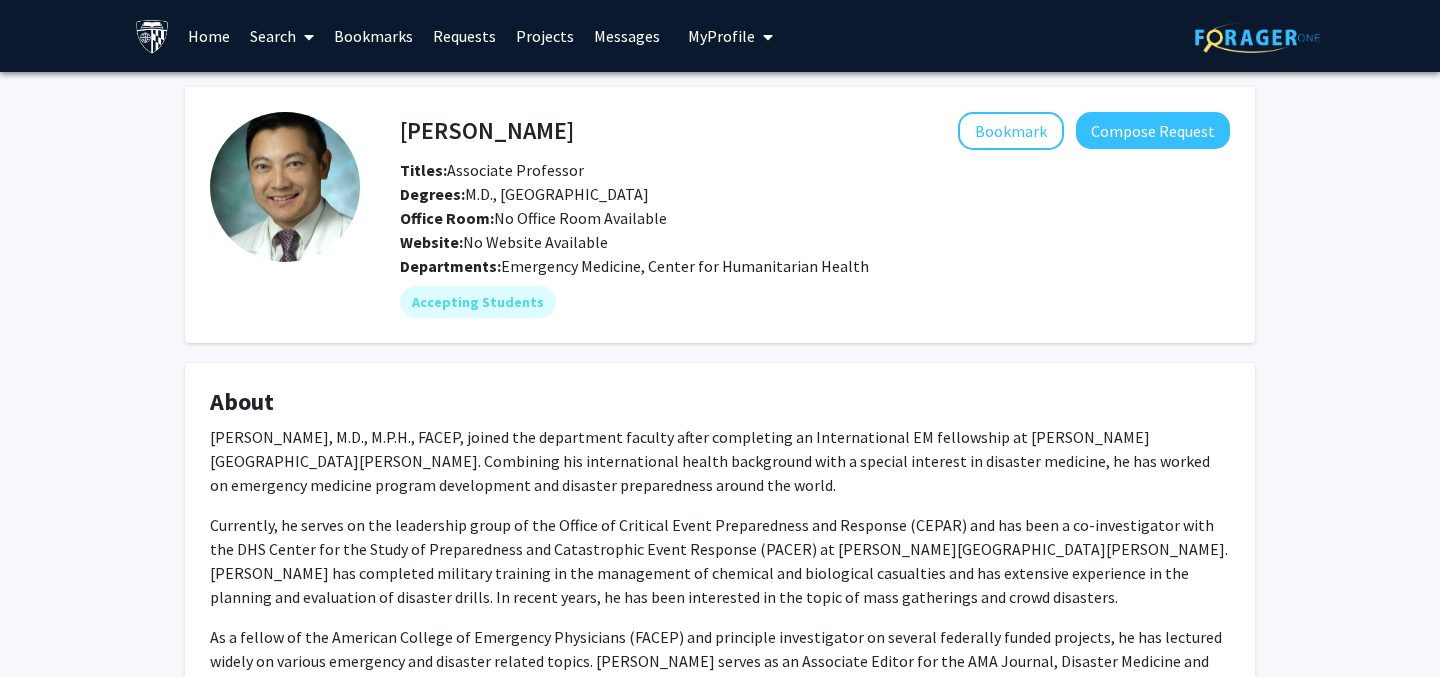 click on "[PERSON_NAME]" 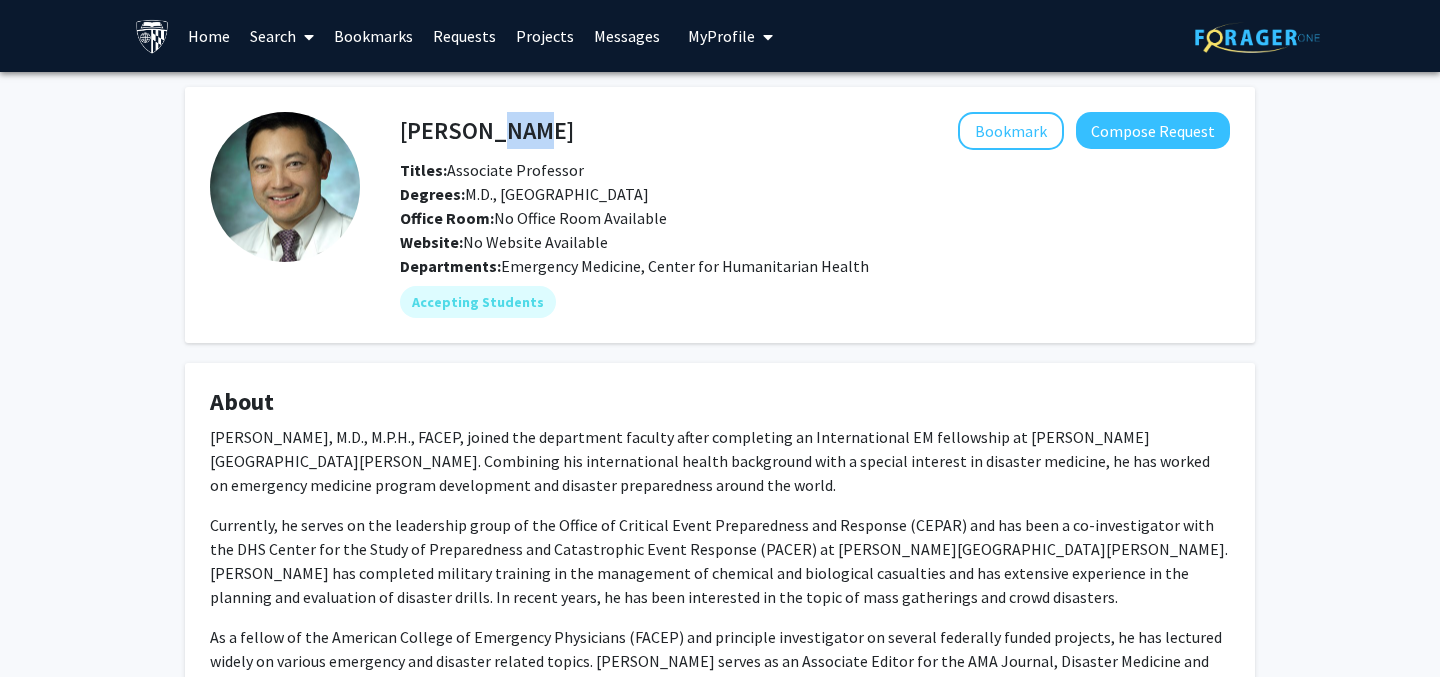 click on "[PERSON_NAME]" 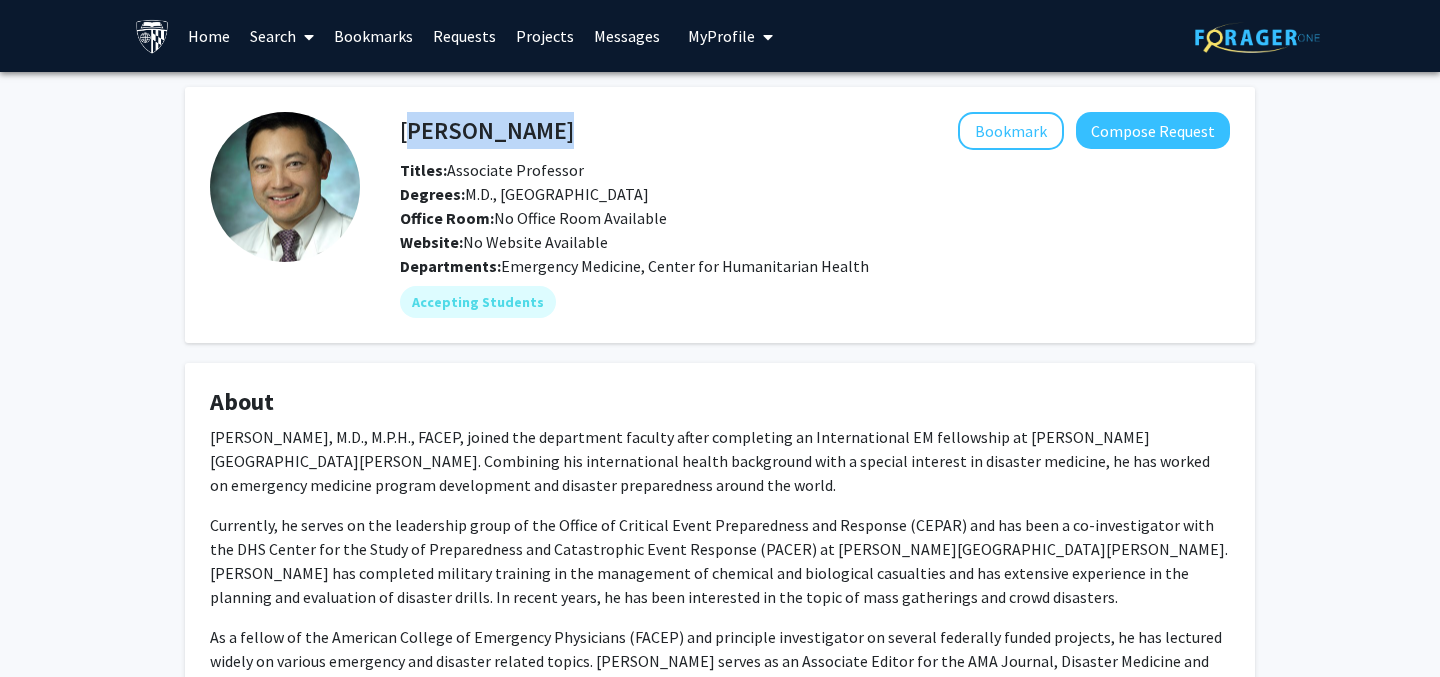 copy on "[PERSON_NAME]" 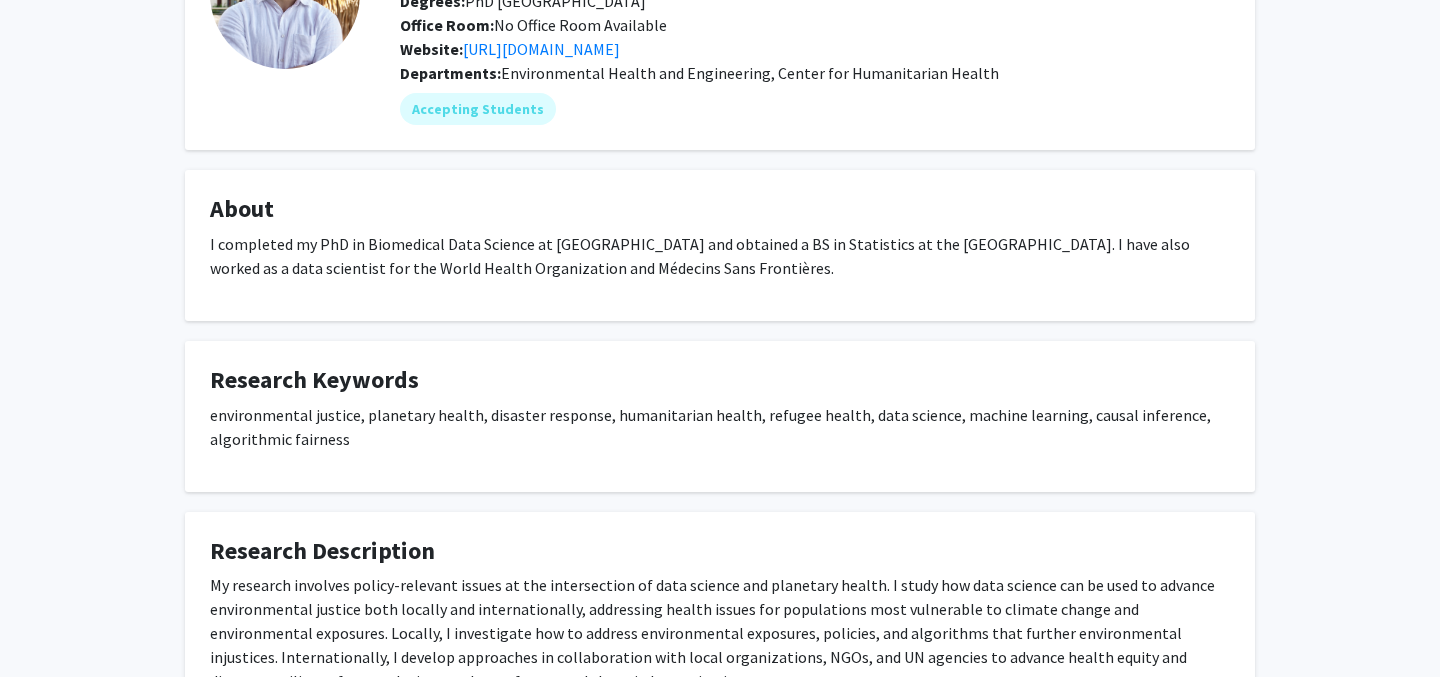 scroll, scrollTop: 375, scrollLeft: 0, axis: vertical 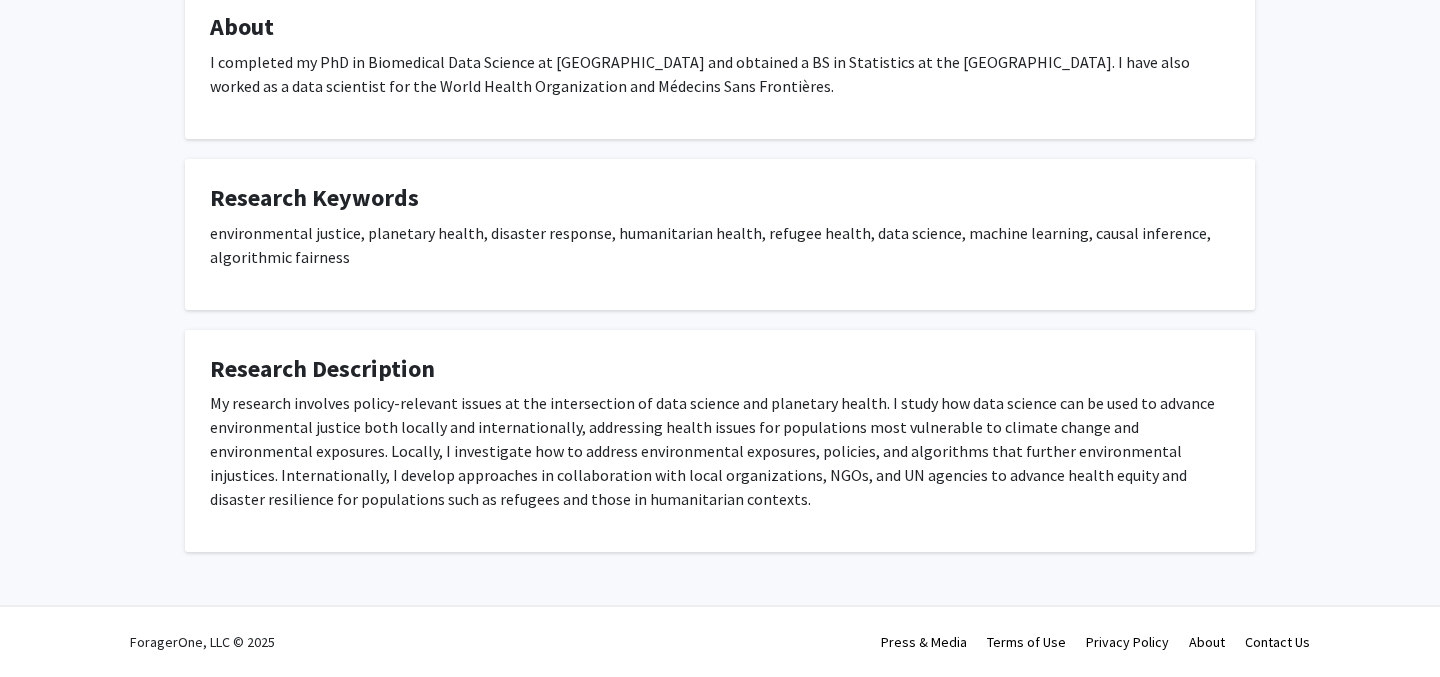 click on "My research involves policy-relevant issues at the intersection of data science and planetary health. I study how data science can be used to advance environmental justice both locally and internationally, addressing health issues for populations most vulnerable to climate change and environmental exposures. Locally, I investigate how to address environmental exposures, policies, and algorithms that further environmental injustices. Internationally, I develop approaches in collaboration with local organizations, NGOs, and UN agencies to advance health equity and disaster resilience for populations such as refugees and those in humanitarian contexts." 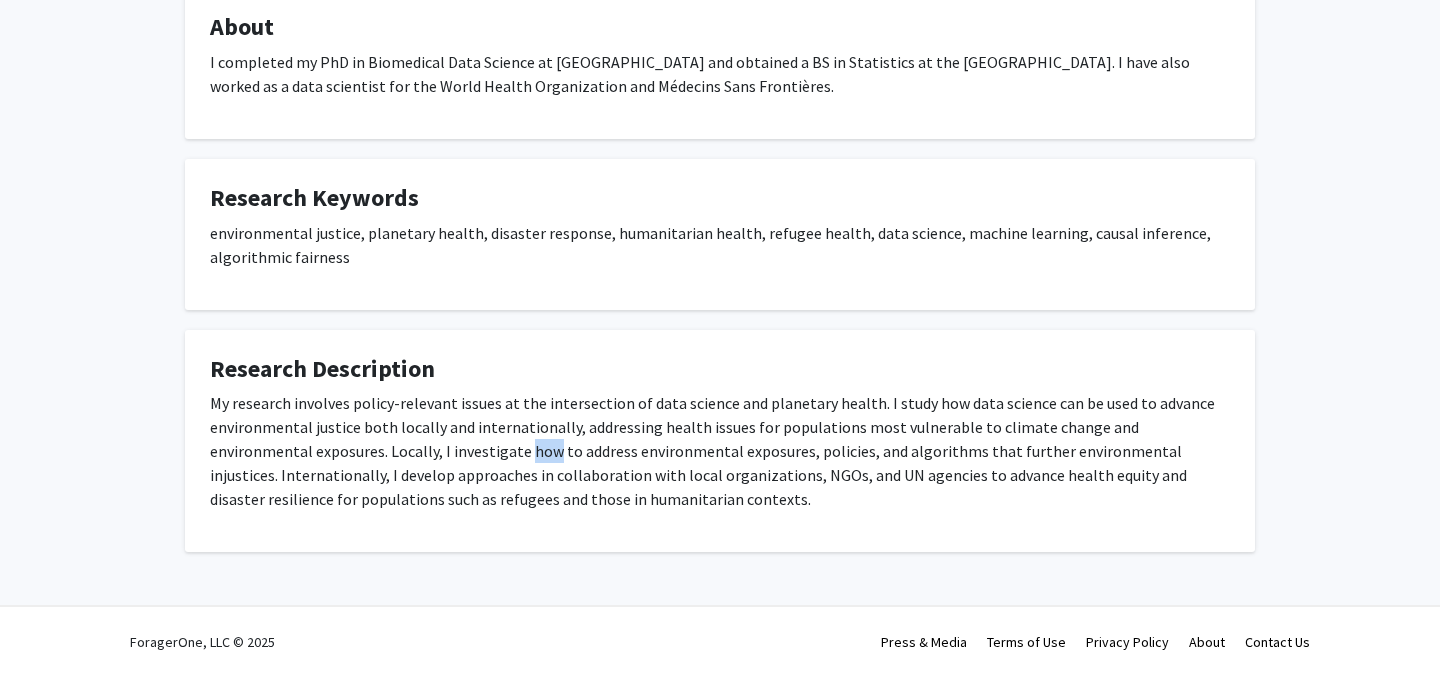 click on "My research involves policy-relevant issues at the intersection of data science and planetary health. I study how data science can be used to advance environmental justice both locally and internationally, addressing health issues for populations most vulnerable to climate change and environmental exposures. Locally, I investigate how to address environmental exposures, policies, and algorithms that further environmental injustices. Internationally, I develop approaches in collaboration with local organizations, NGOs, and UN agencies to advance health equity and disaster resilience for populations such as refugees and those in humanitarian contexts." 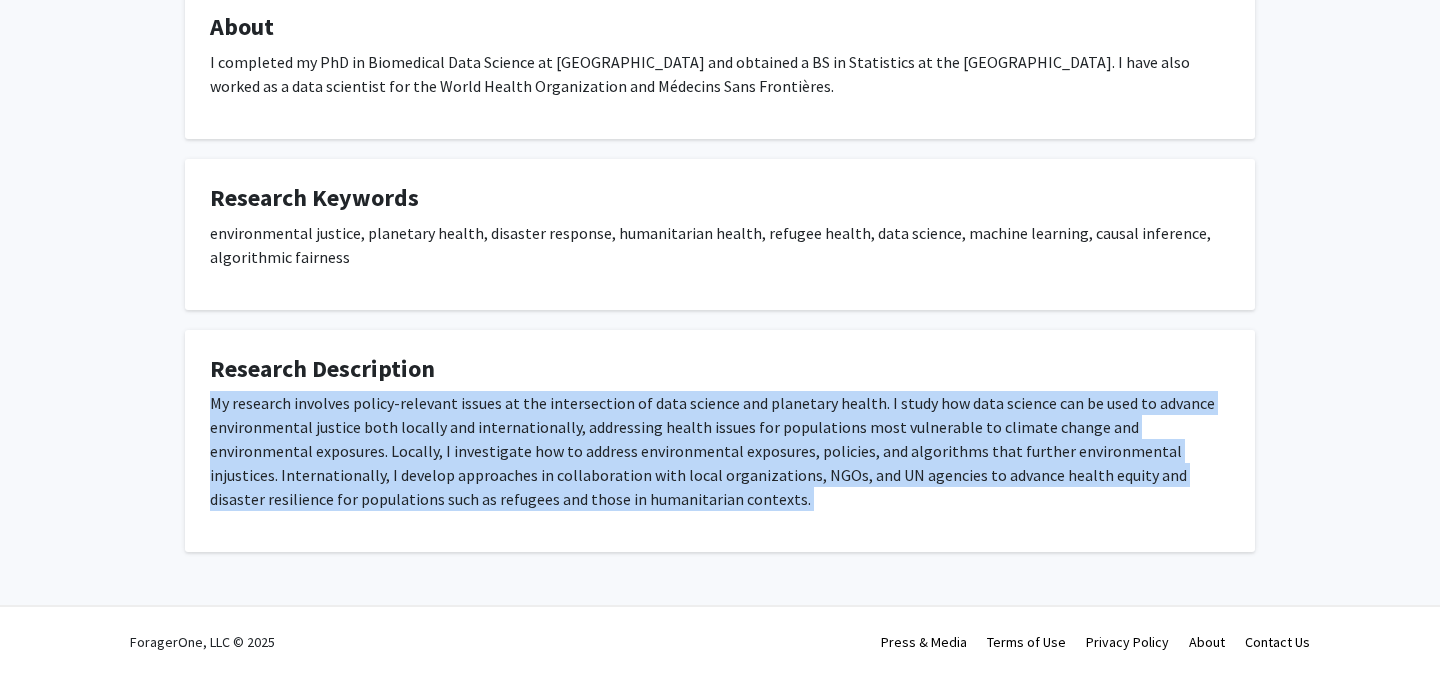 click on "My research involves policy-relevant issues at the intersection of data science and planetary health. I study how data science can be used to advance environmental justice both locally and internationally, addressing health issues for populations most vulnerable to climate change and environmental exposures. Locally, I investigate how to address environmental exposures, policies, and algorithms that further environmental injustices. Internationally, I develop approaches in collaboration with local organizations, NGOs, and UN agencies to advance health equity and disaster resilience for populations such as refugees and those in humanitarian contexts." 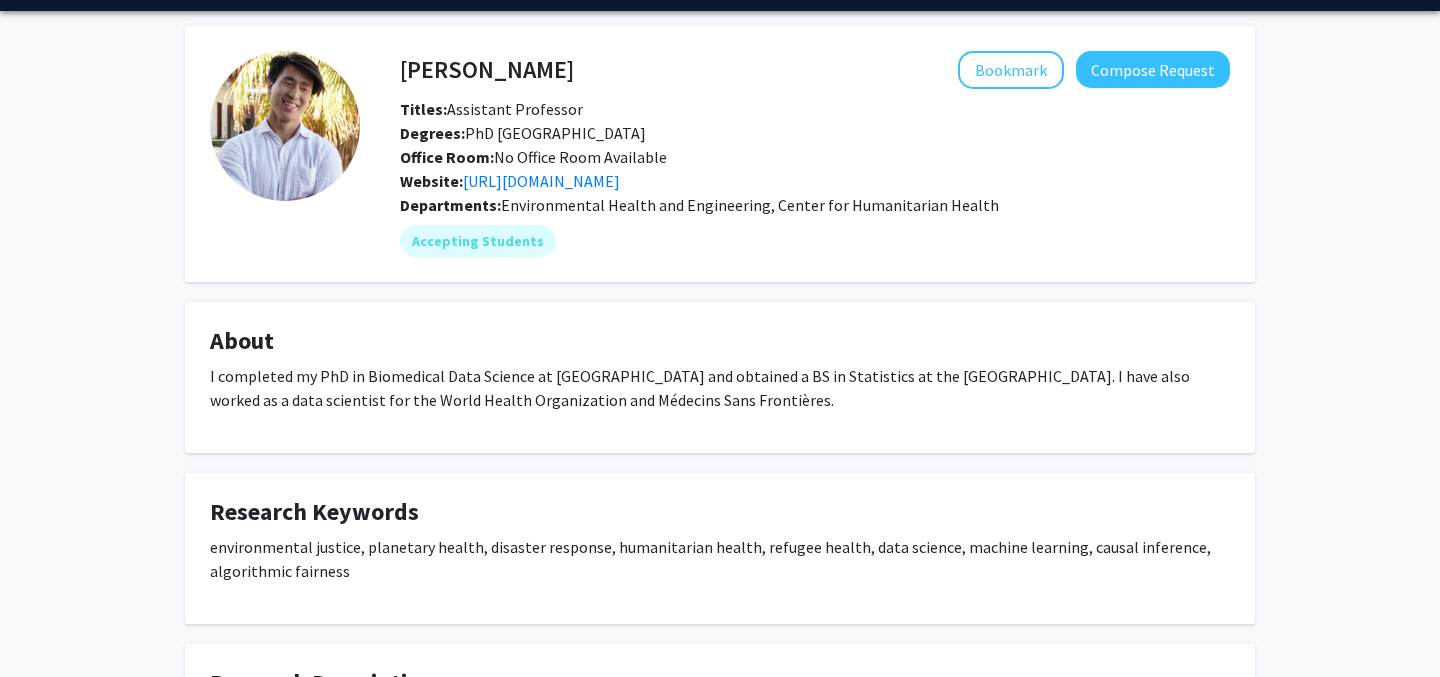 scroll, scrollTop: 0, scrollLeft: 0, axis: both 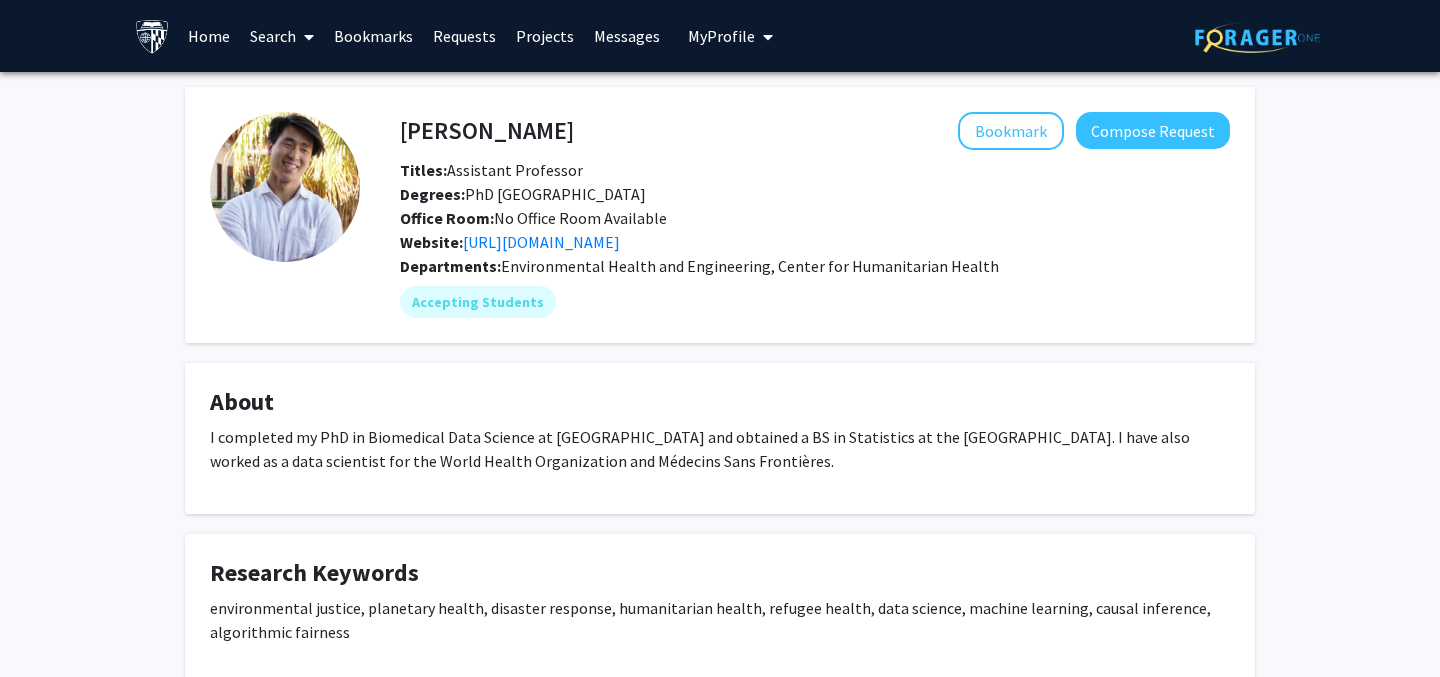click on "Benjamin Huynh   Bookmark
Compose Request  Titles:   Assistant Professor  Degrees:   PhD Stanford University  Office Room:   No Office Room Available  Website:  https://benhuynh.github.io Departments:   Environmental Health and Engineering, Center for Humanitarian Health  Accepting Students  About  I completed my PhD in Biomedical Data Science at Stanford and obtained a BS in Statistics at the University of Chicago. I have also worked as a data scientist for the World Health Organization and Médecins Sans Frontières.  Research Keywords  environmental justice, planetary health, disaster response, humanitarian health, refugee health, data science, machine learning, causal inference, algorithmic fairness  Research Description" 